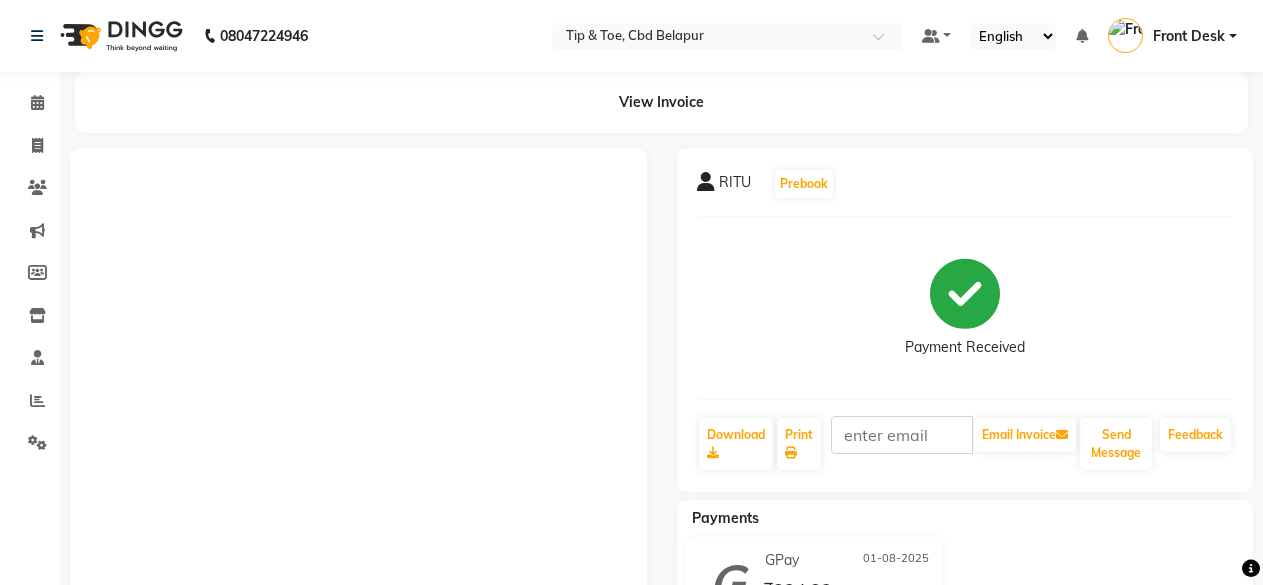 scroll, scrollTop: 361, scrollLeft: 0, axis: vertical 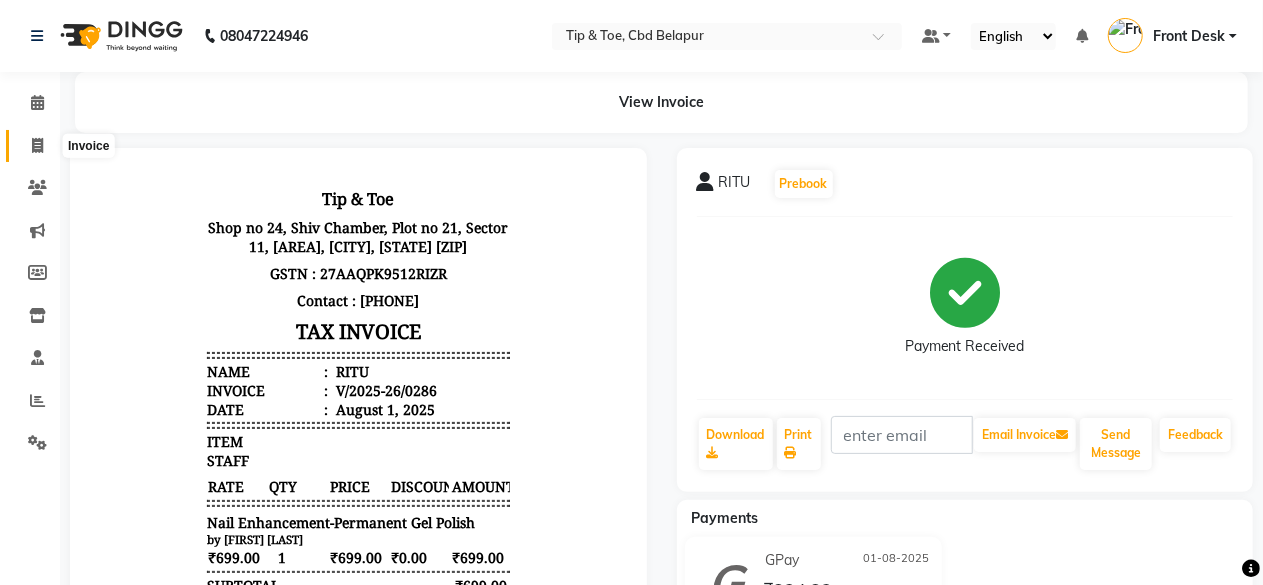 click 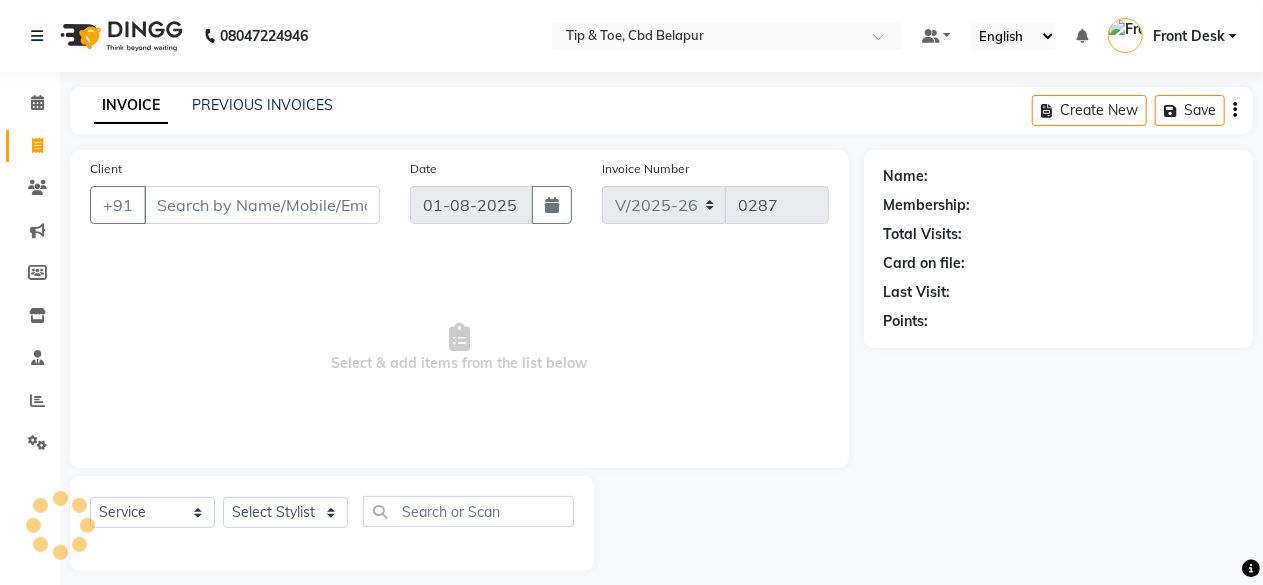 scroll, scrollTop: 15, scrollLeft: 0, axis: vertical 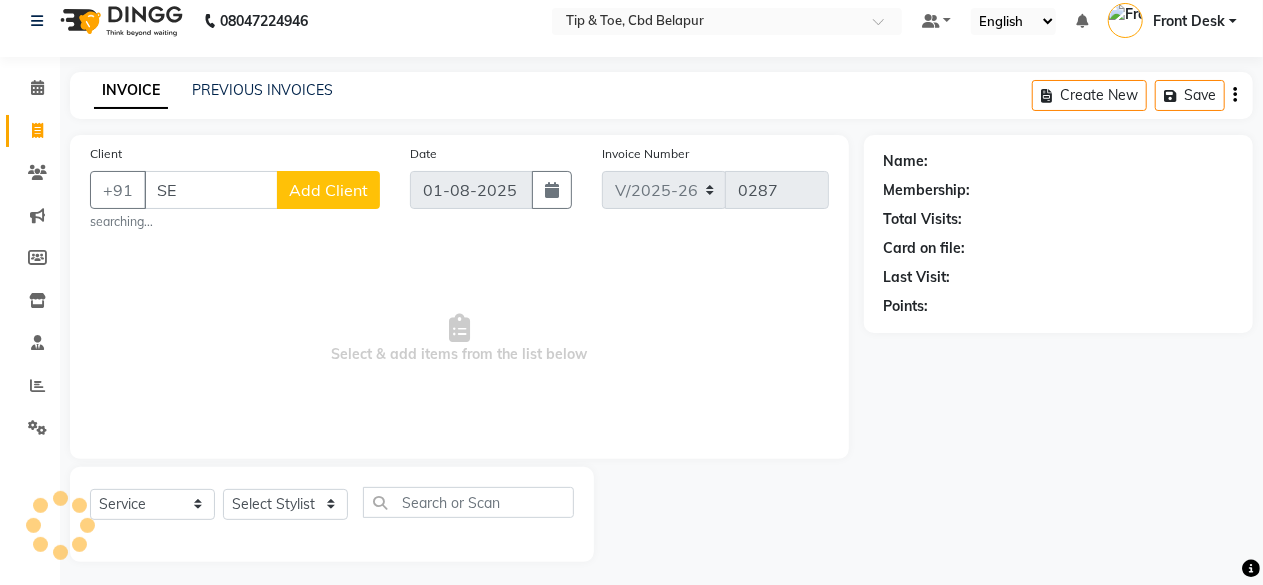 type on "S" 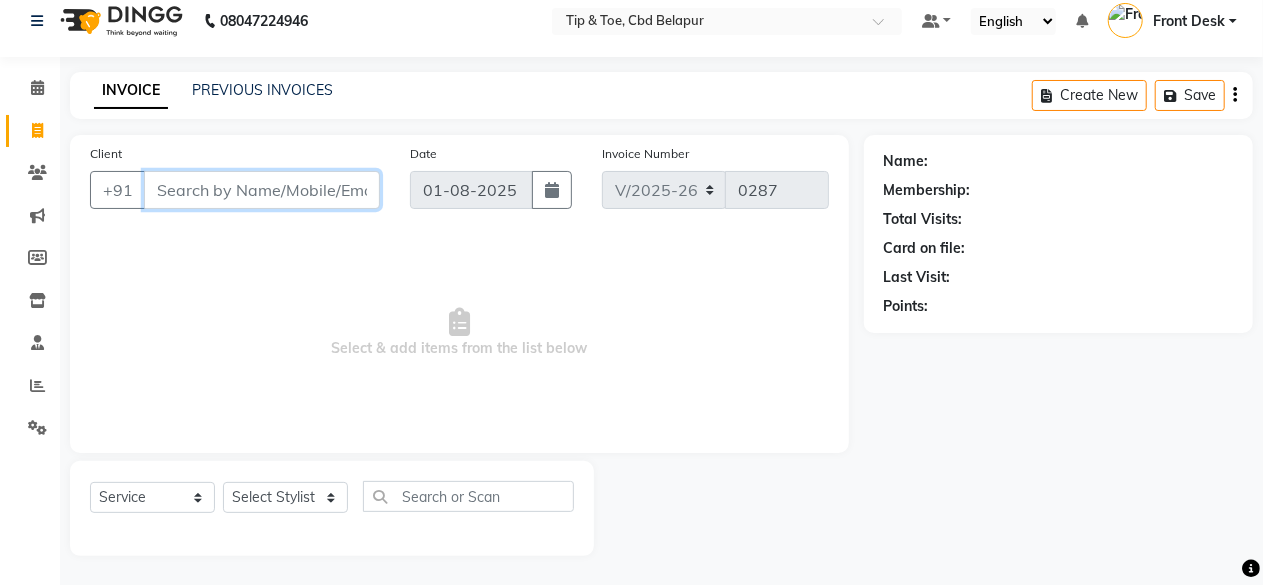click on "Client" at bounding box center [262, 190] 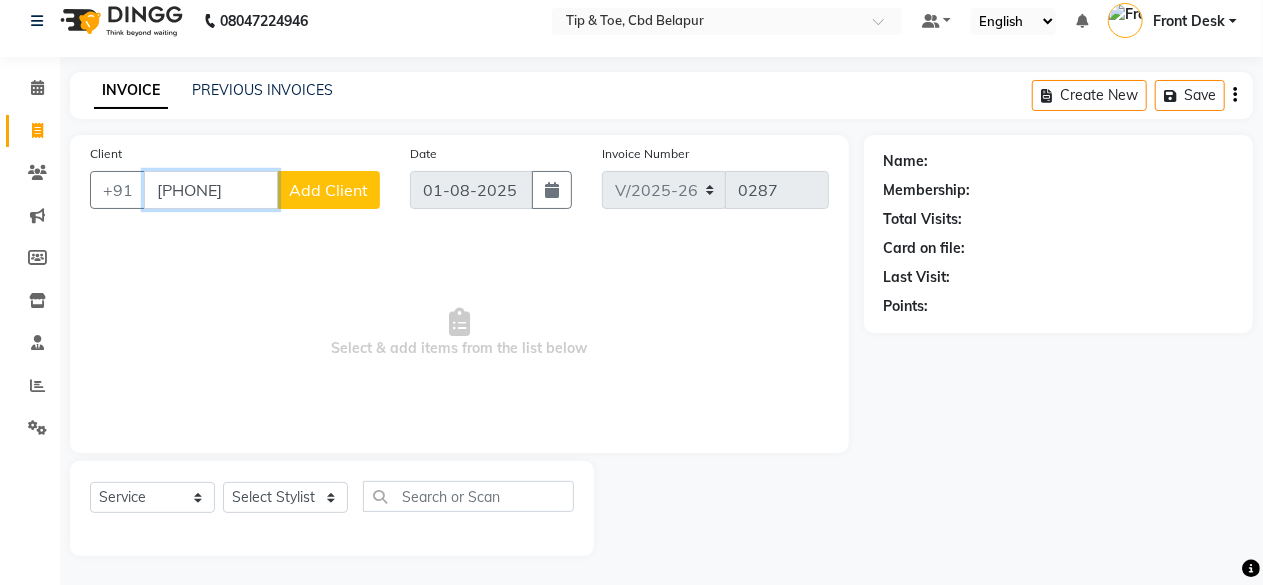 type on "9004417890" 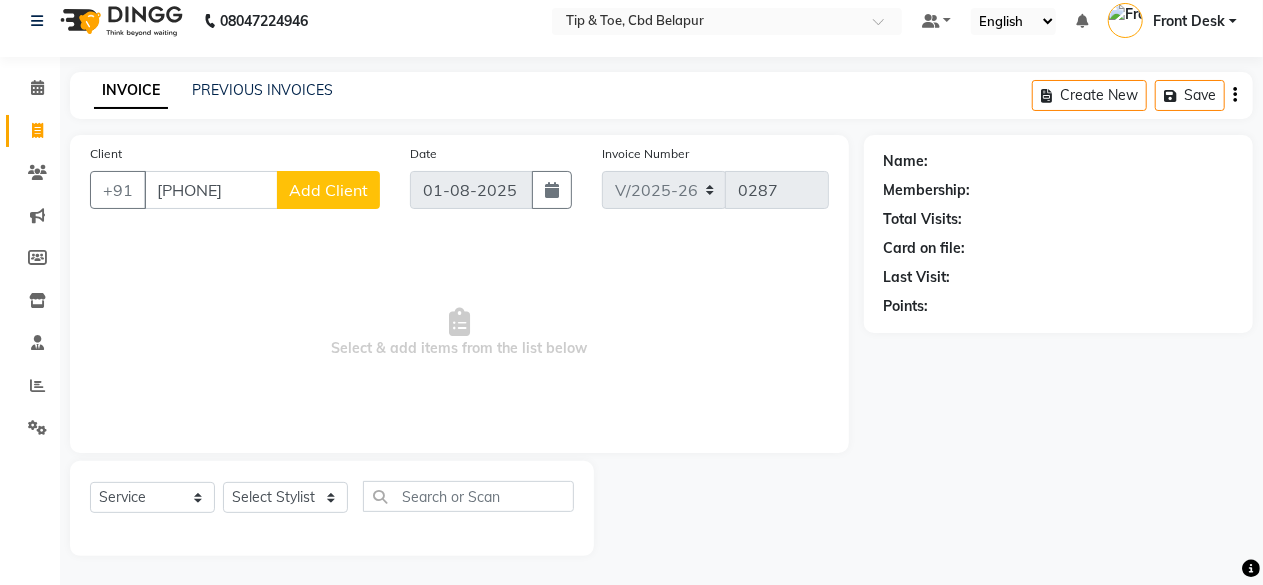 click on "Add Client" 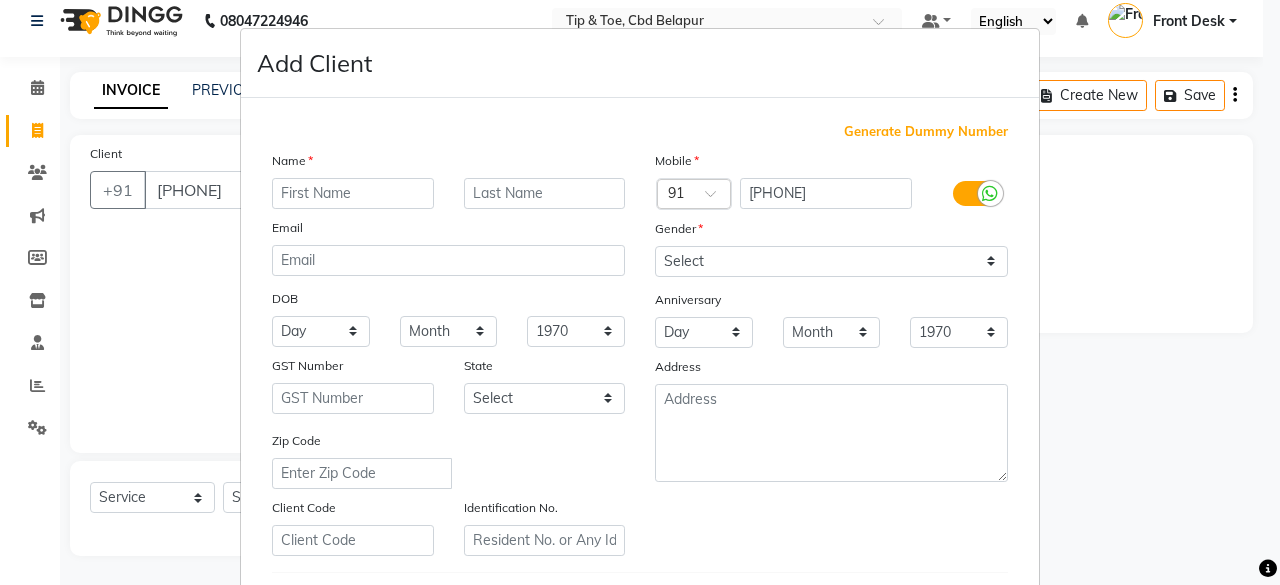 click at bounding box center [353, 193] 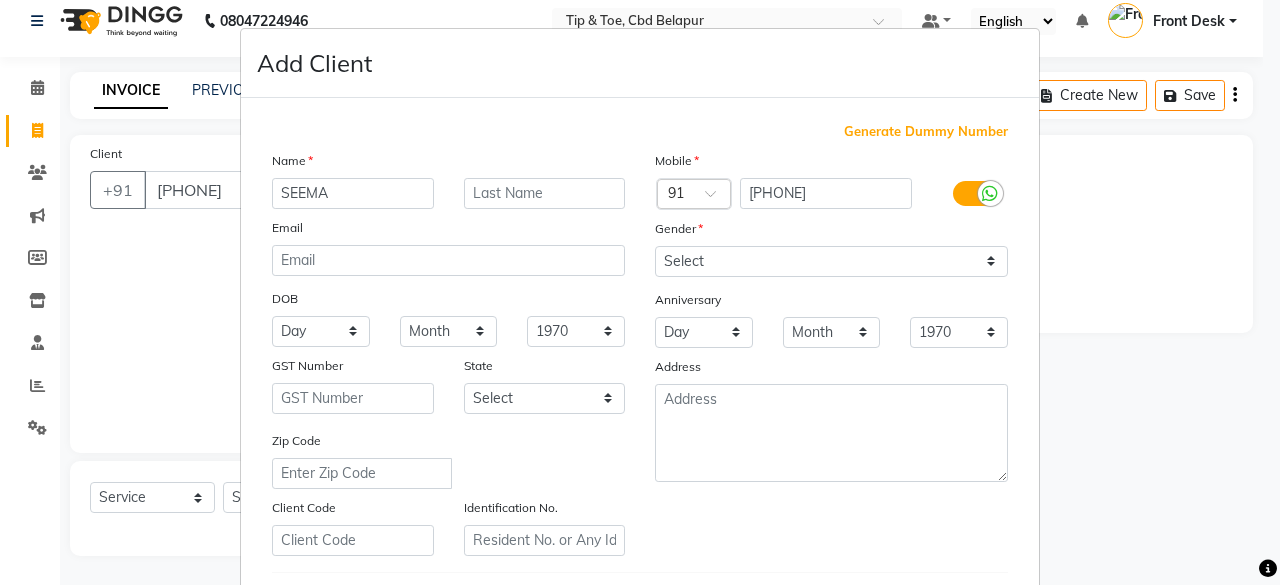 type on "SEEMA" 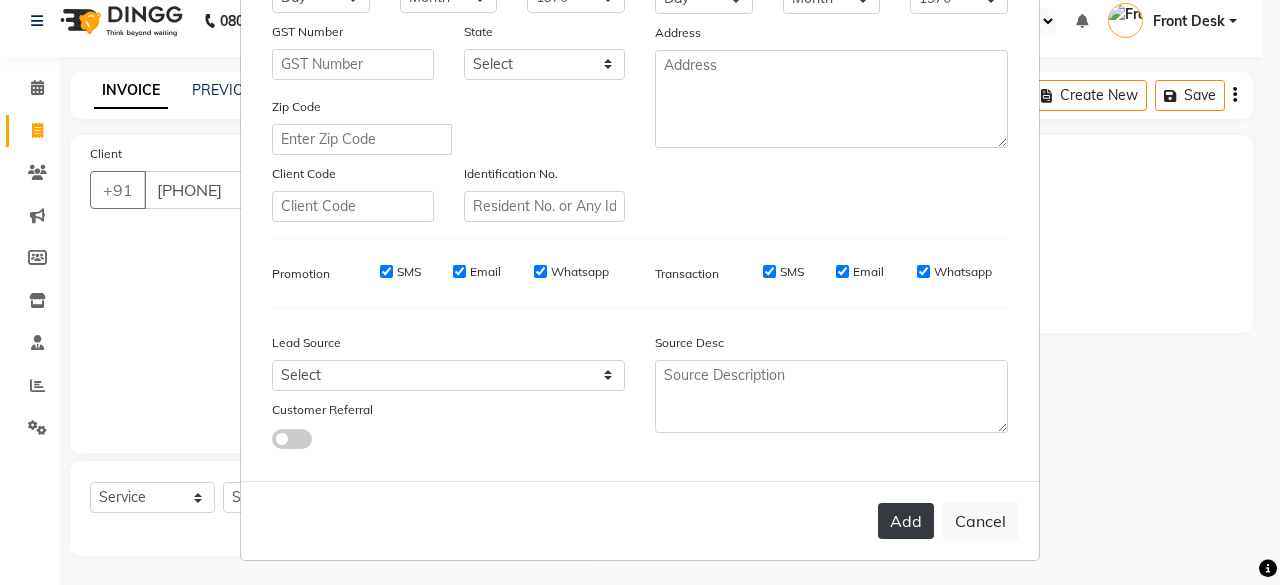 click on "Add" at bounding box center (906, 521) 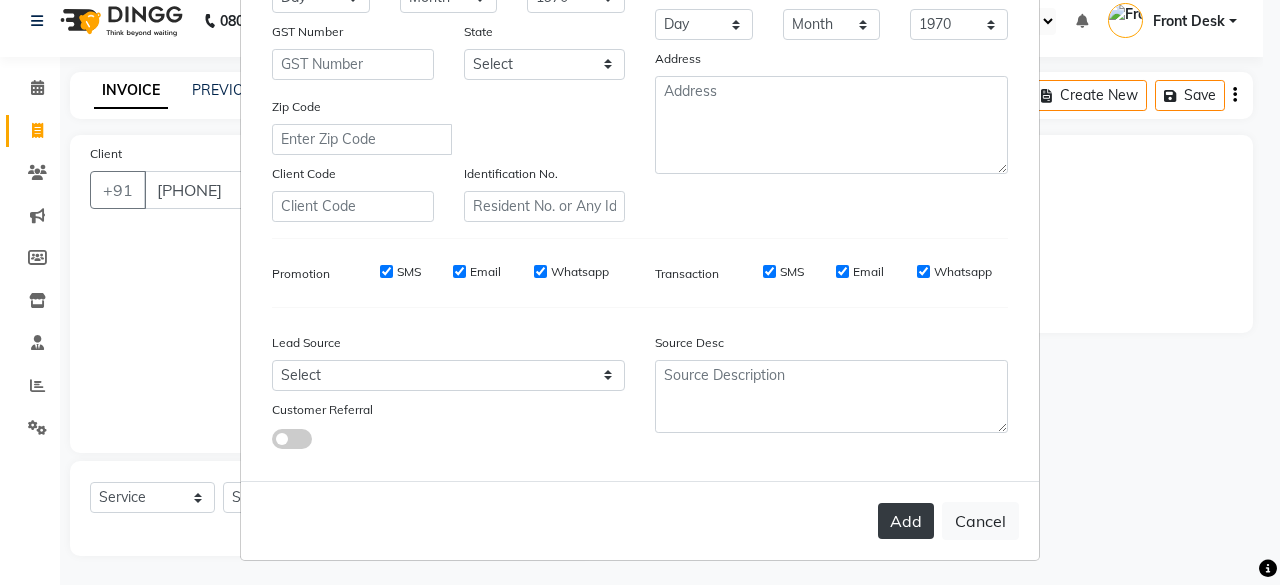 click on "Add" at bounding box center (906, 521) 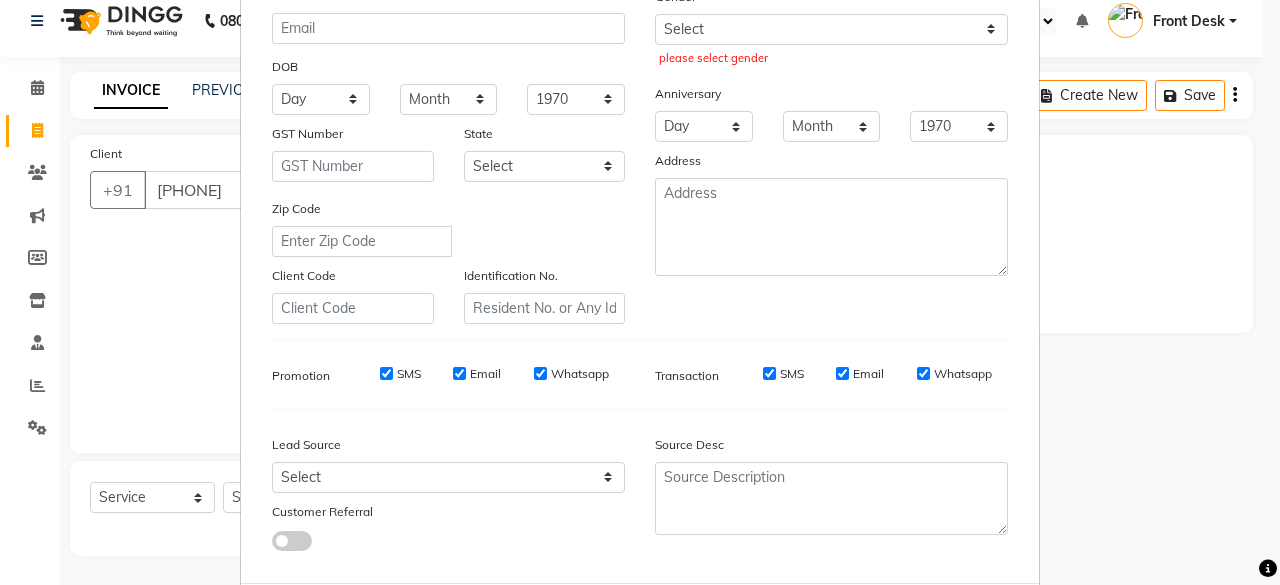 scroll, scrollTop: 214, scrollLeft: 0, axis: vertical 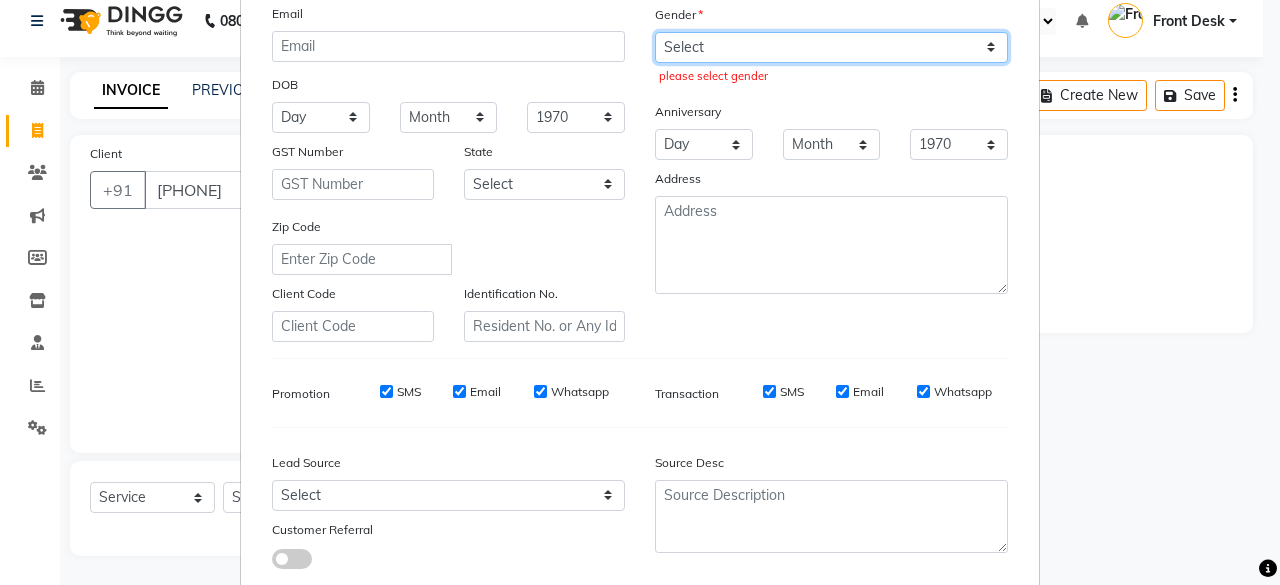 click on "Select Male Female Other Prefer Not To Say" at bounding box center [831, 47] 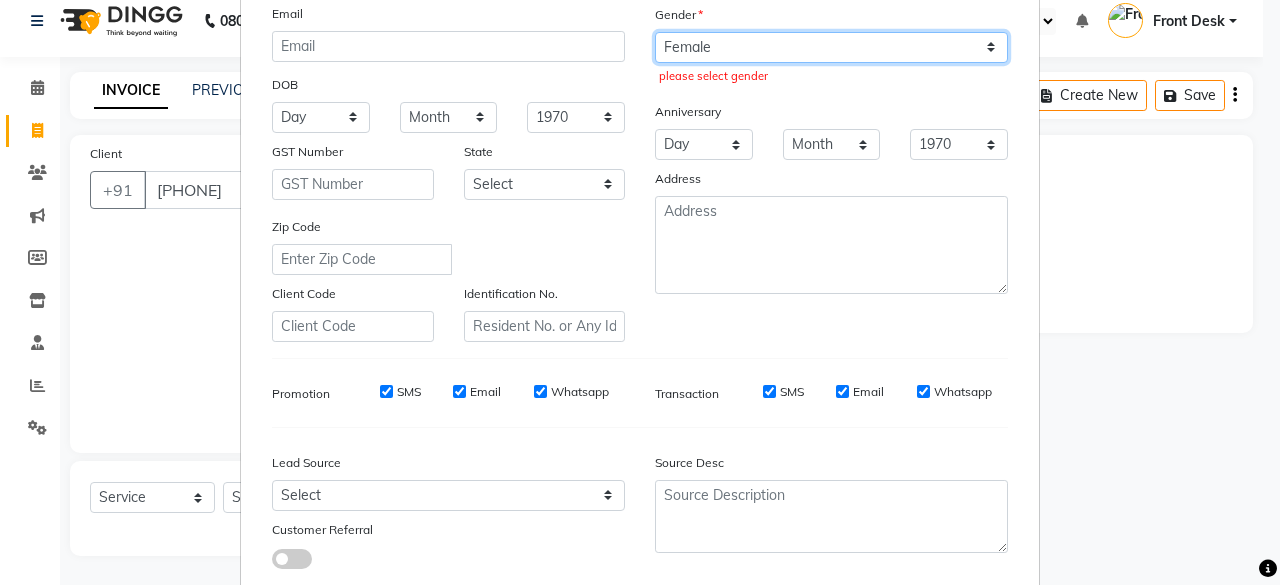 click on "Select Male Female Other Prefer Not To Say" at bounding box center [831, 47] 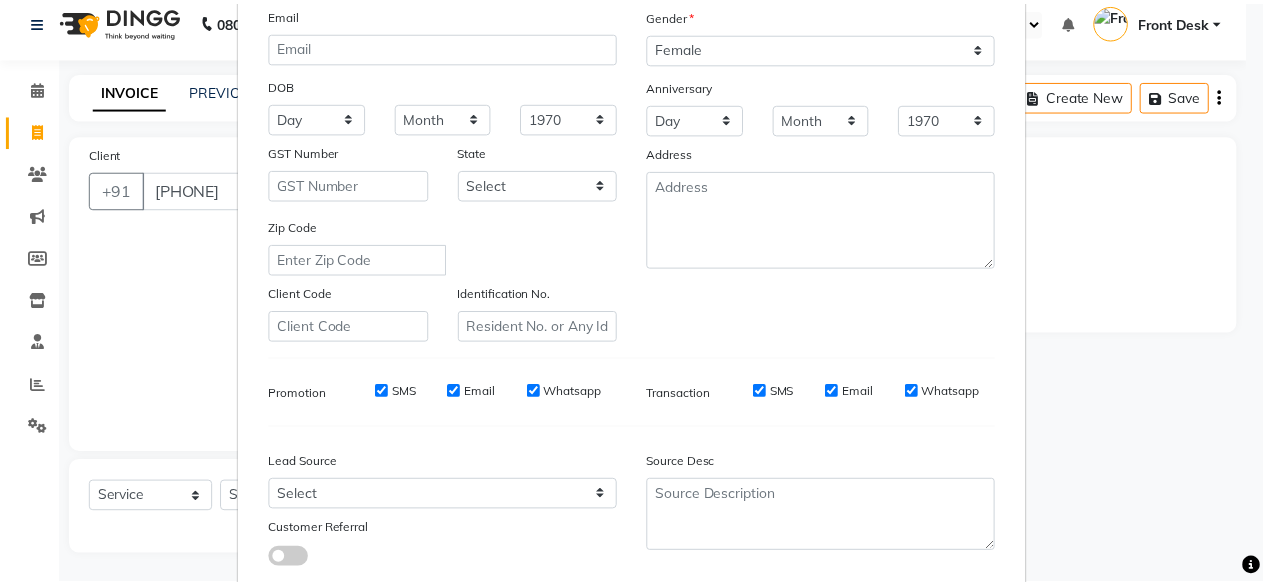 scroll, scrollTop: 334, scrollLeft: 0, axis: vertical 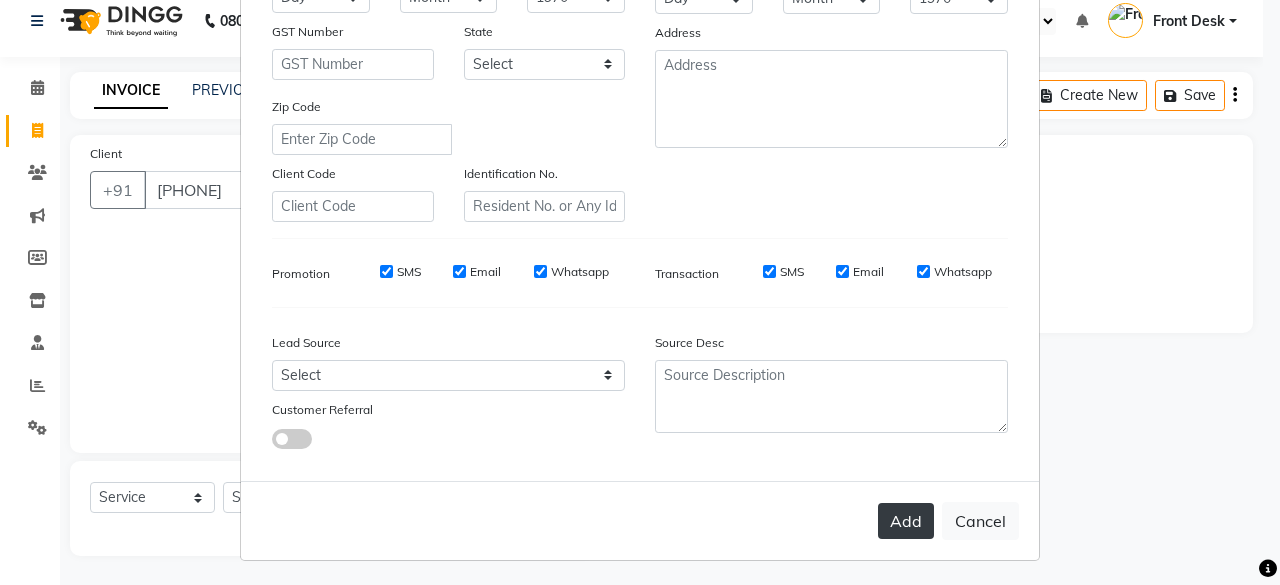 click on "Add" at bounding box center (906, 521) 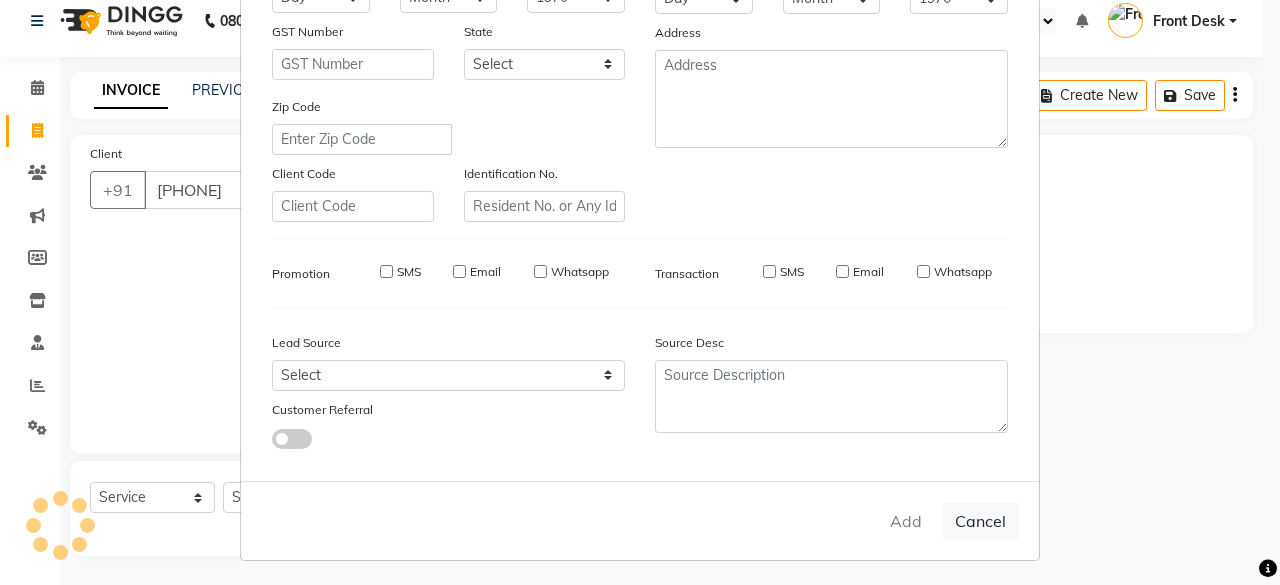 type 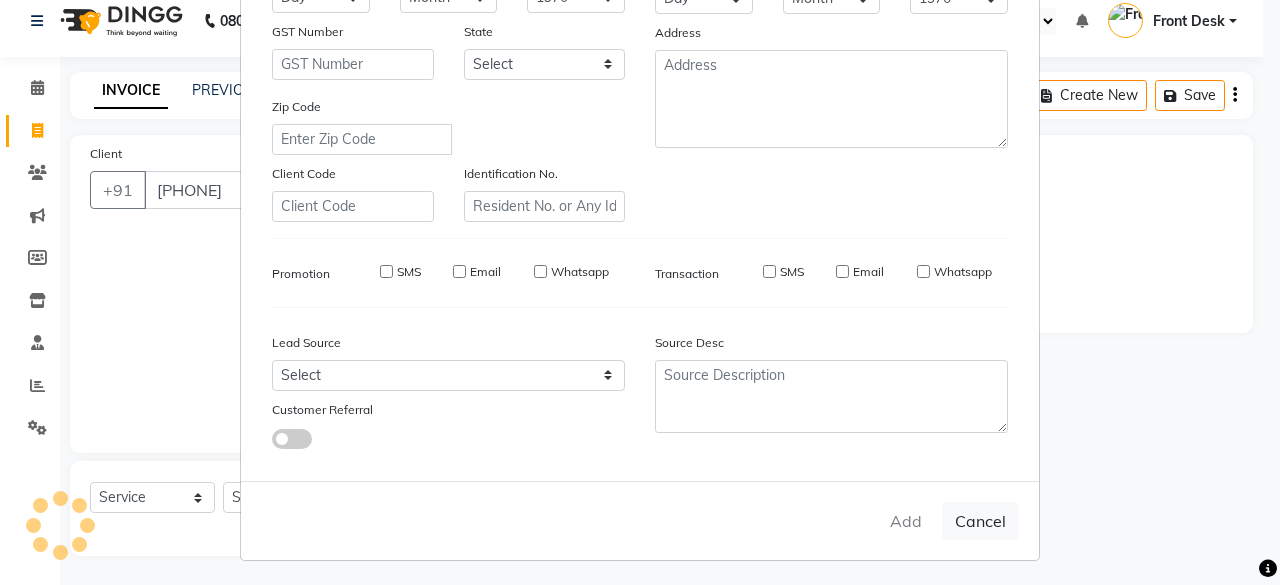 select 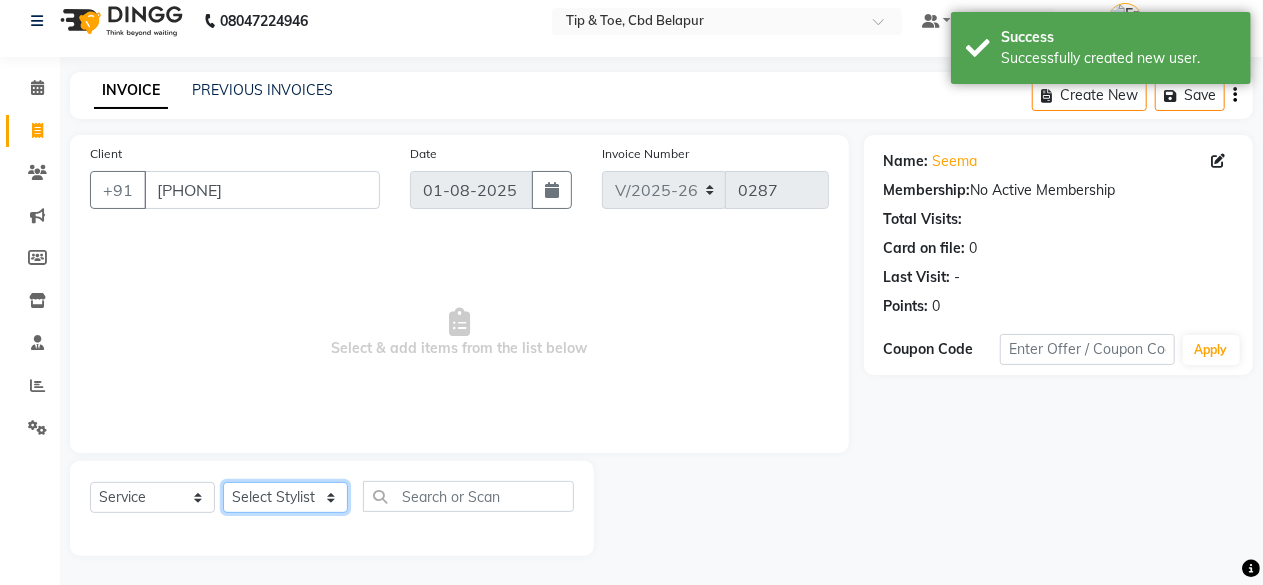 click on "Select Stylist ANVI Dhanashree Front Desk monish Pooja priyanka RUPALI Sheetal Sheetal Sachdev Thanyuiwon Bukli. Vijay" 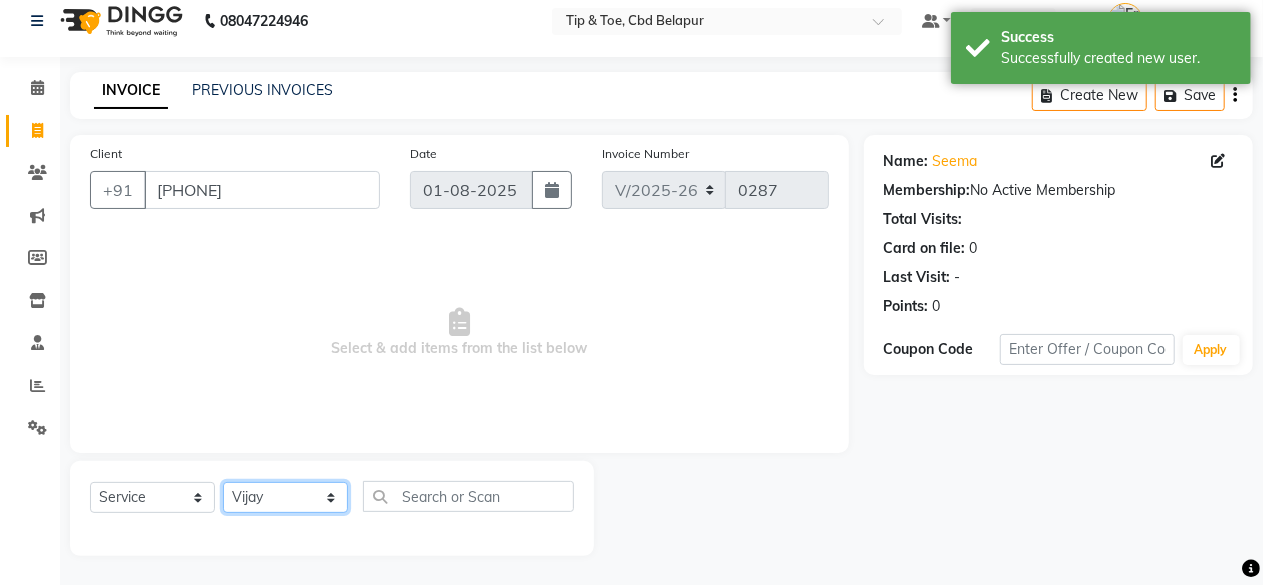 click on "Select Stylist ANVI Dhanashree Front Desk monish Pooja priyanka RUPALI Sheetal Sheetal Sachdev Thanyuiwon Bukli. Vijay" 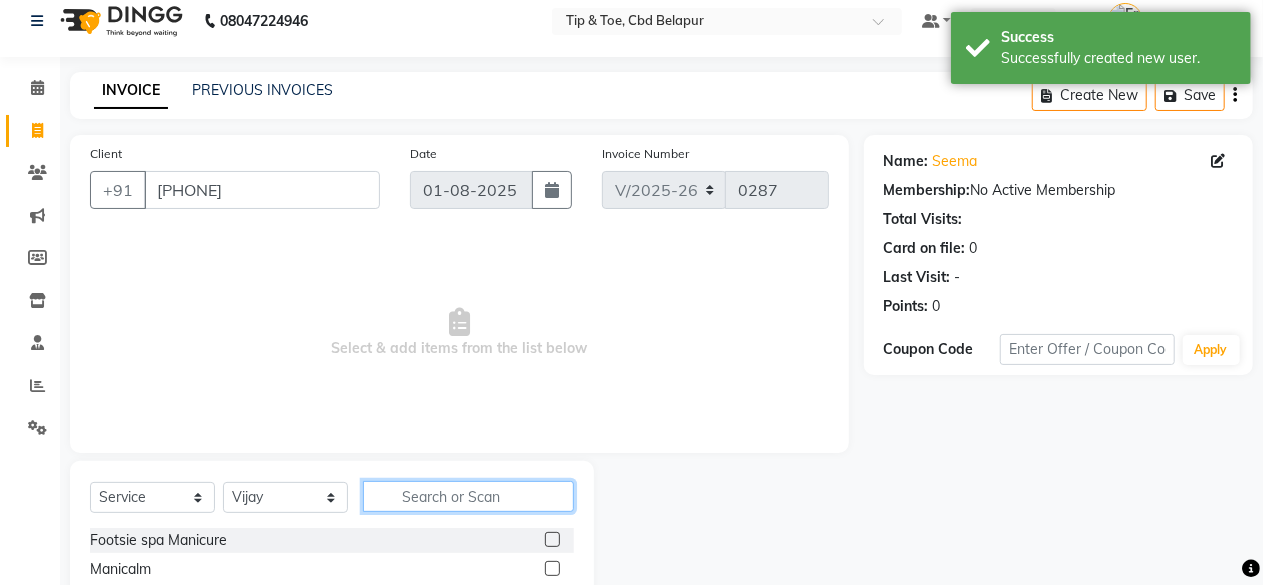 click 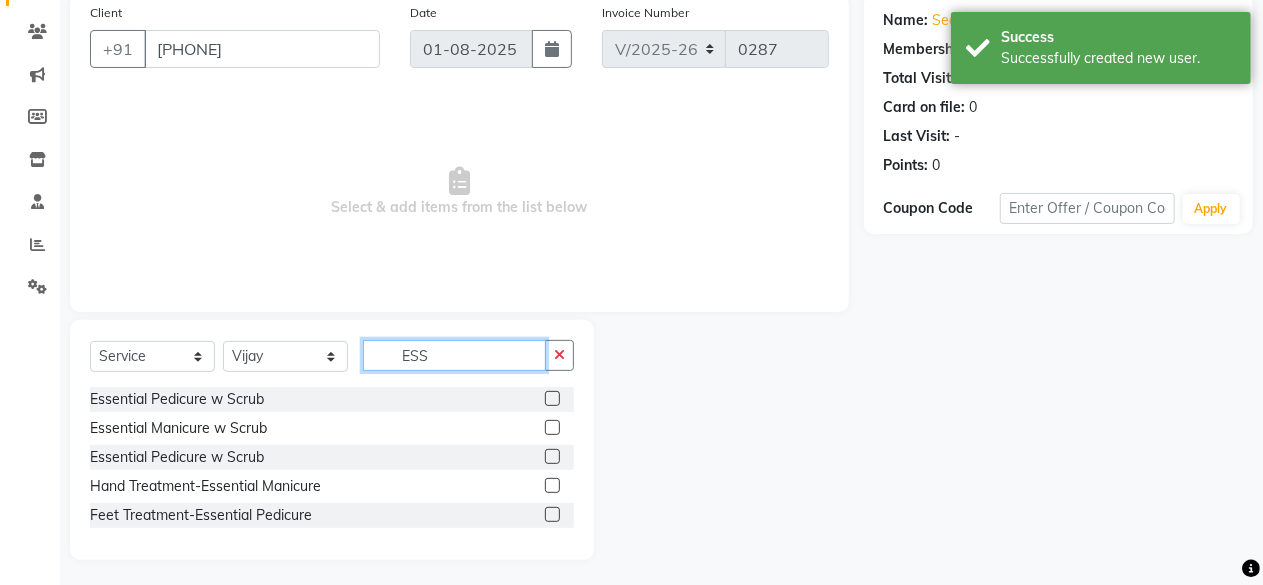 scroll, scrollTop: 160, scrollLeft: 0, axis: vertical 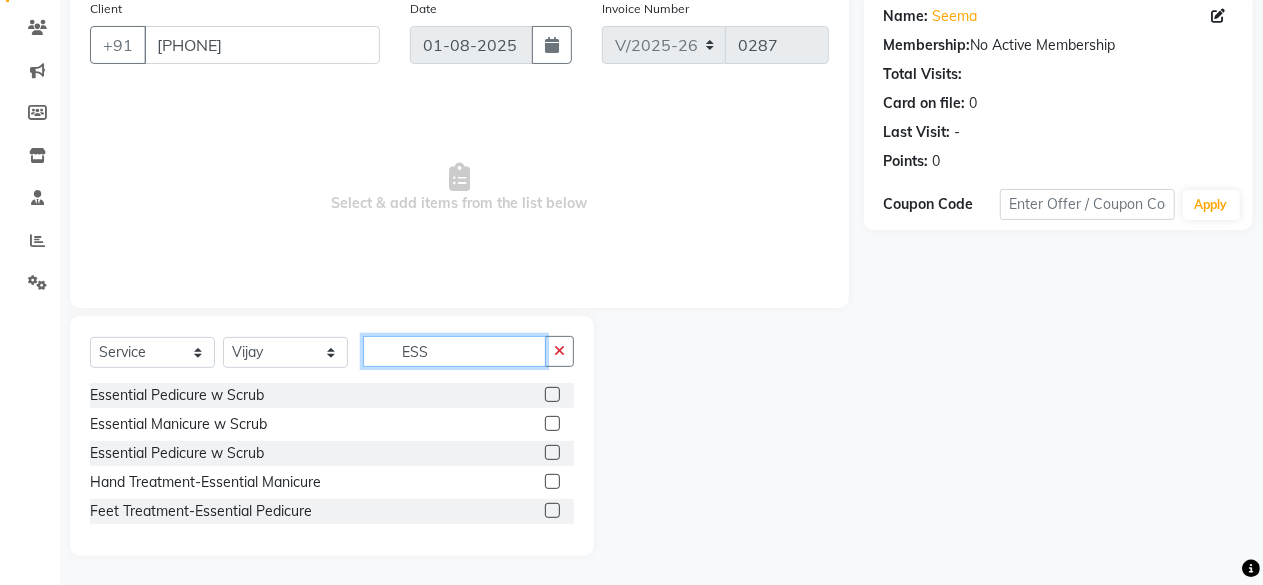 type on "ESS" 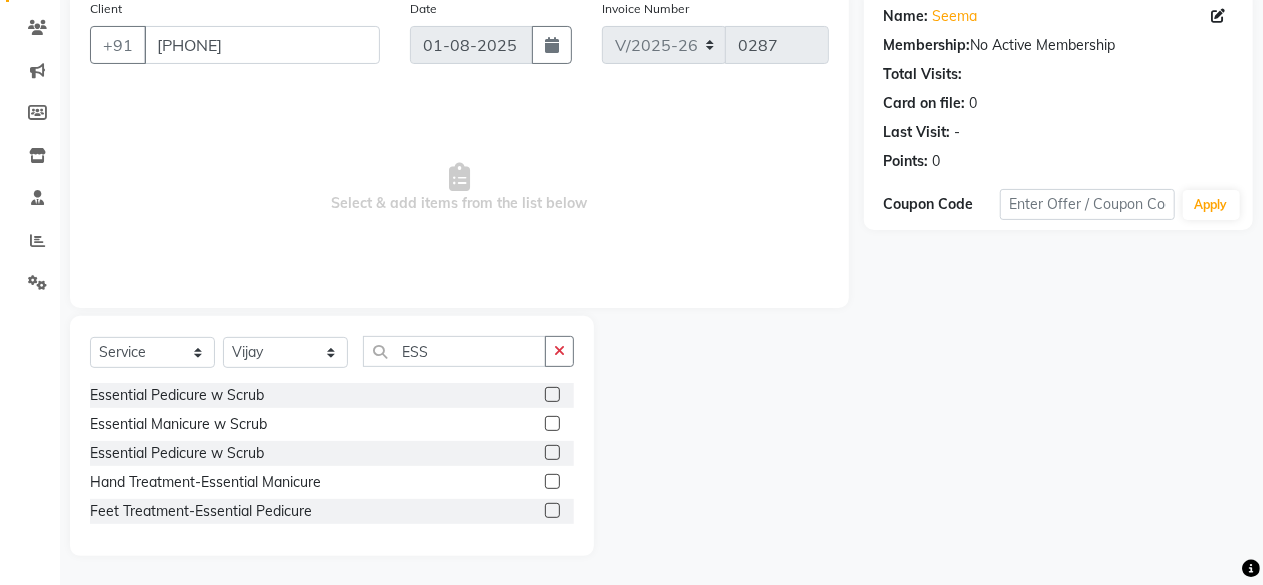 click 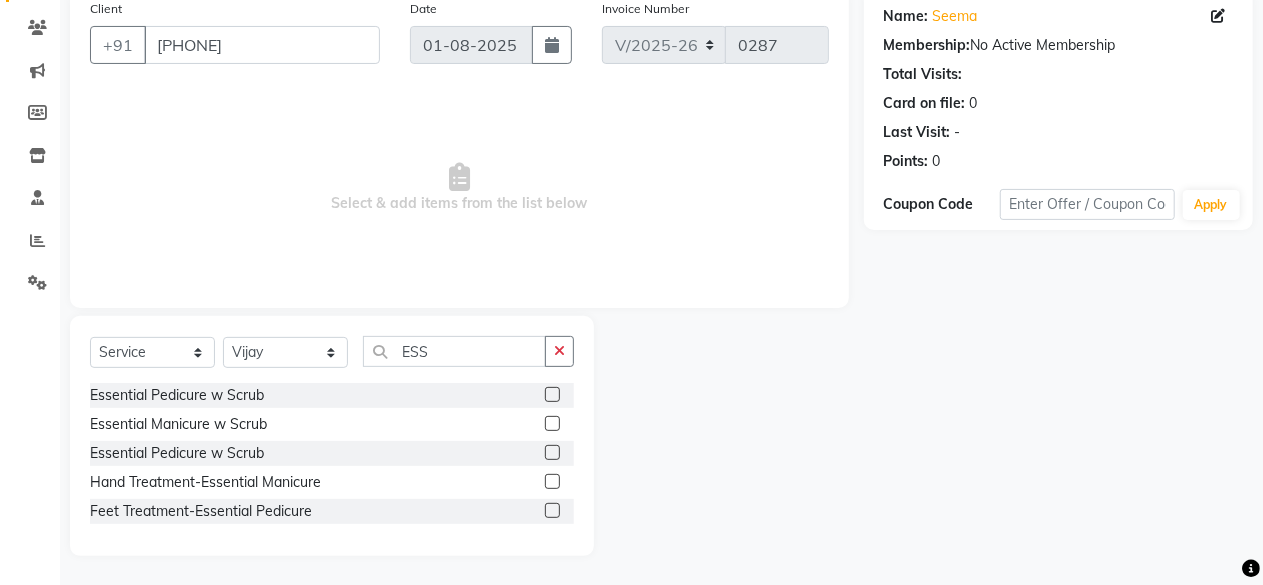 click at bounding box center (551, 511) 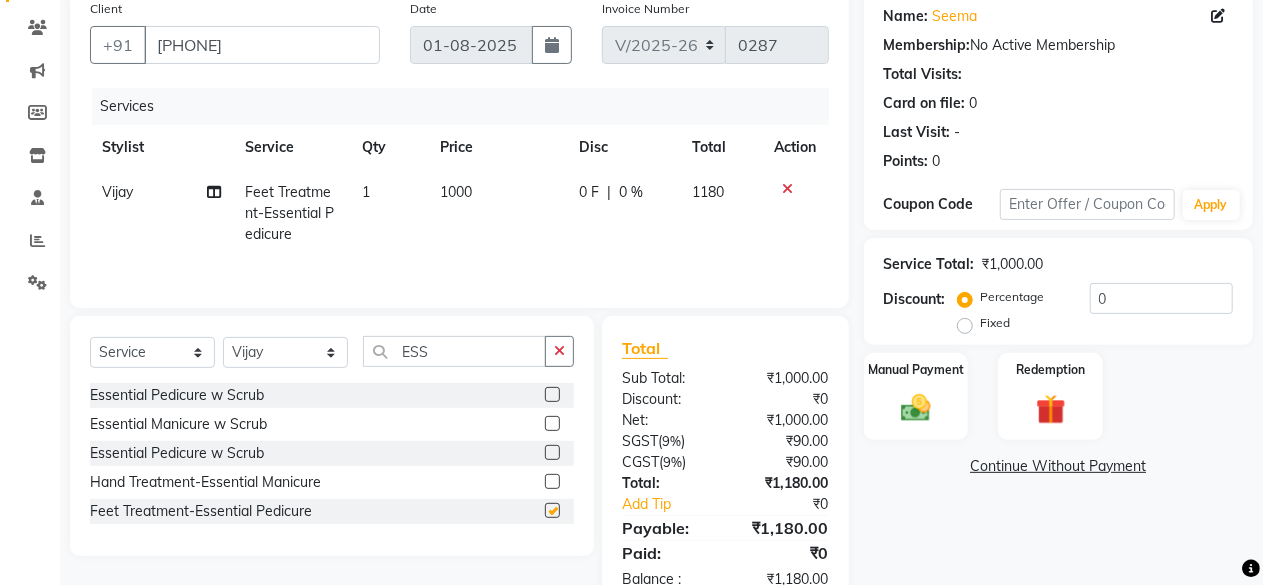 checkbox on "false" 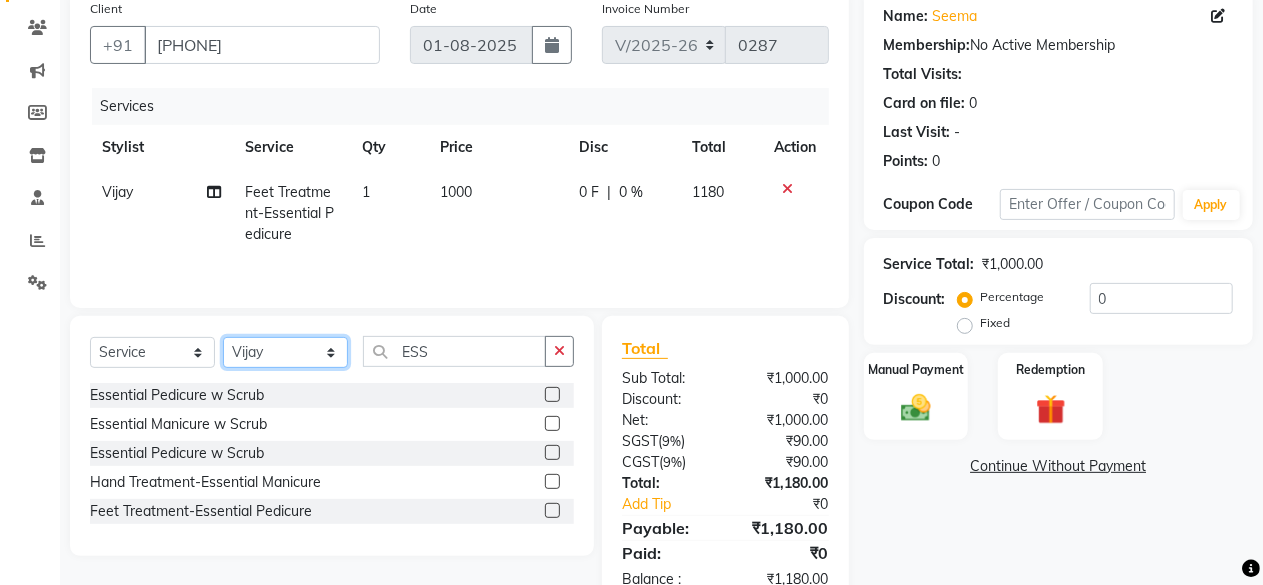 click on "Select Stylist ANVI Dhanashree Front Desk monish Pooja priyanka RUPALI Sheetal Sheetal Sachdev Thanyuiwon Bukli. Vijay" 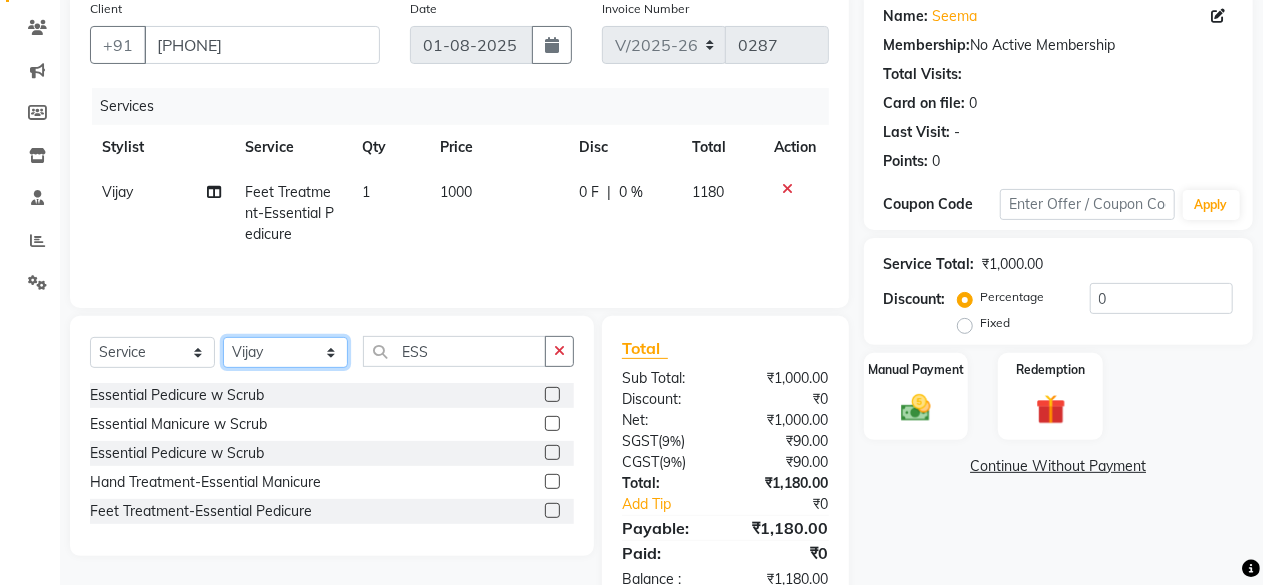 select on "40372" 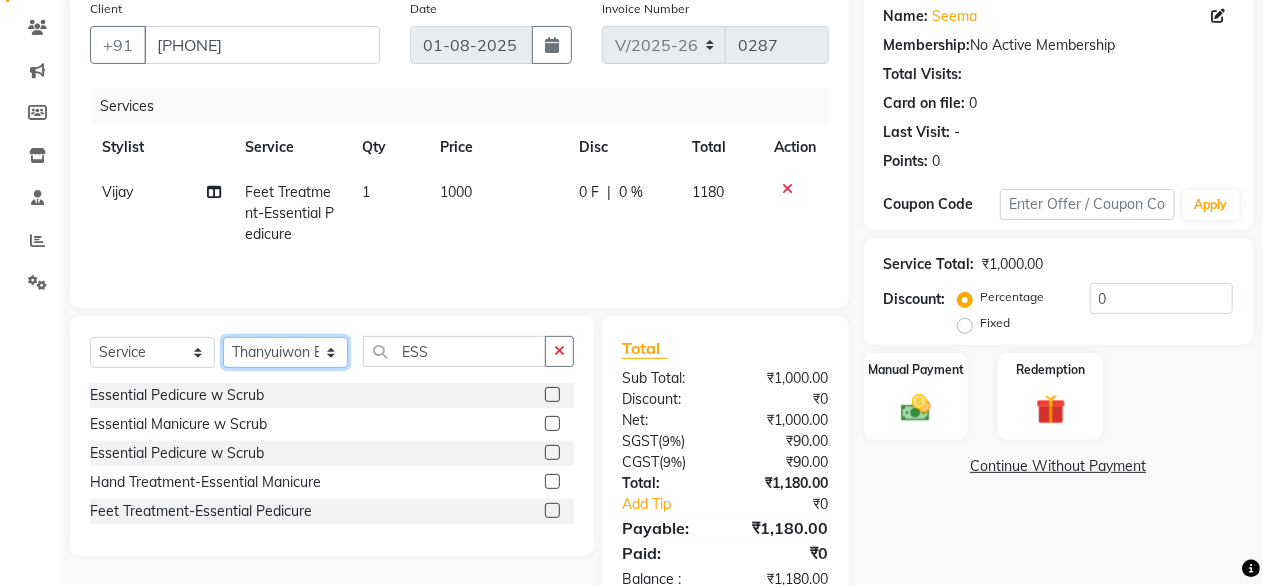 click on "Select Stylist ANVI Dhanashree Front Desk monish Pooja priyanka RUPALI Sheetal Sheetal Sachdev Thanyuiwon Bukli. Vijay" 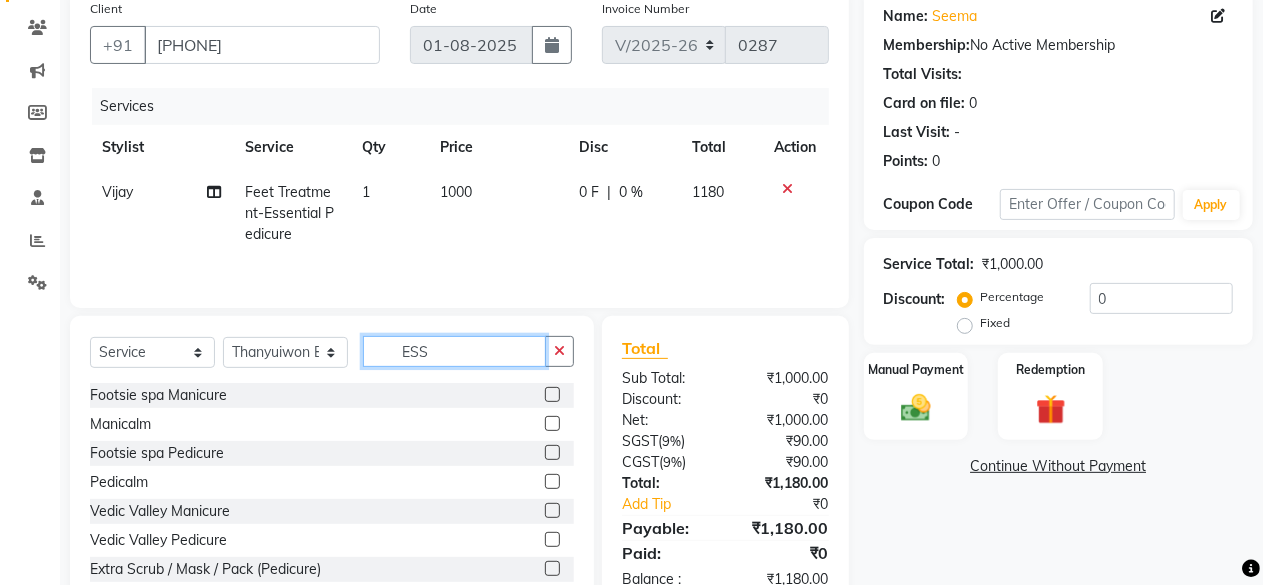 click on "ESS" 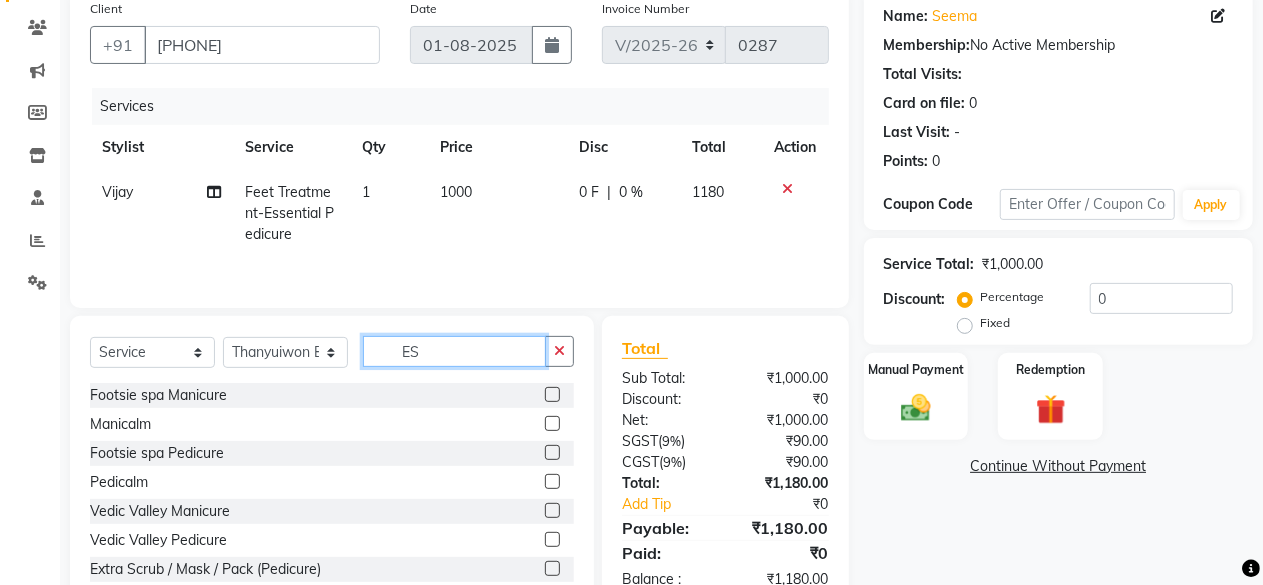 type on "E" 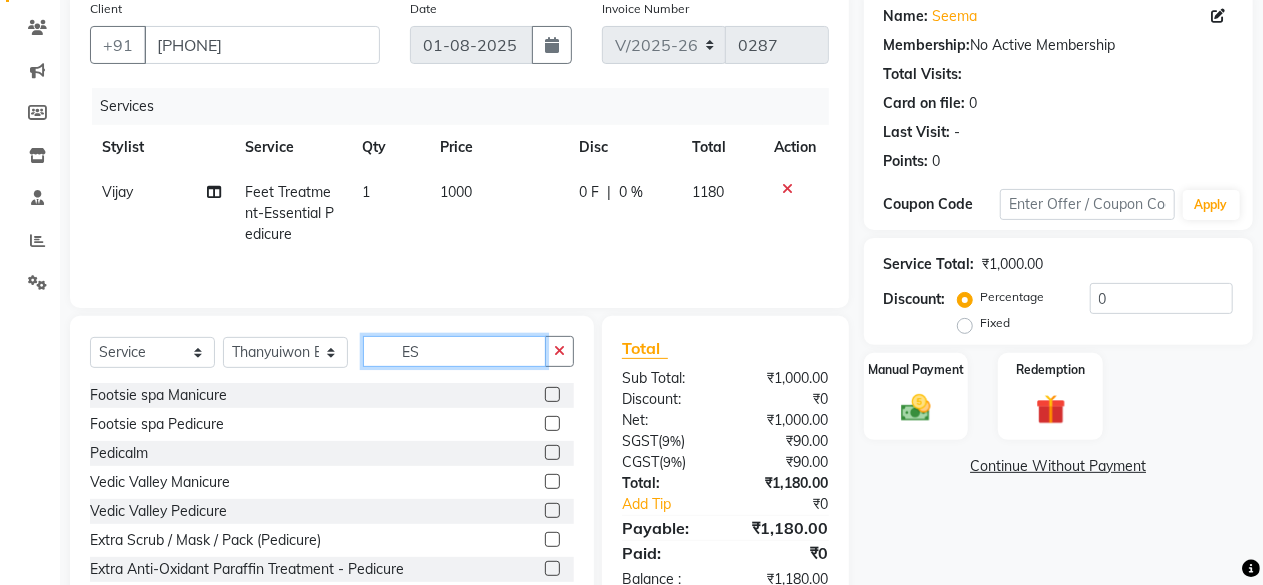 type on "ESS" 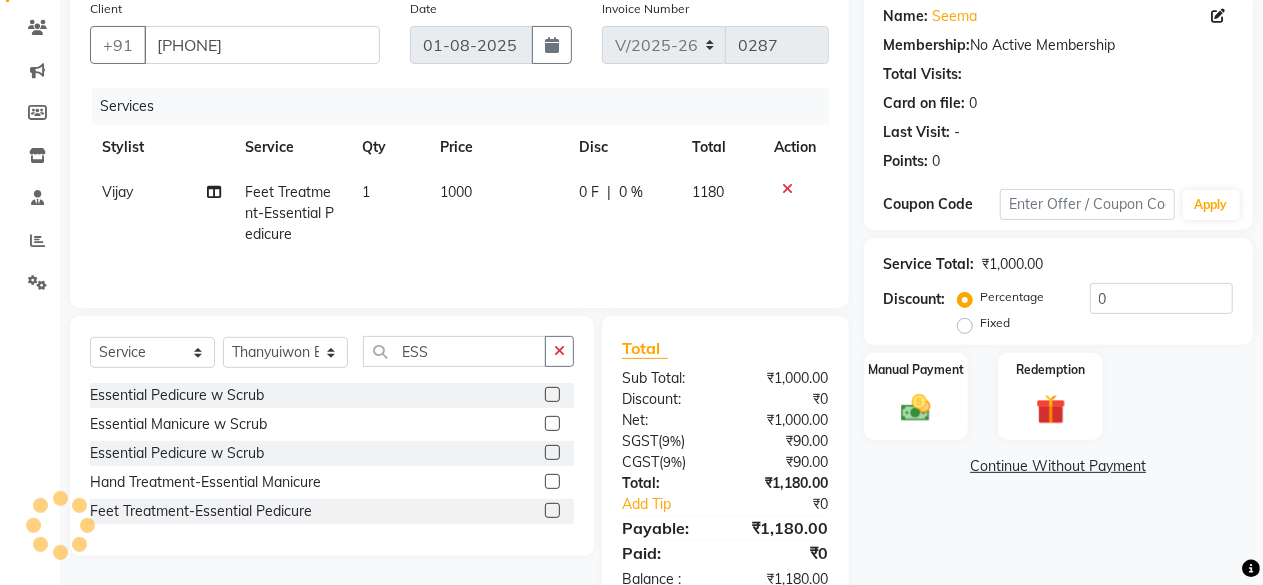 click 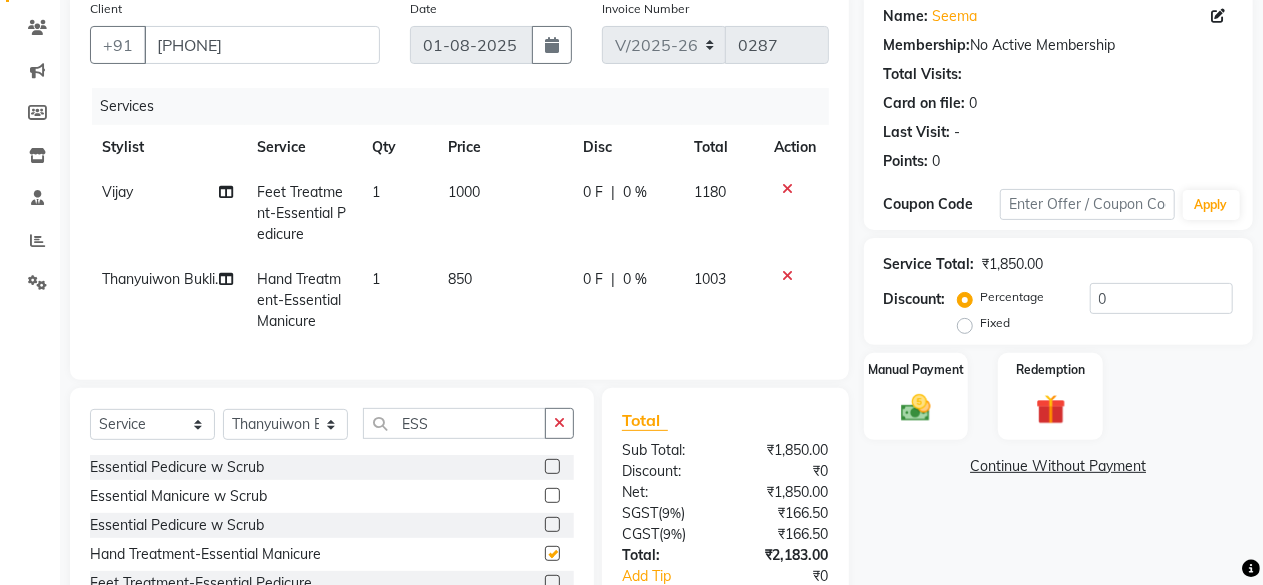 checkbox on "false" 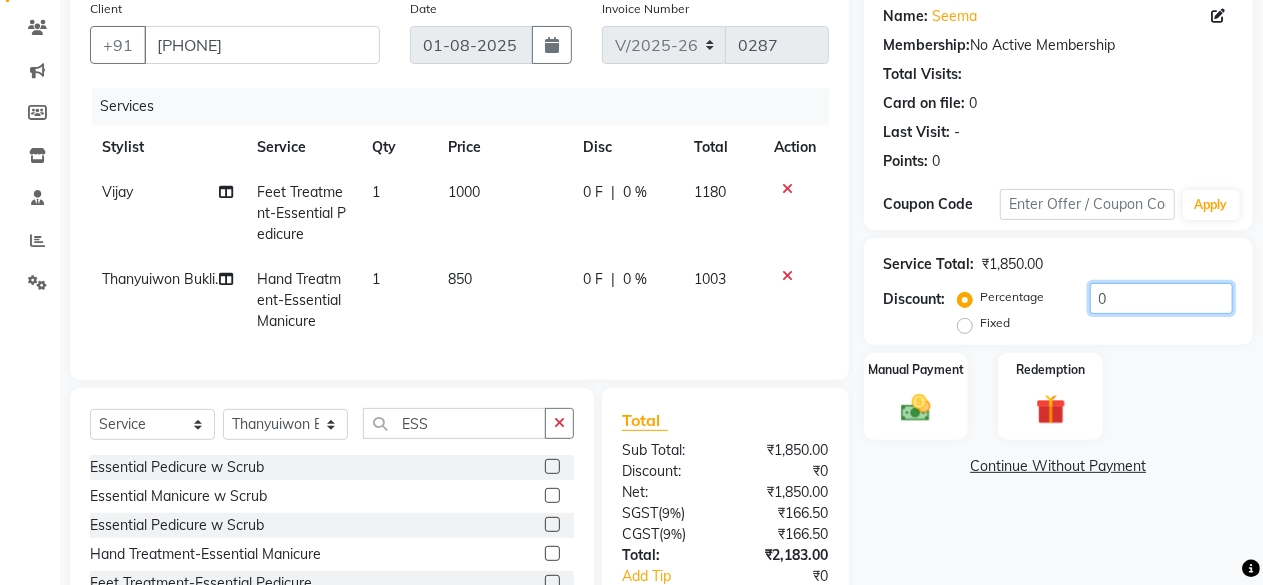 click on "0" 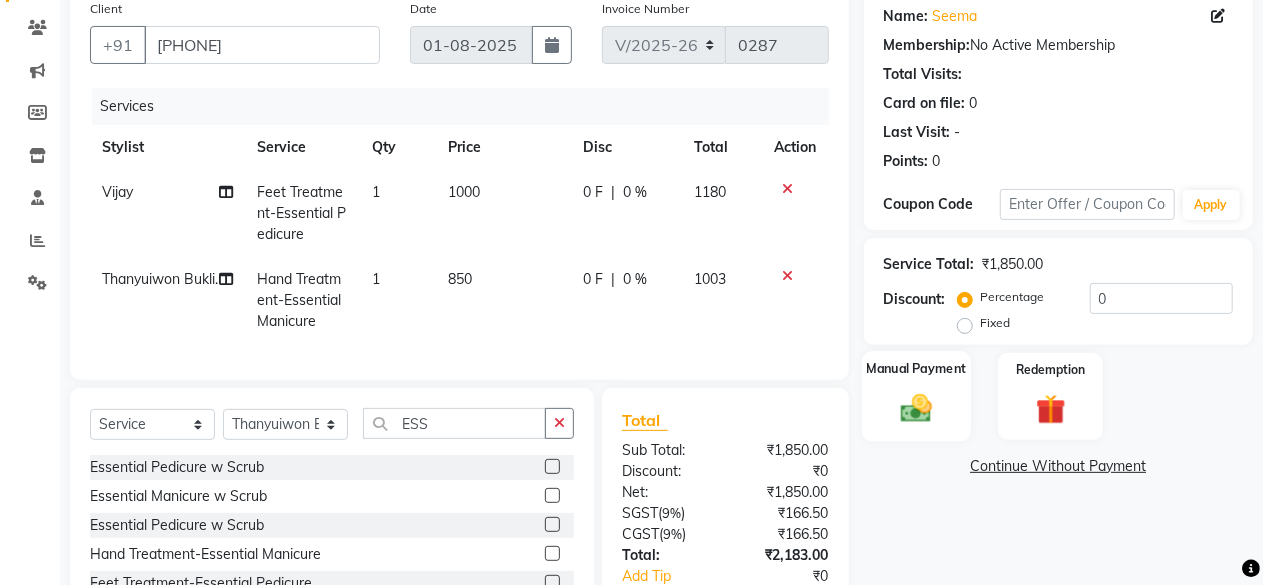 click 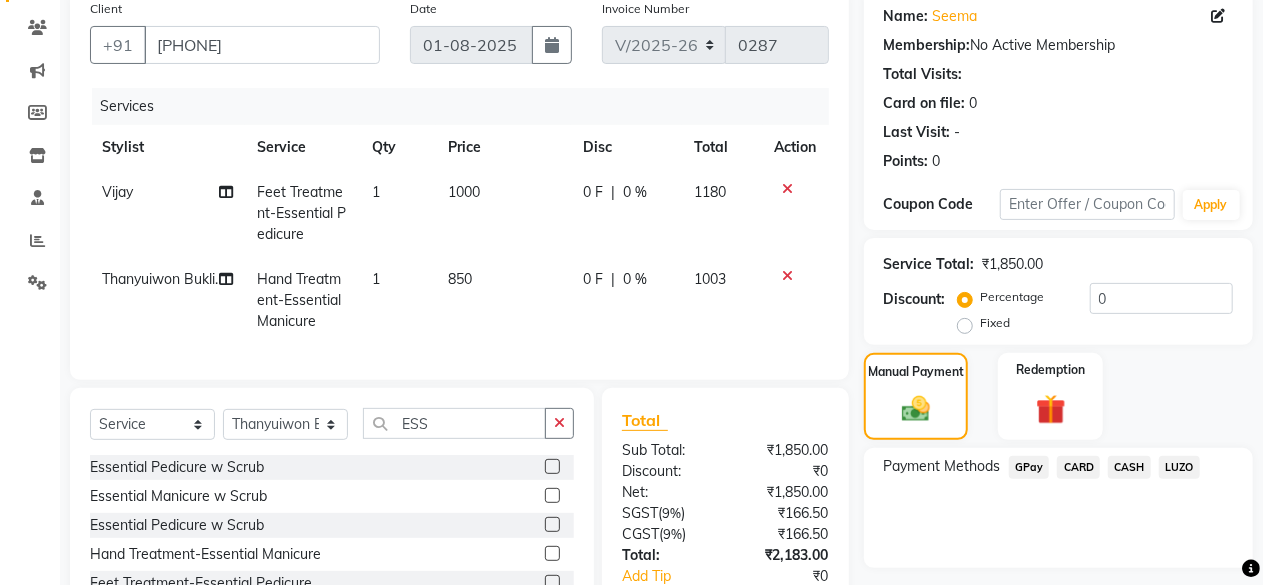 click on "GPay" 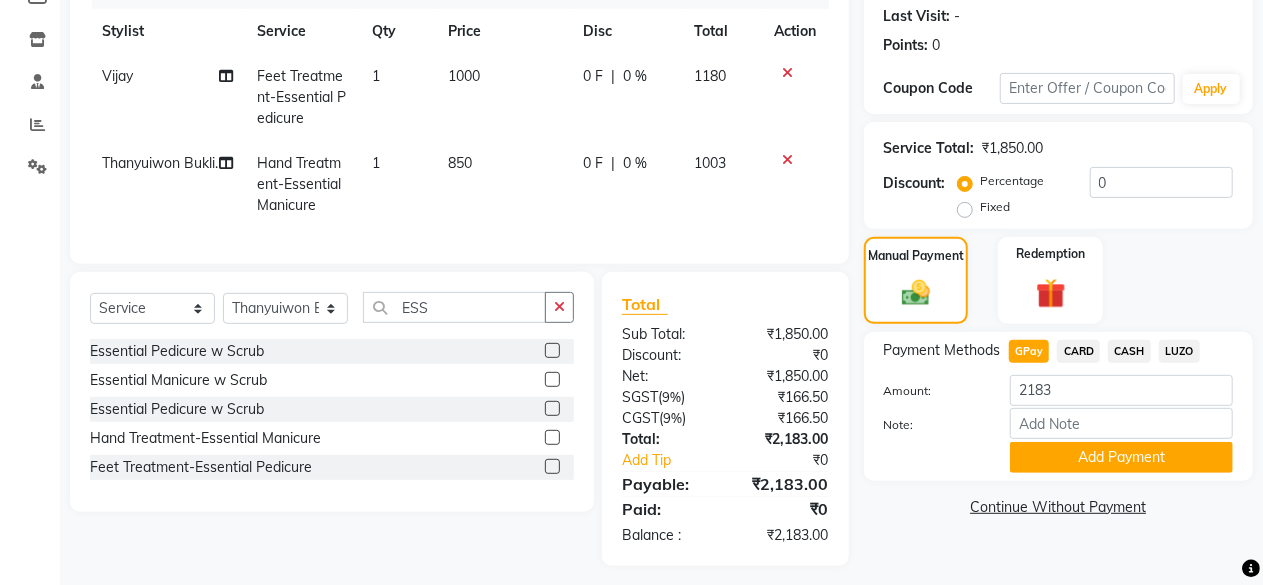 scroll, scrollTop: 302, scrollLeft: 0, axis: vertical 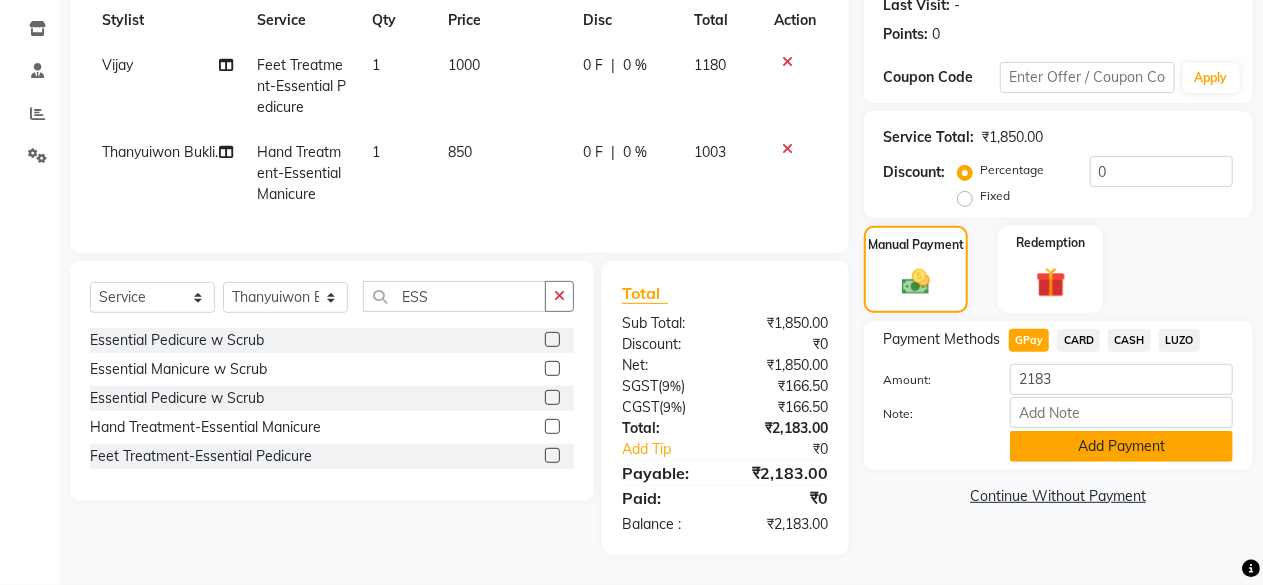 click on "Add Payment" 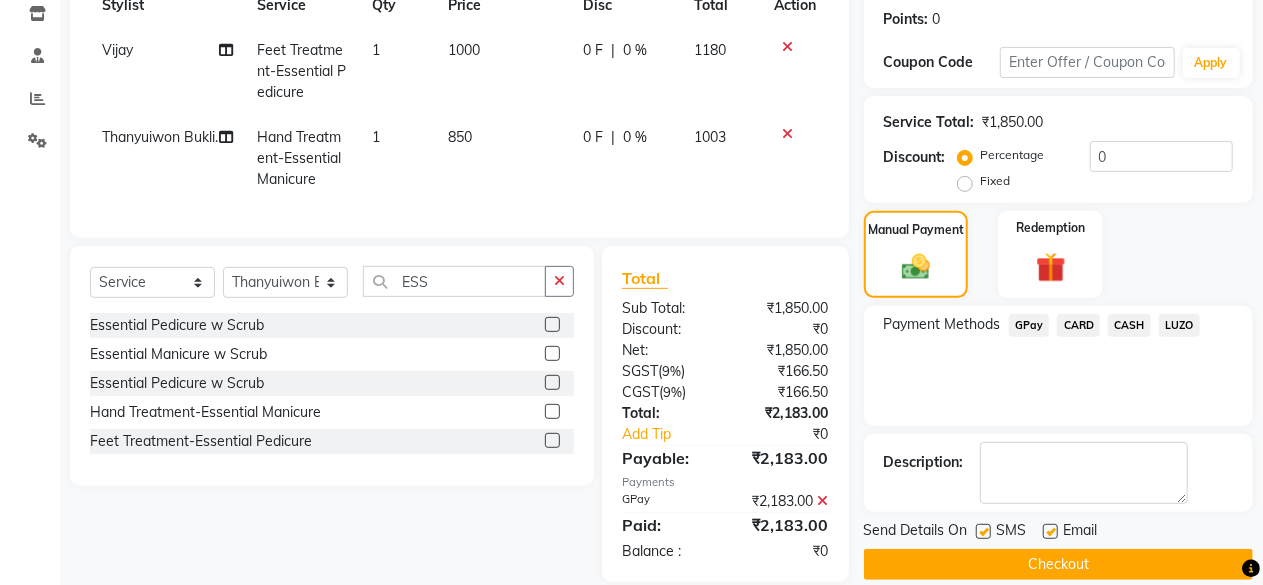click on "Checkout" 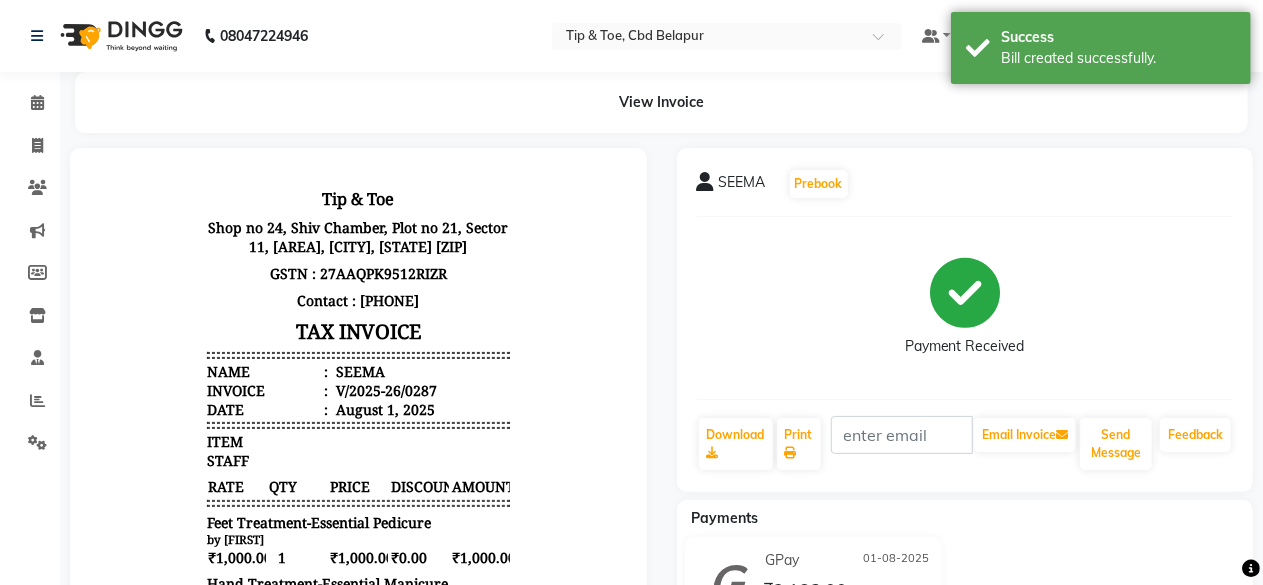 scroll, scrollTop: 0, scrollLeft: 0, axis: both 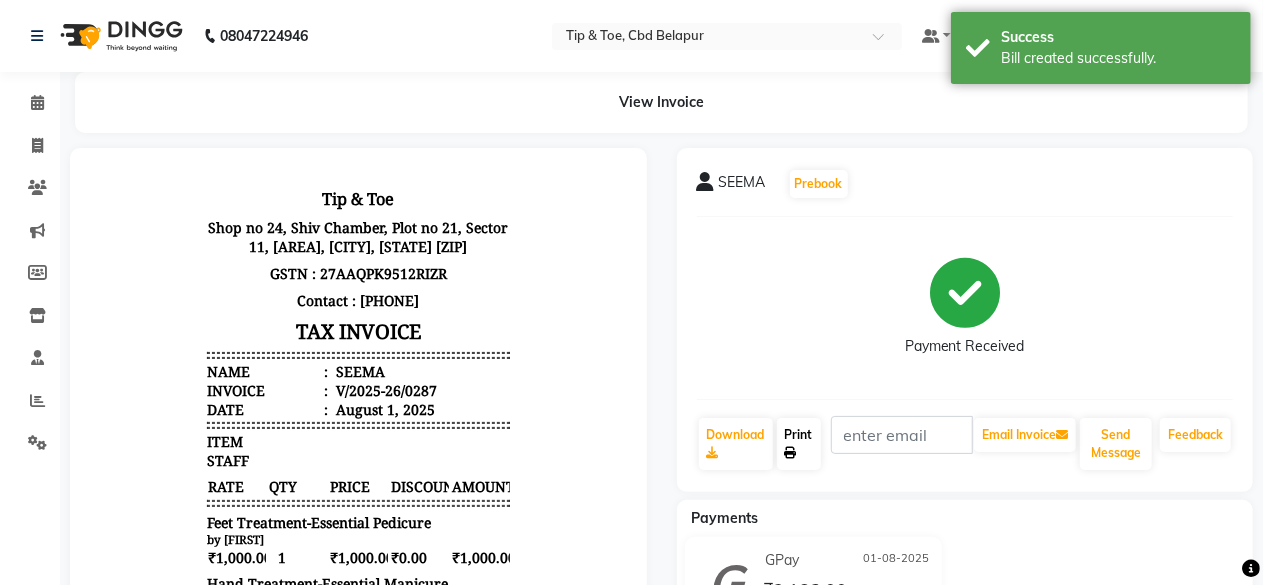 click on "Print" 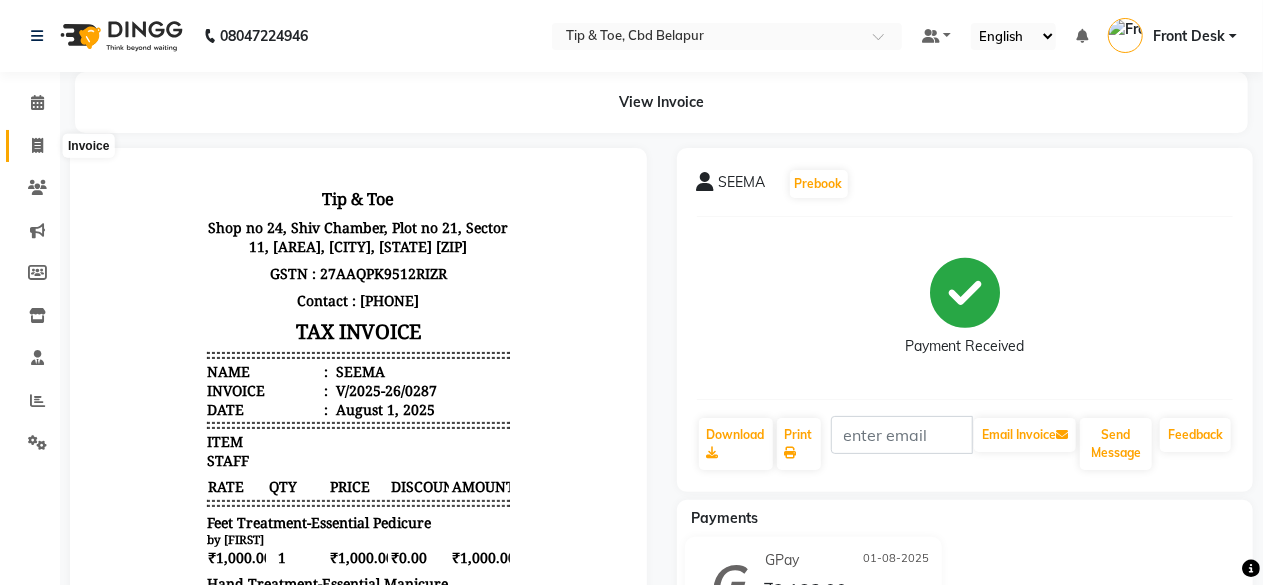 click 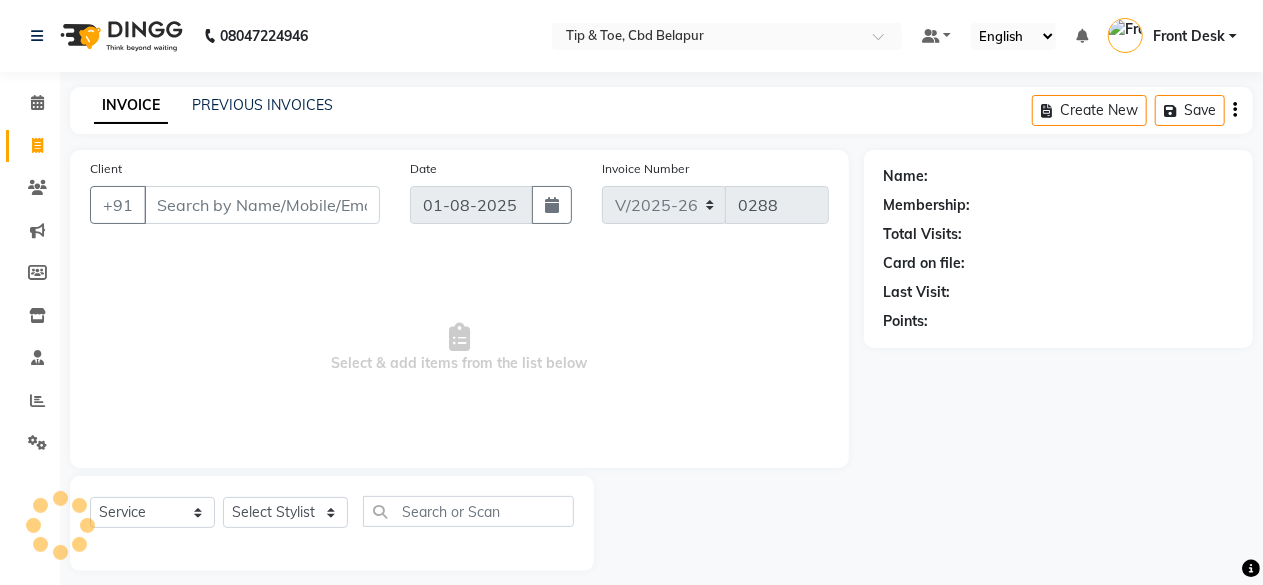 scroll, scrollTop: 15, scrollLeft: 0, axis: vertical 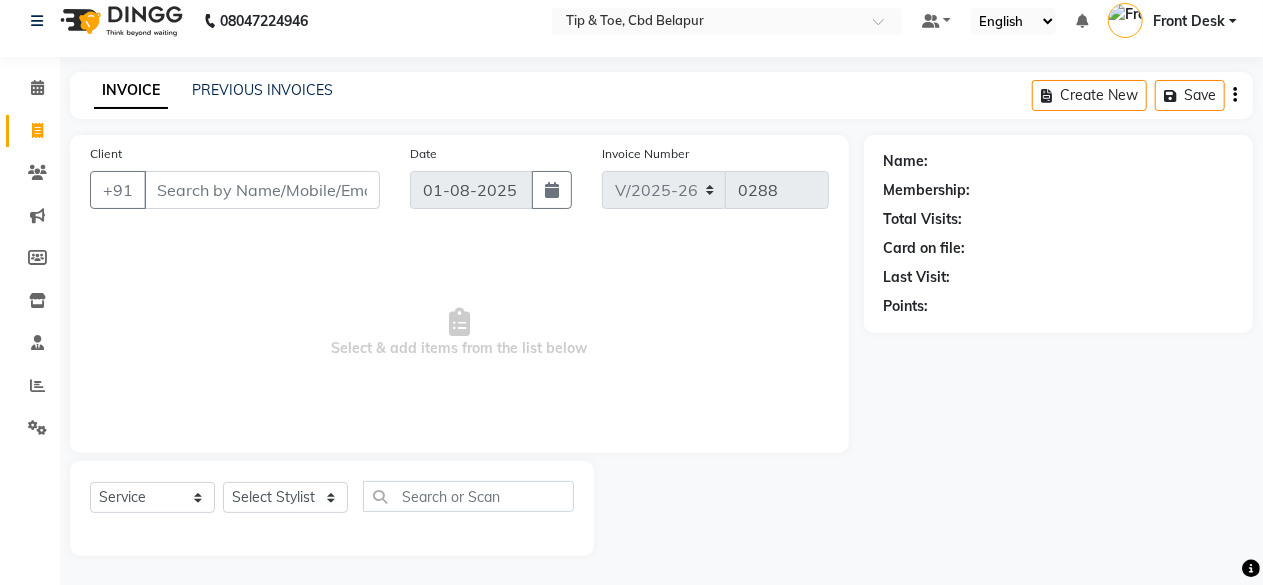 click on "Client" at bounding box center [262, 190] 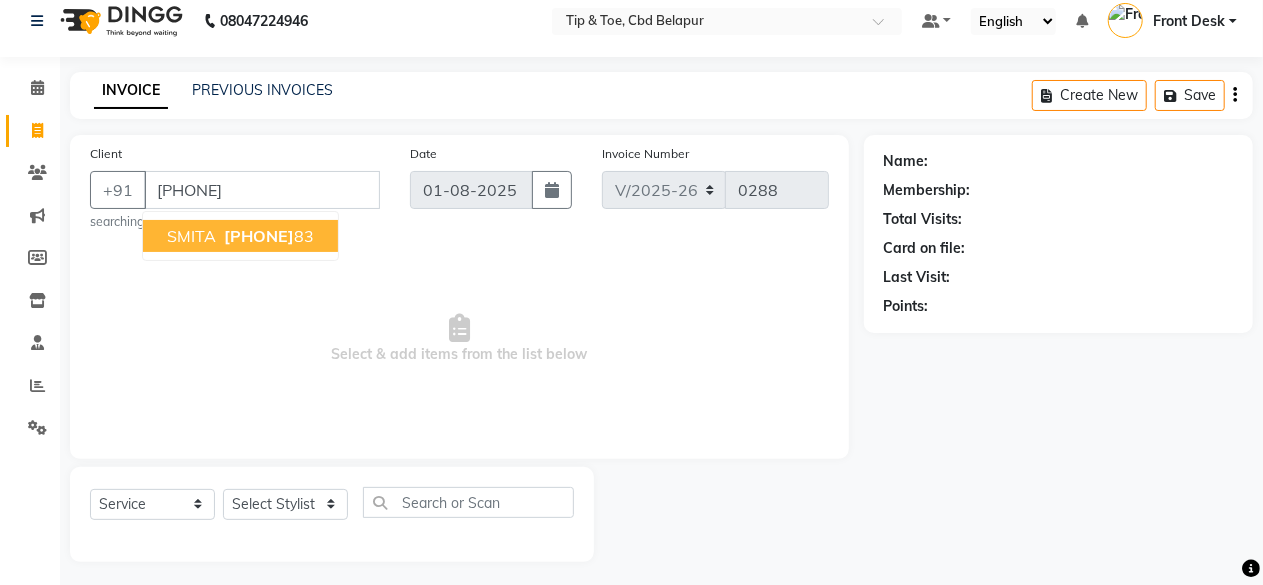 type on "9969232183" 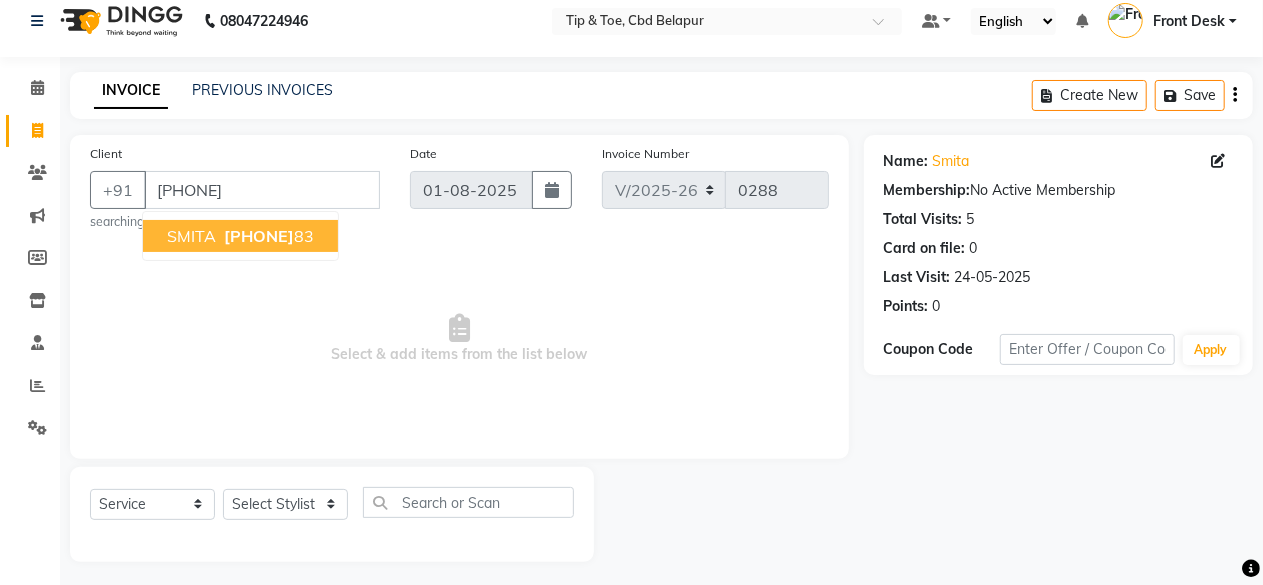click on "99692321" at bounding box center (259, 236) 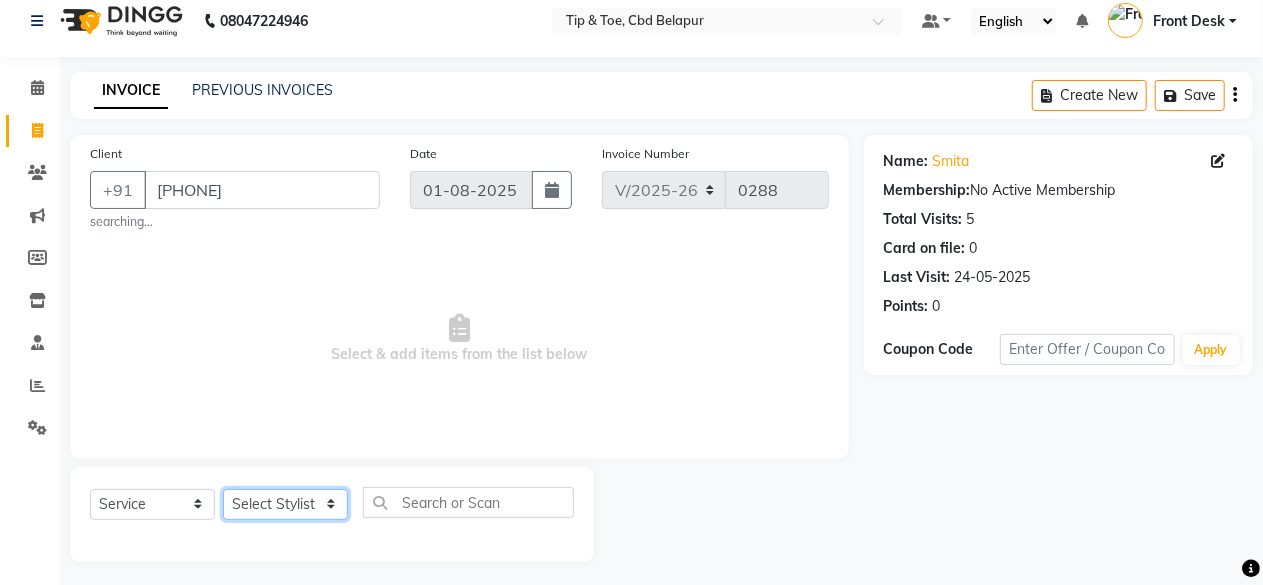 click on "Select Stylist ANVI Dhanashree Front Desk monish Pooja priyanka RUPALI Sheetal Sheetal Sachdev Thanyuiwon Bukli. Vijay" 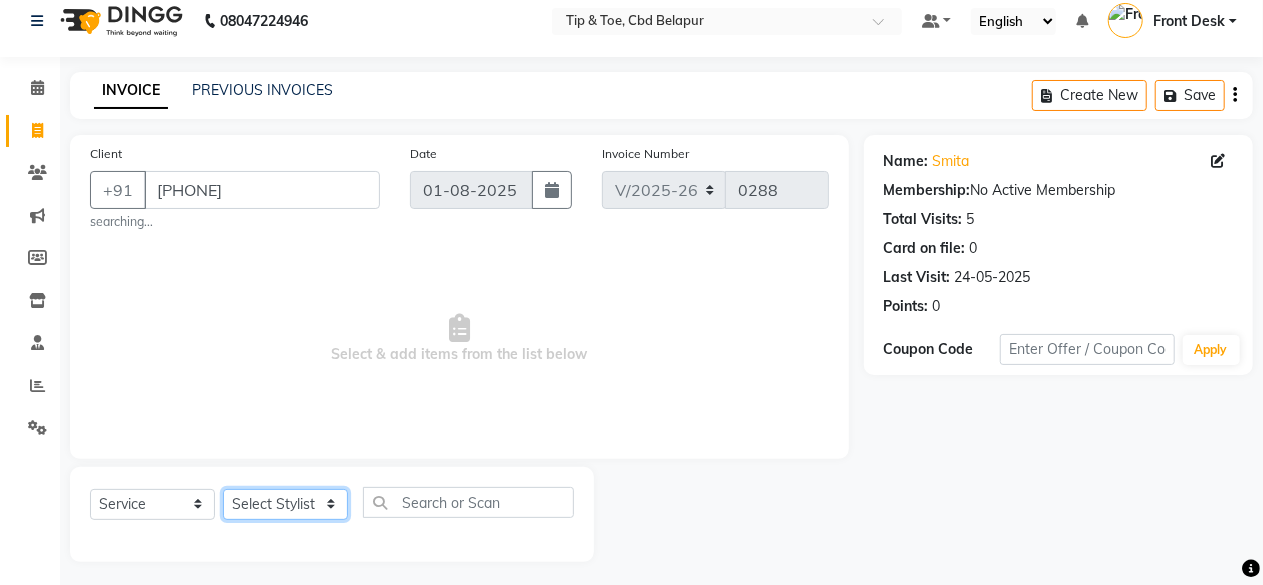 select on "86291" 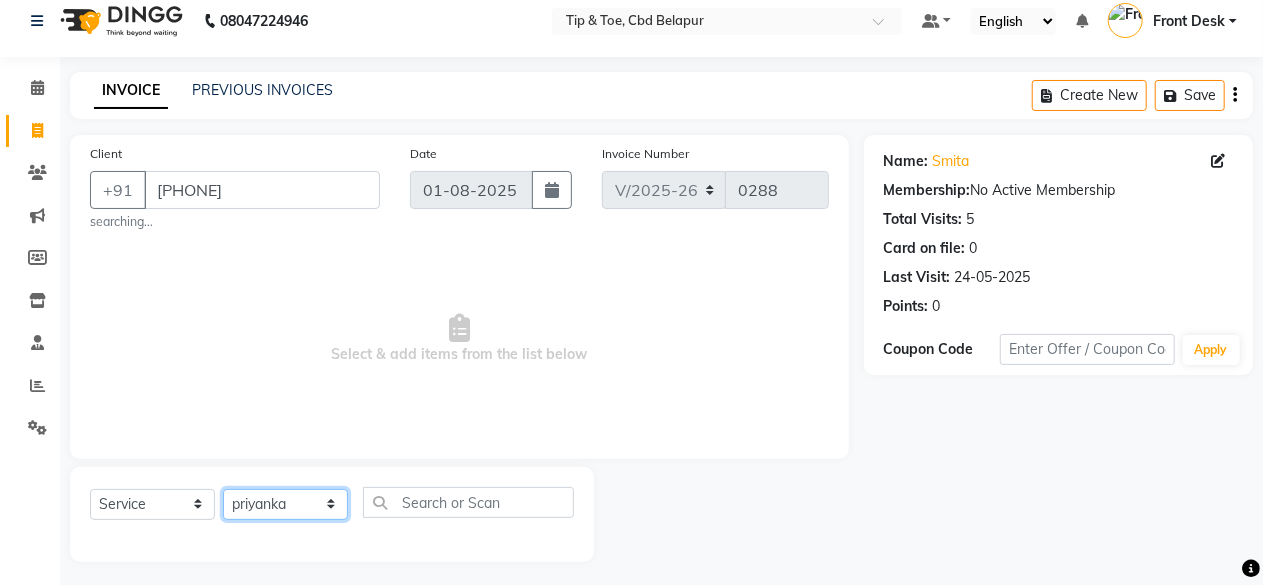 click on "Select Stylist ANVI Dhanashree Front Desk monish Pooja priyanka RUPALI Sheetal Sheetal Sachdev Thanyuiwon Bukli. Vijay" 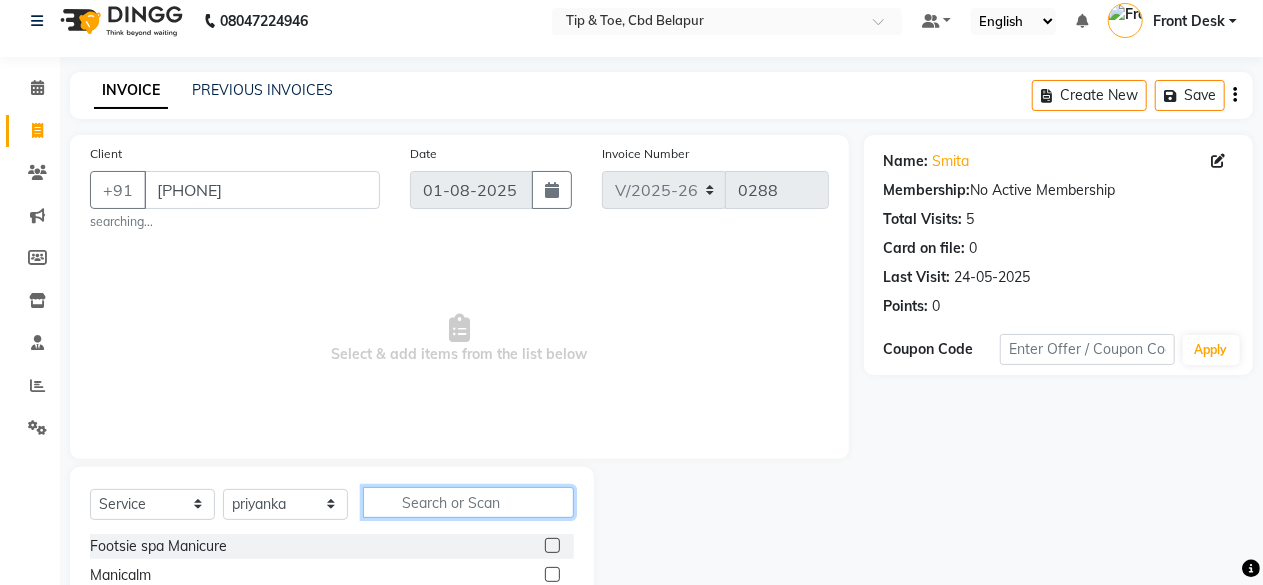 click 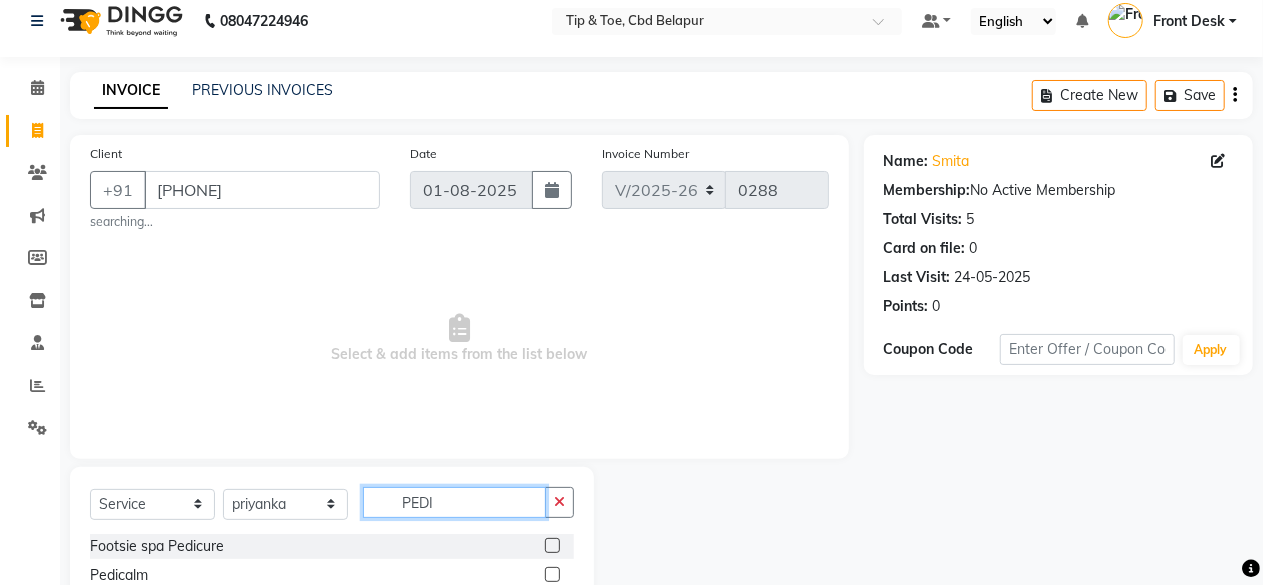 type on "PEDI" 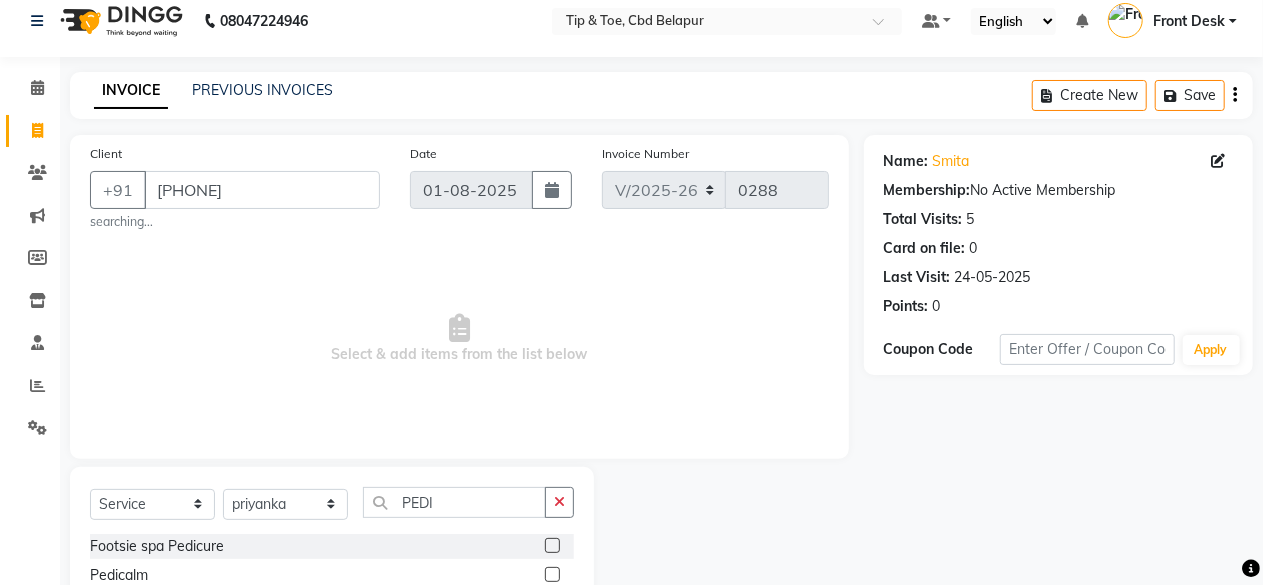 click 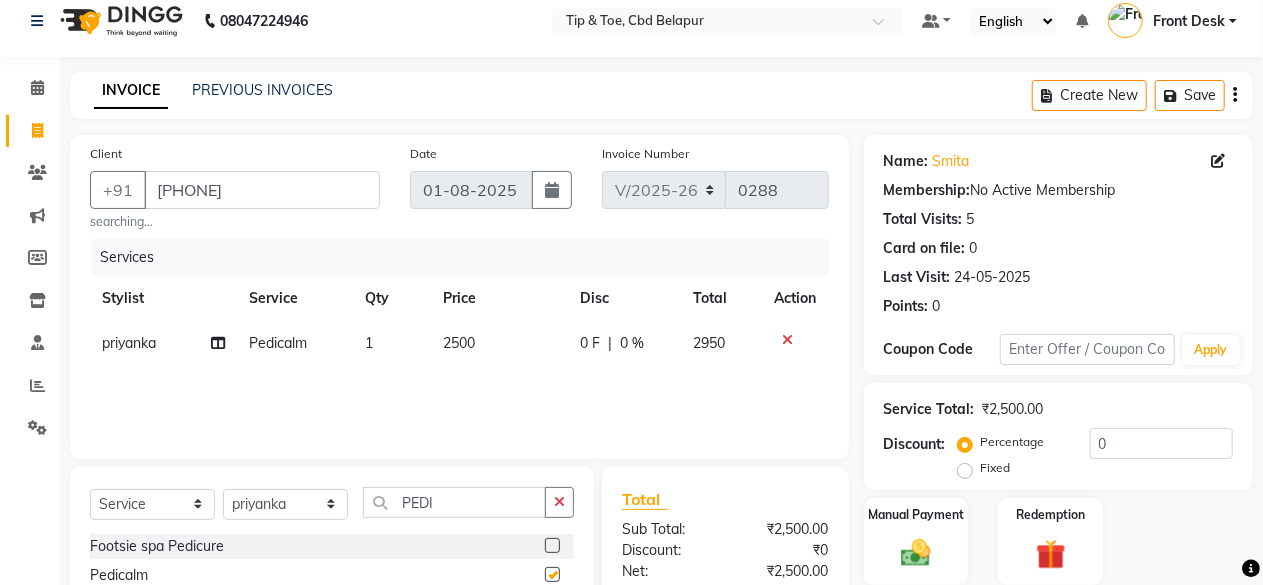 checkbox on "false" 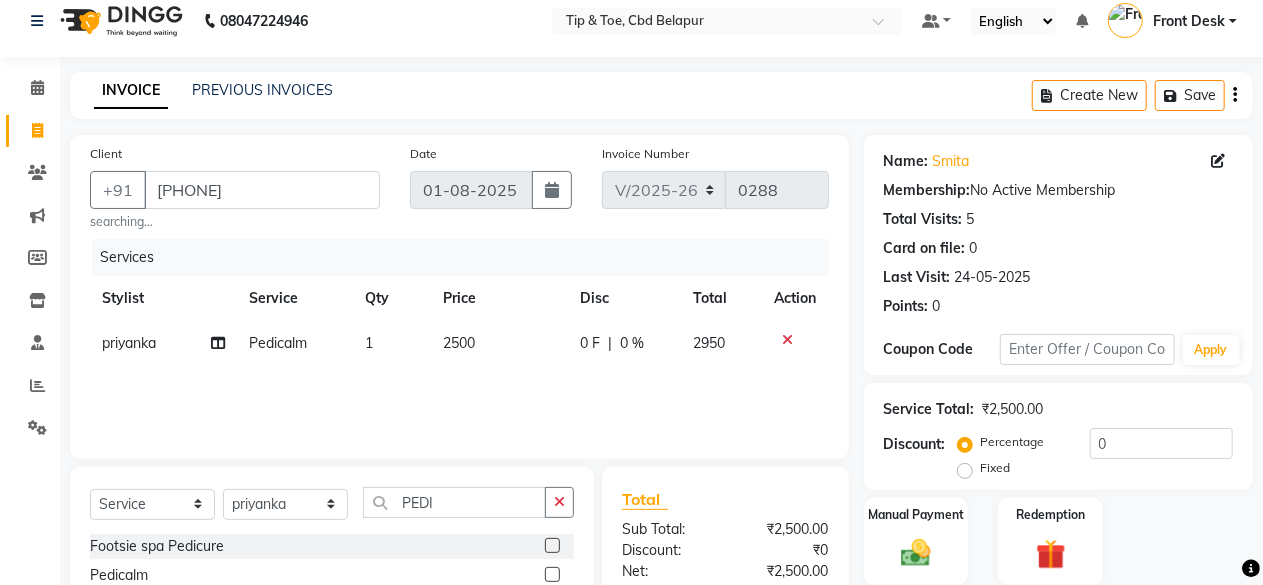 click on "2500" 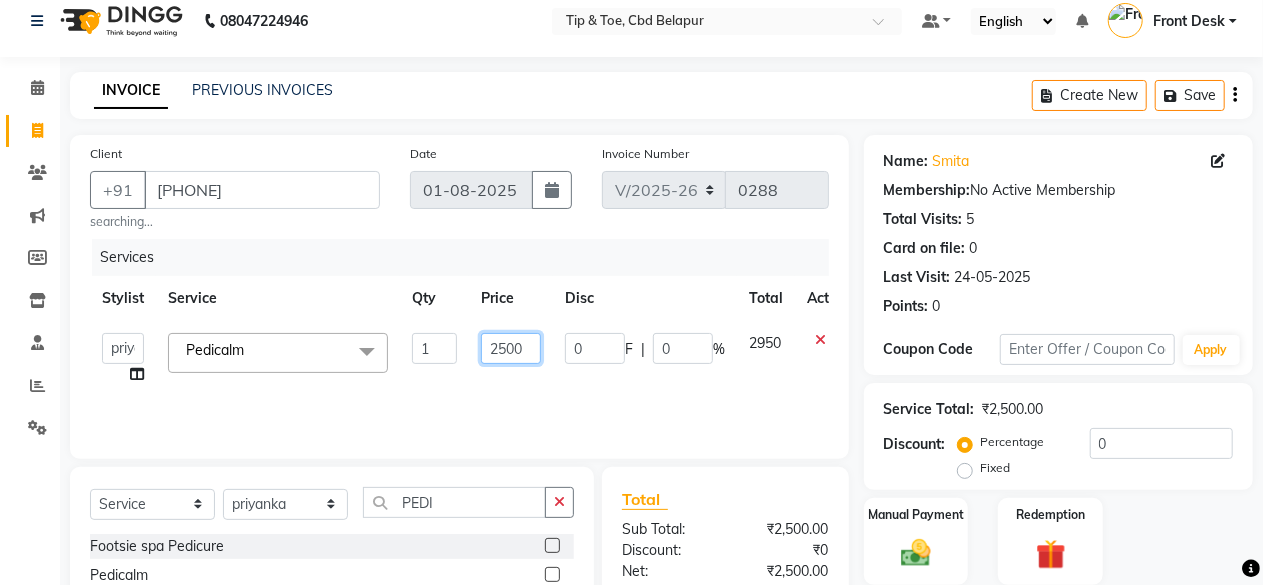 click on "2500" 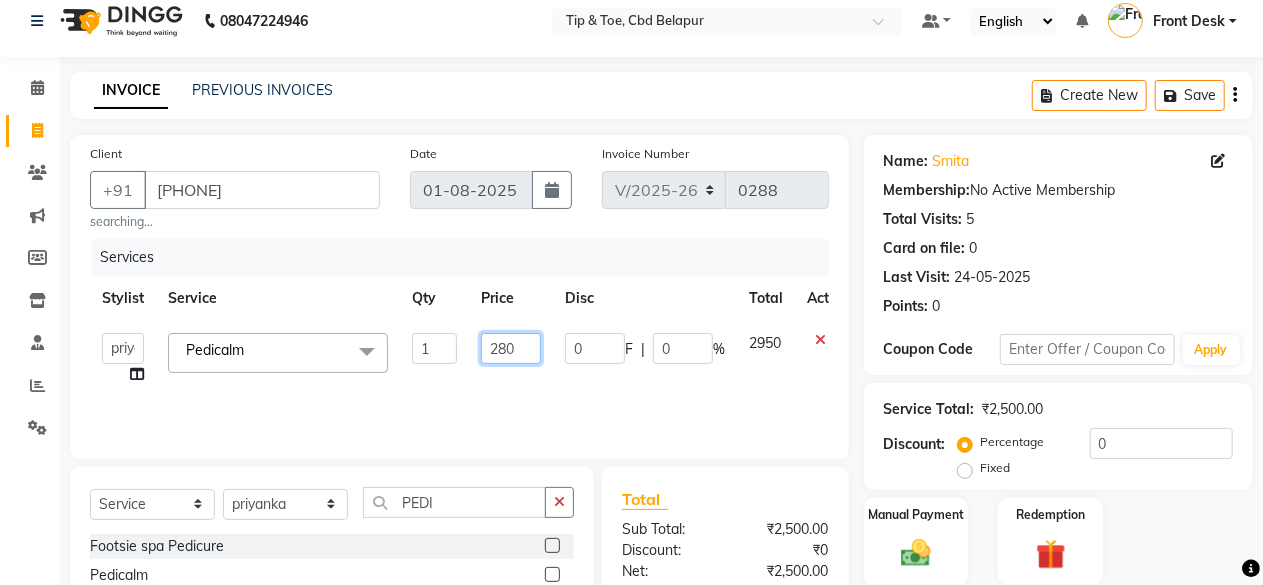 type on "2800" 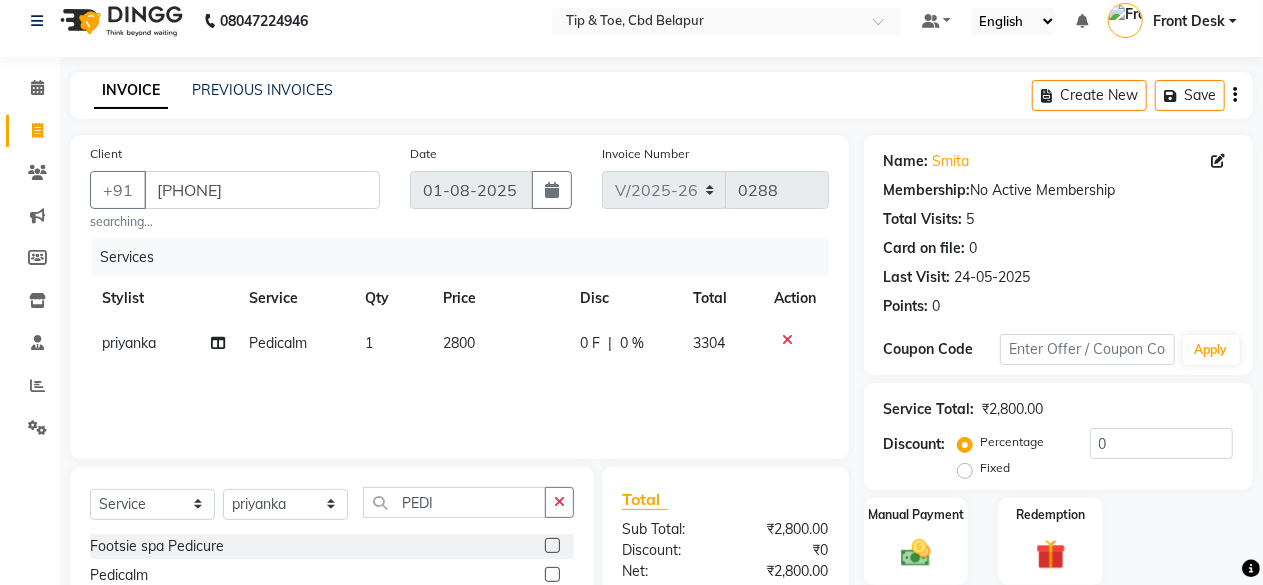 click on "Services Stylist Service Qty Price Disc Total Action priyanka Pedicalm 1 2800 0 F | 0 % 3304" 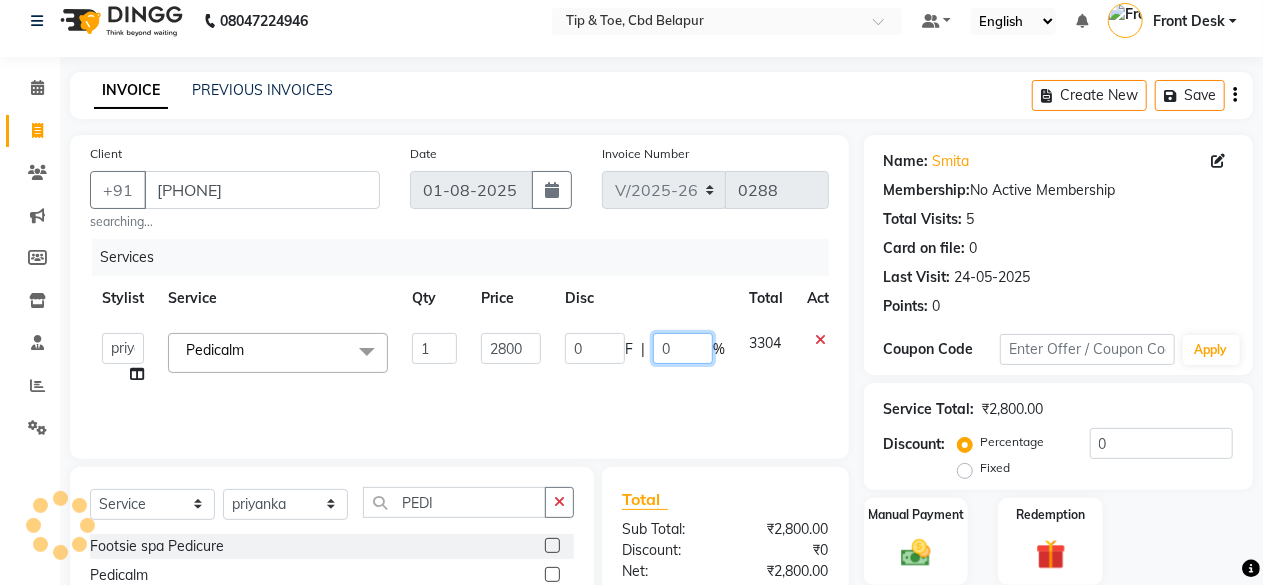 click on "0" 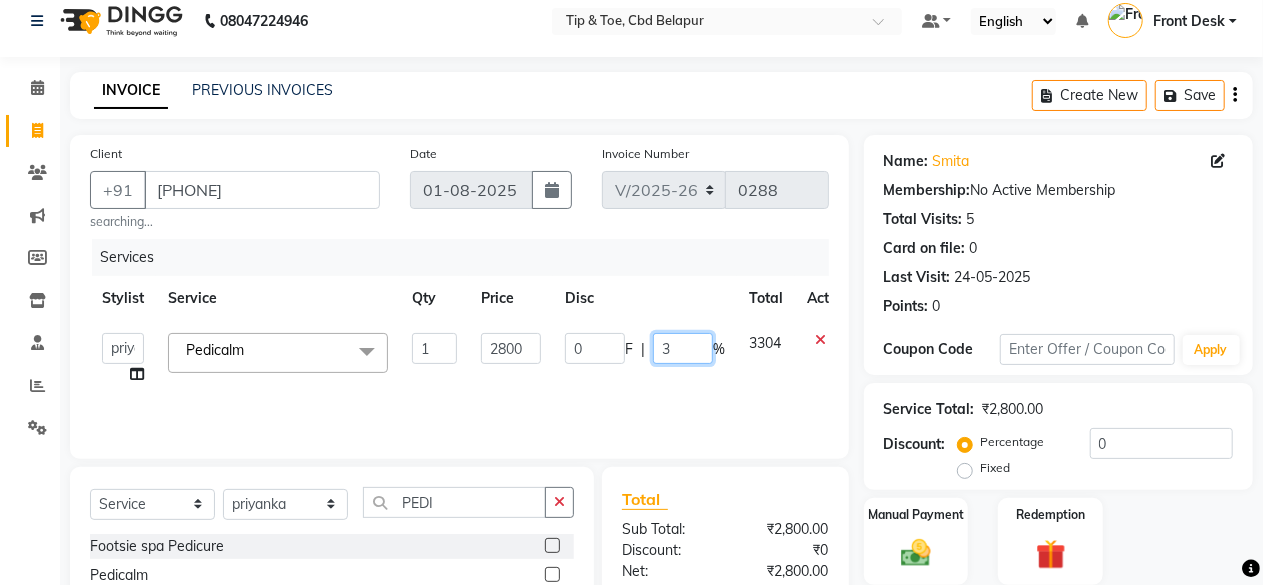 type on "30" 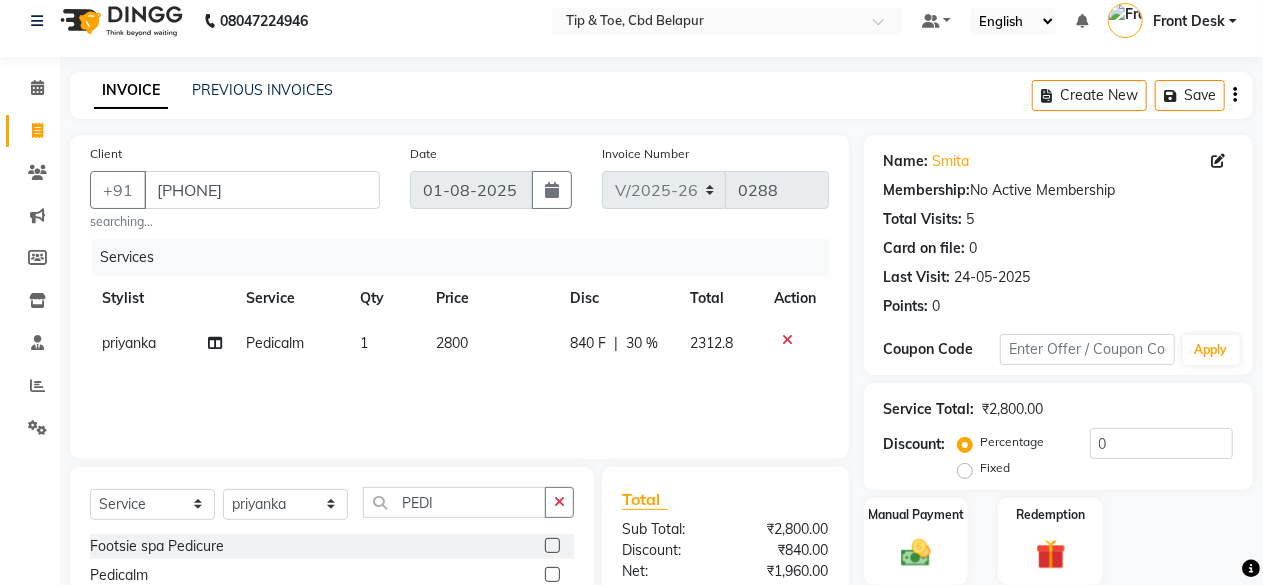 click on "Services Stylist Service Qty Price Disc Total Action priyanka Pedicalm 1 2800 840 F | 30 % 2312.8" 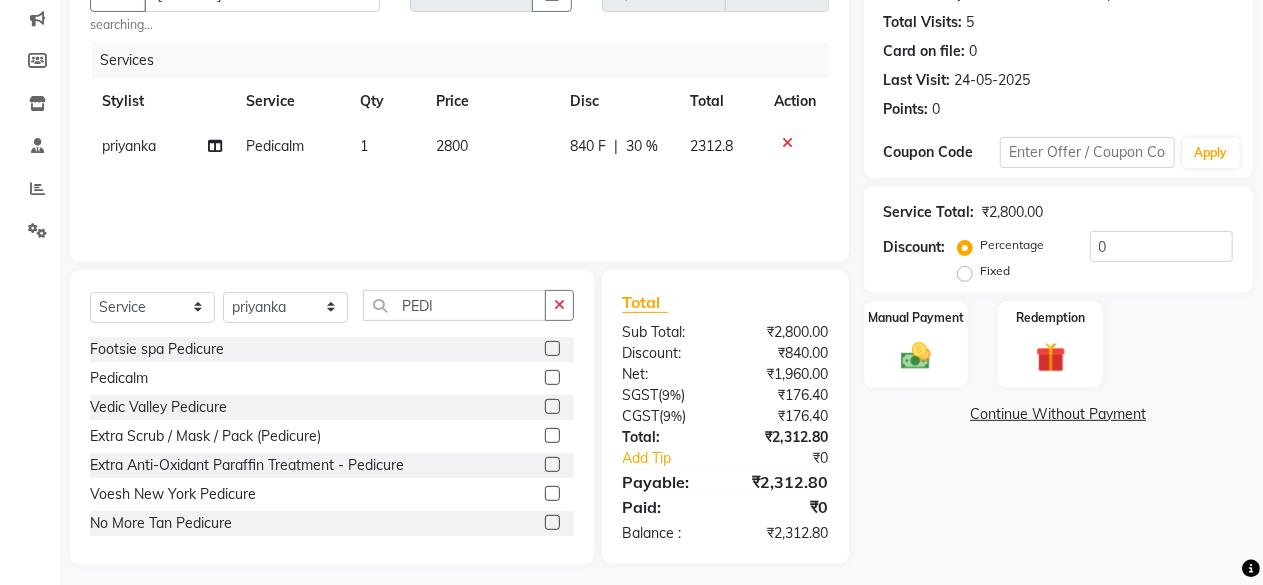 scroll, scrollTop: 221, scrollLeft: 0, axis: vertical 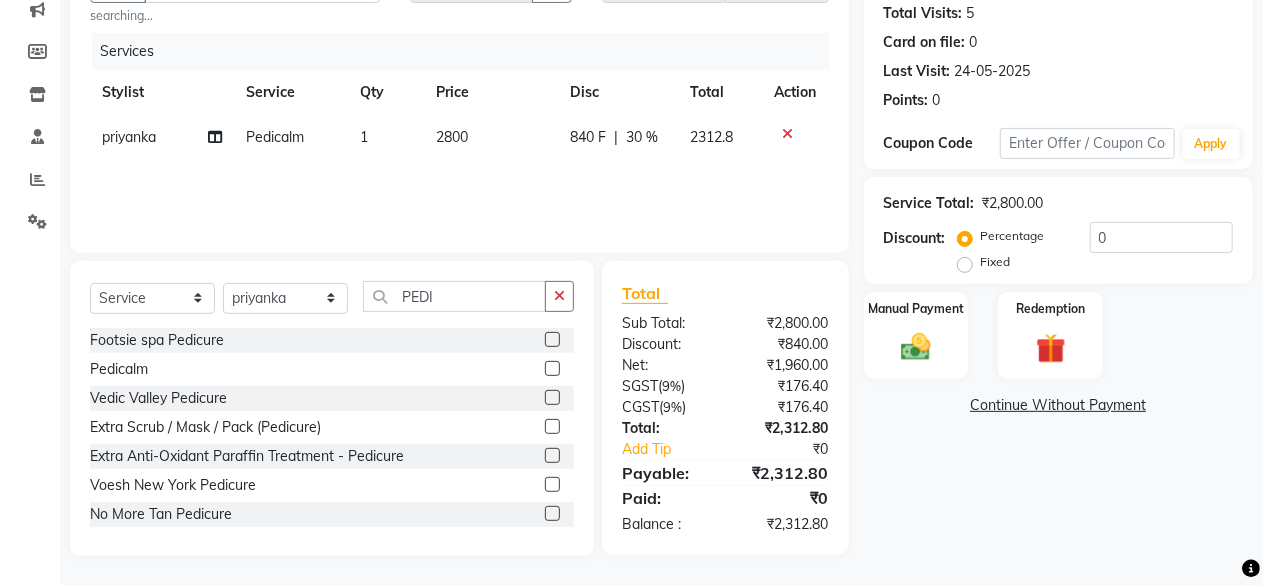 click on "30 %" 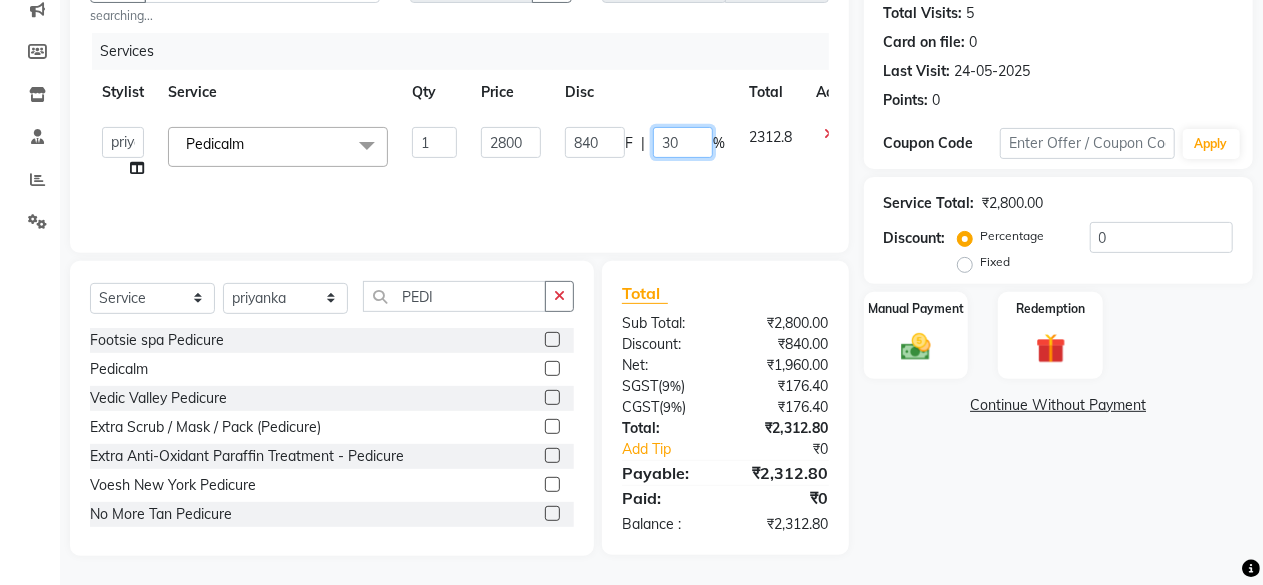 click on "30" 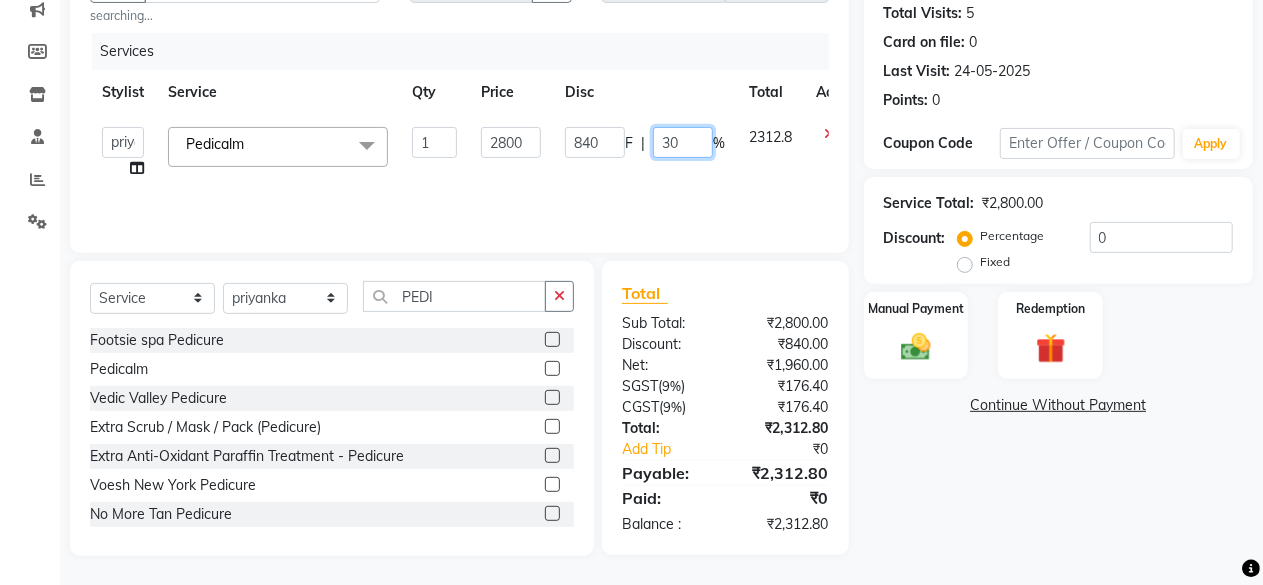 type on "3" 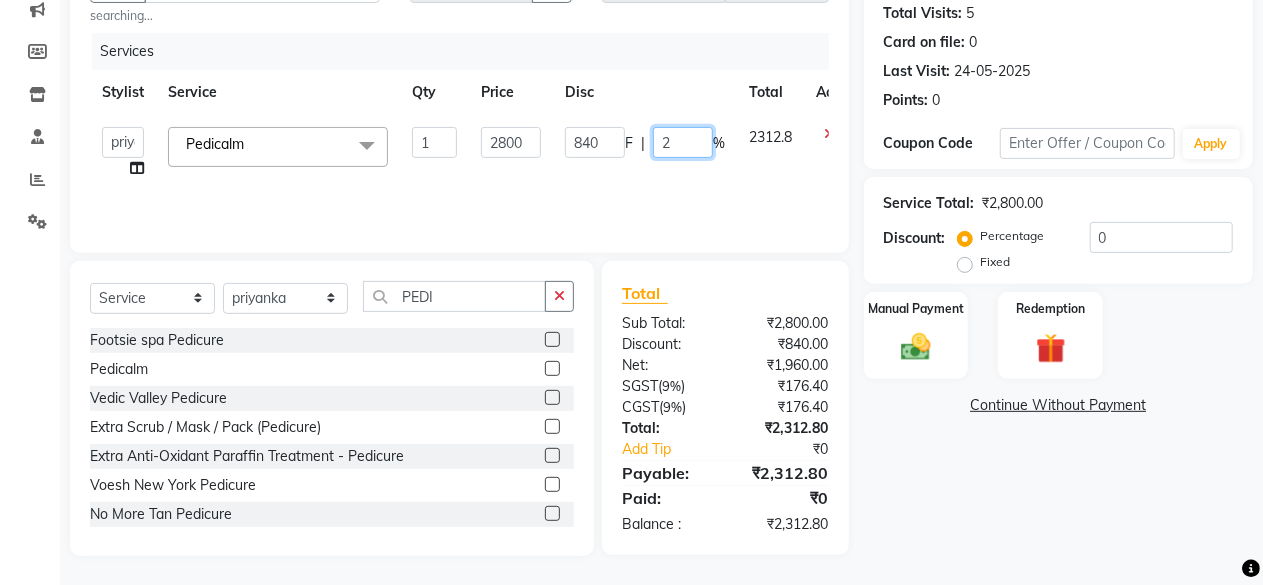 type on "25" 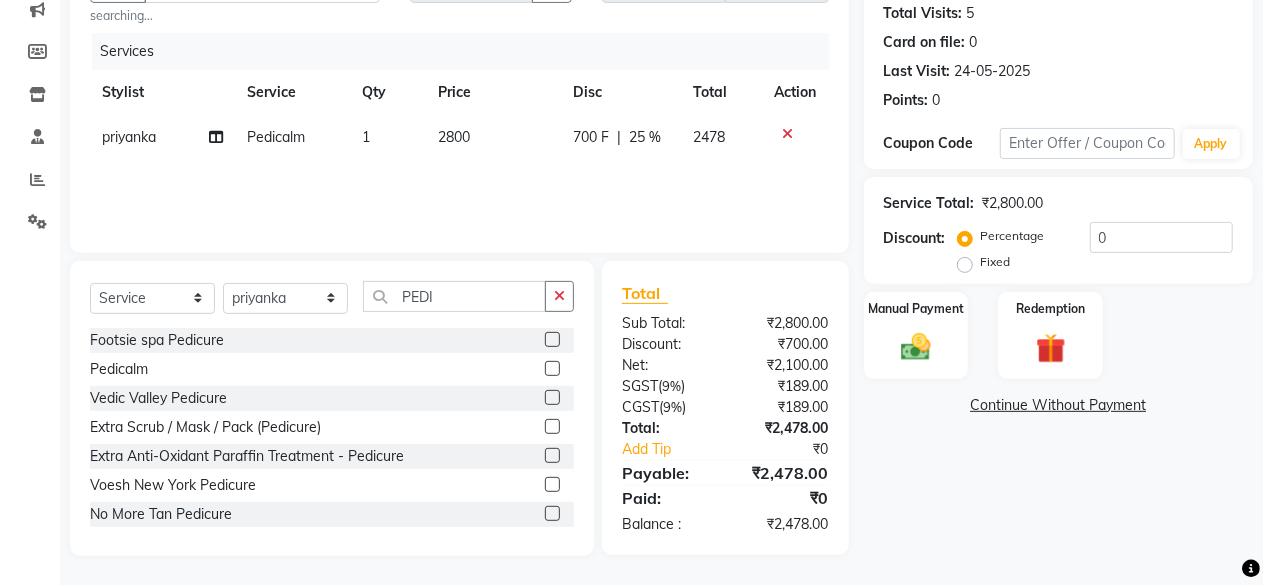 click on "Services Stylist Service Qty Price Disc Total Action priyanka Pedicalm 1 2800 700 F | 25 % 2478" 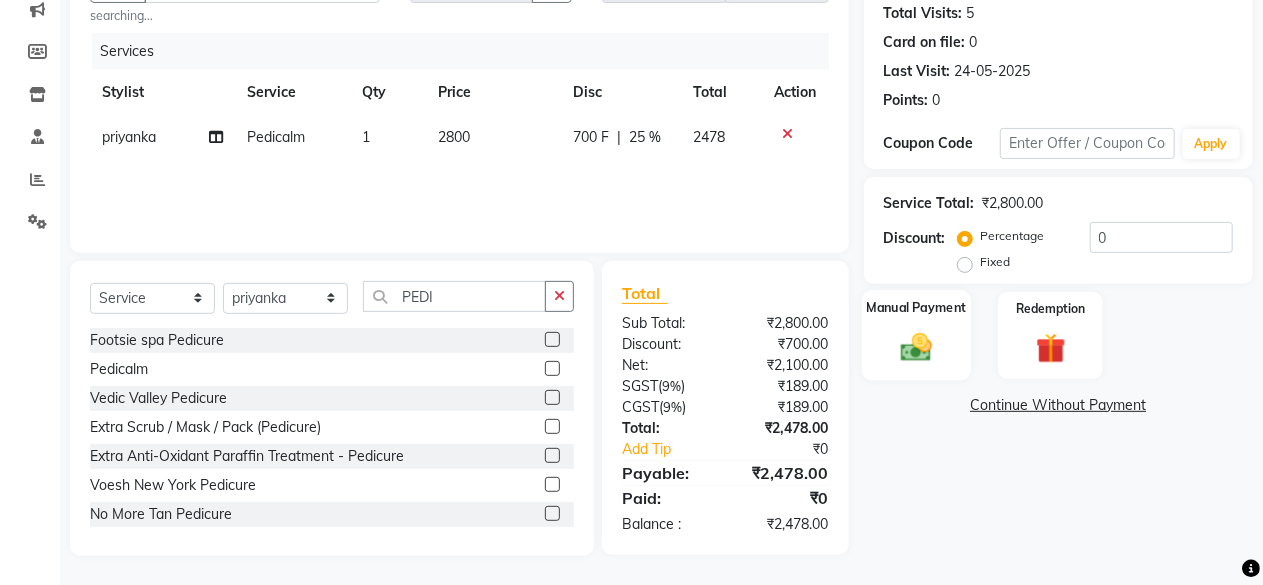 click 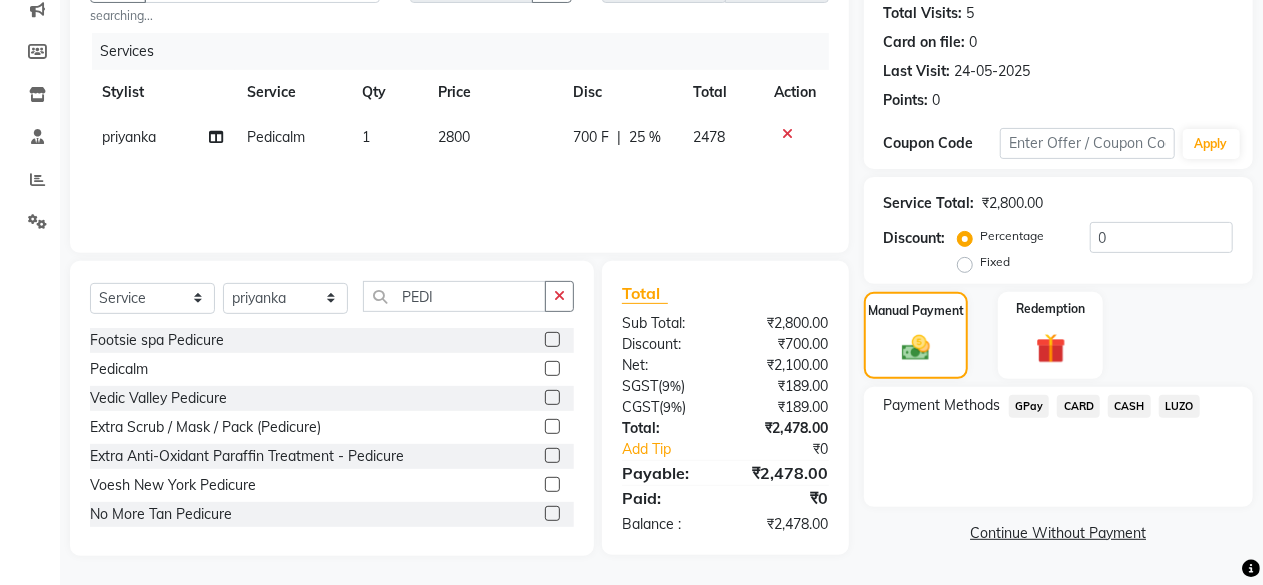 click on "GPay" 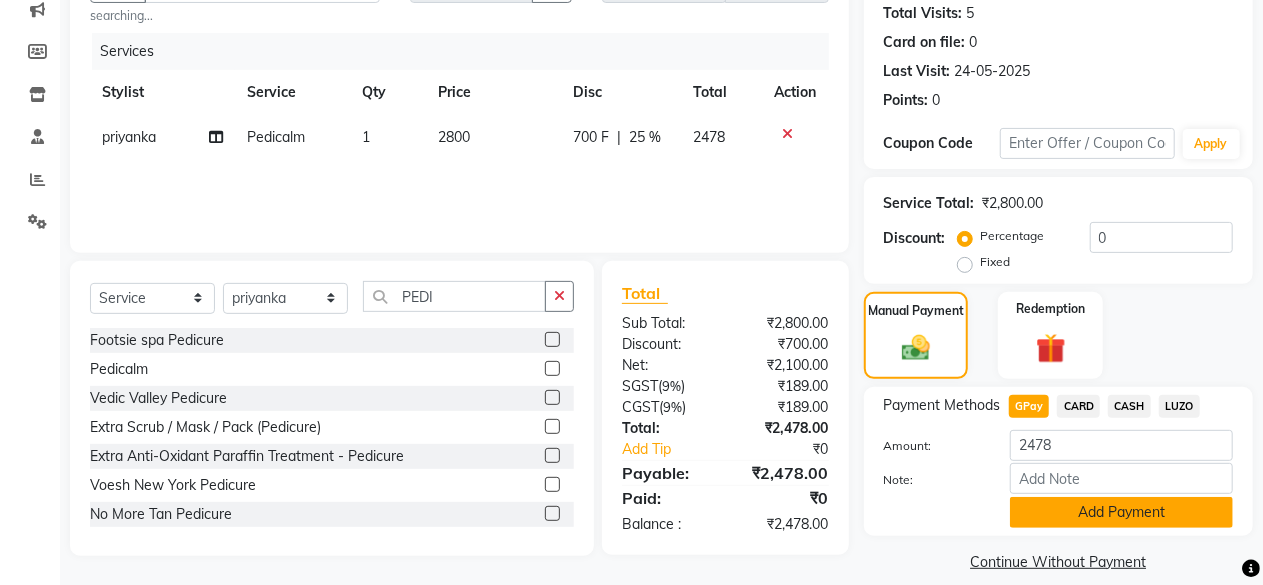 click on "Add Payment" 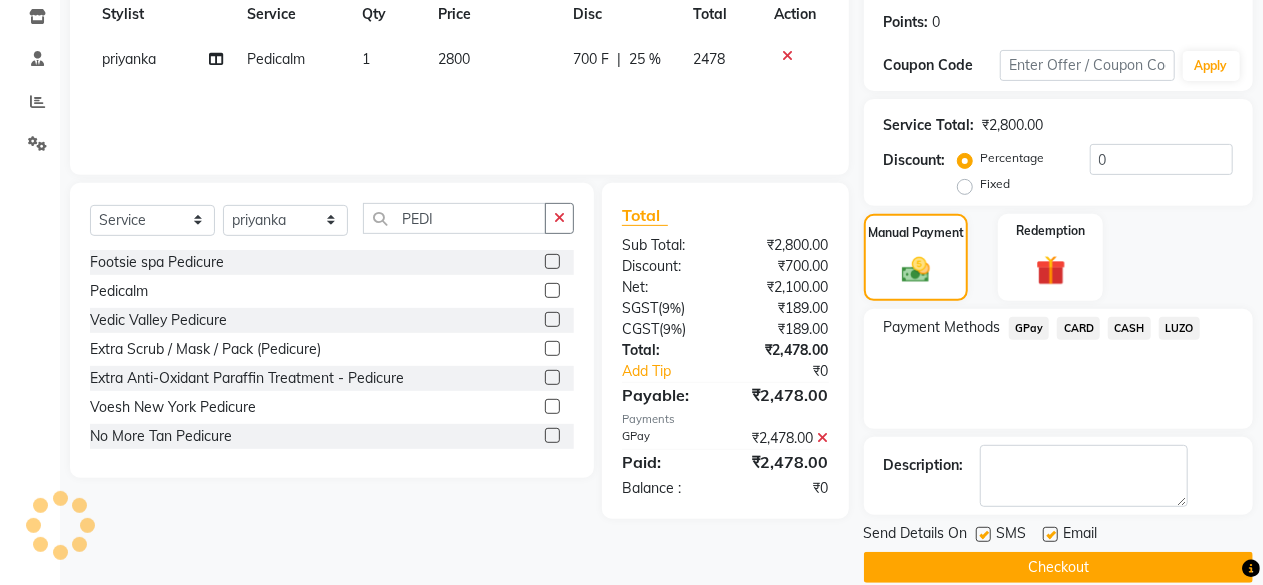 scroll, scrollTop: 324, scrollLeft: 0, axis: vertical 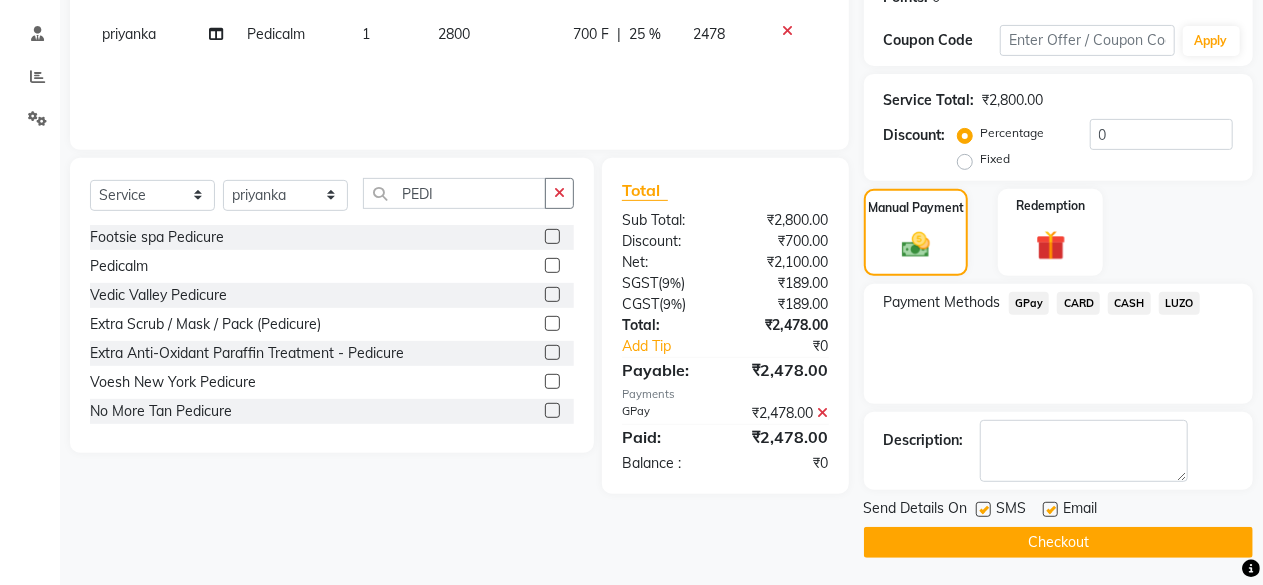 click on "Checkout" 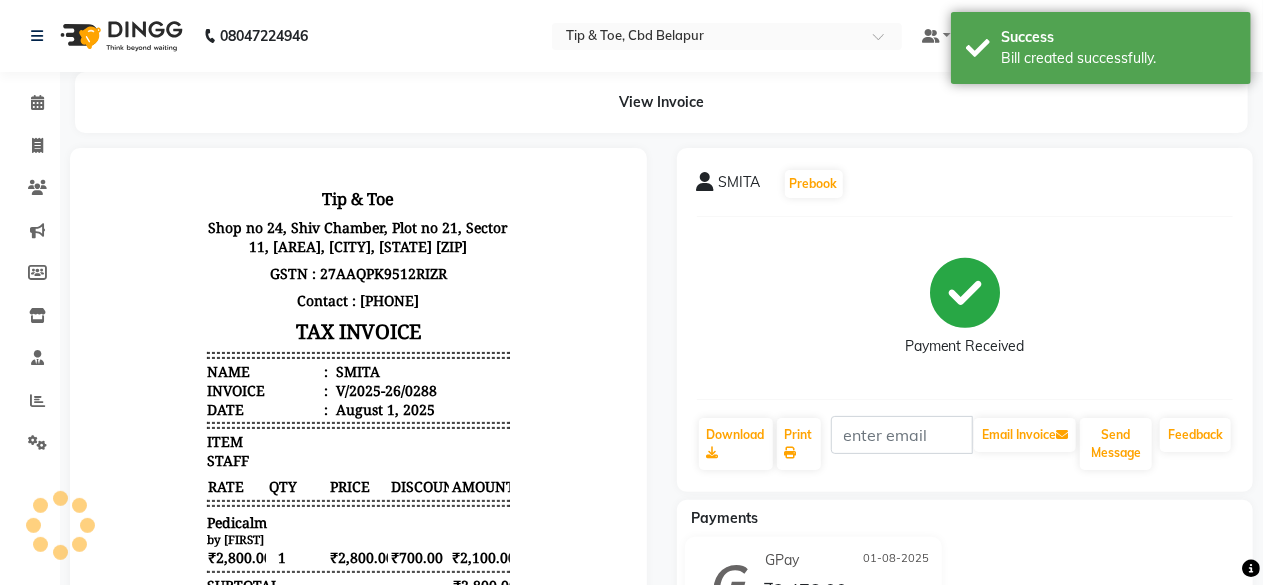 scroll, scrollTop: 0, scrollLeft: 0, axis: both 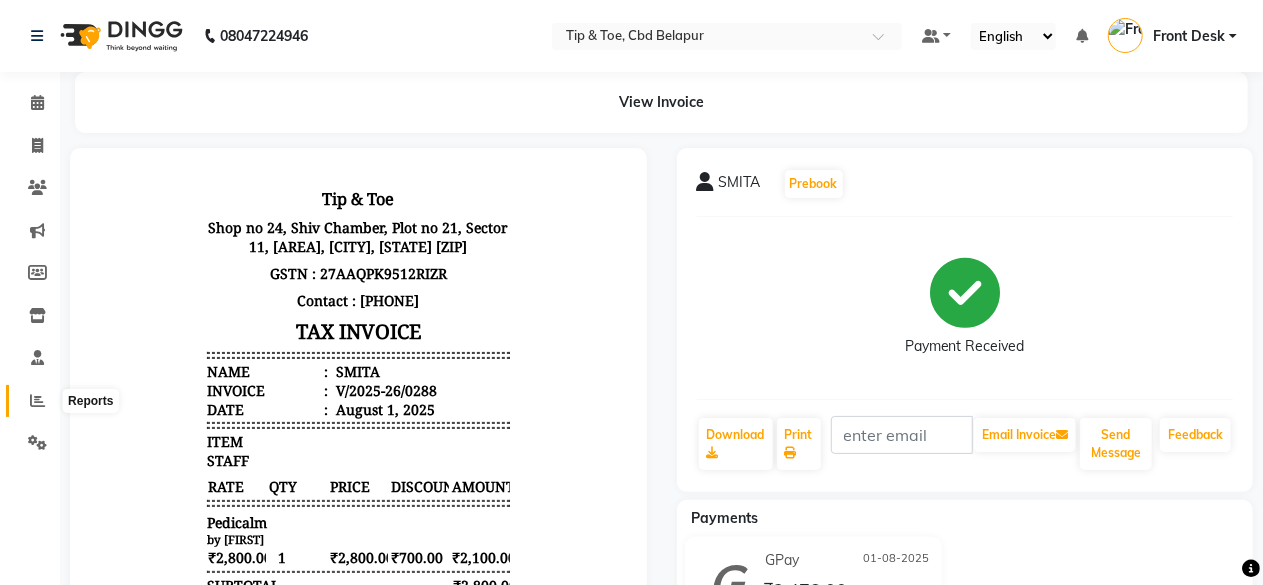 click 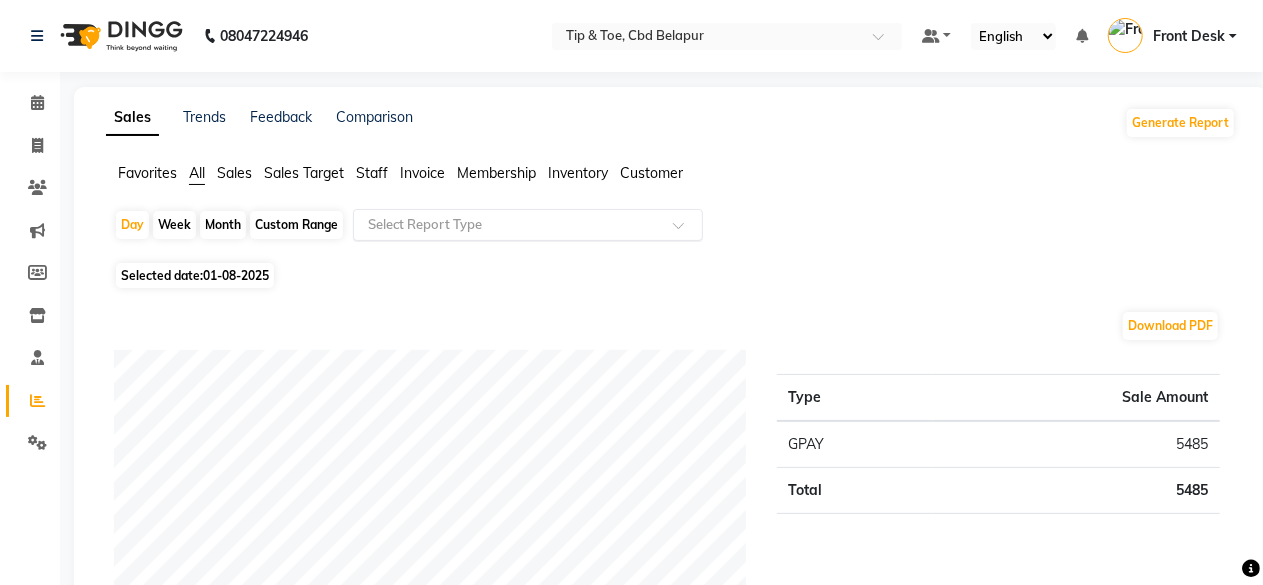 click 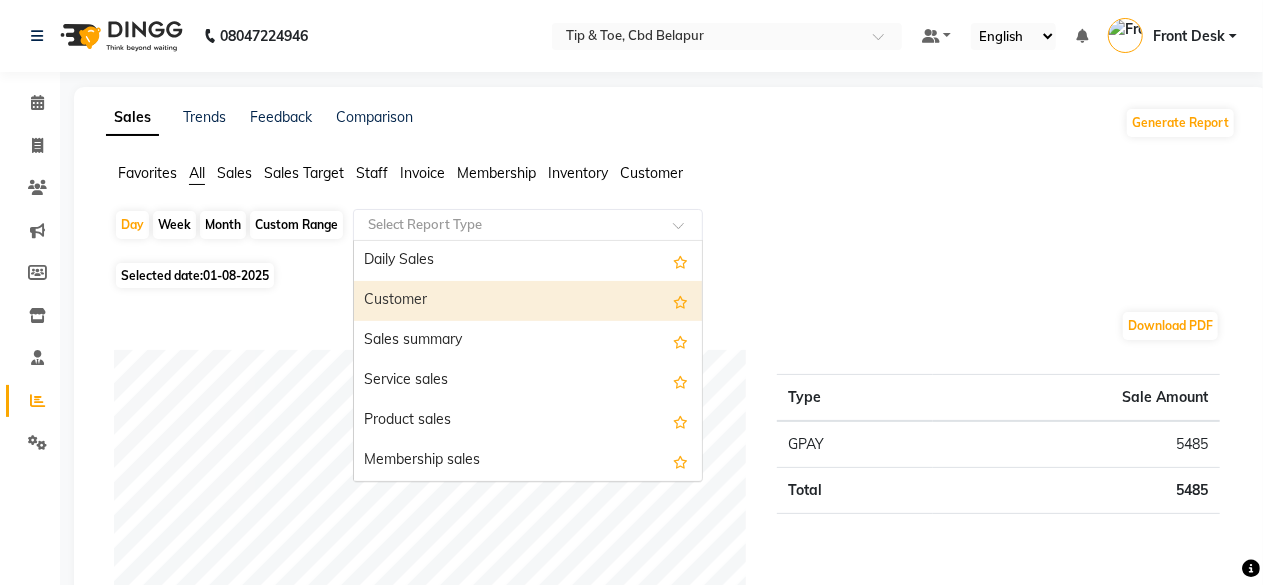 click on "Customer" at bounding box center [528, 301] 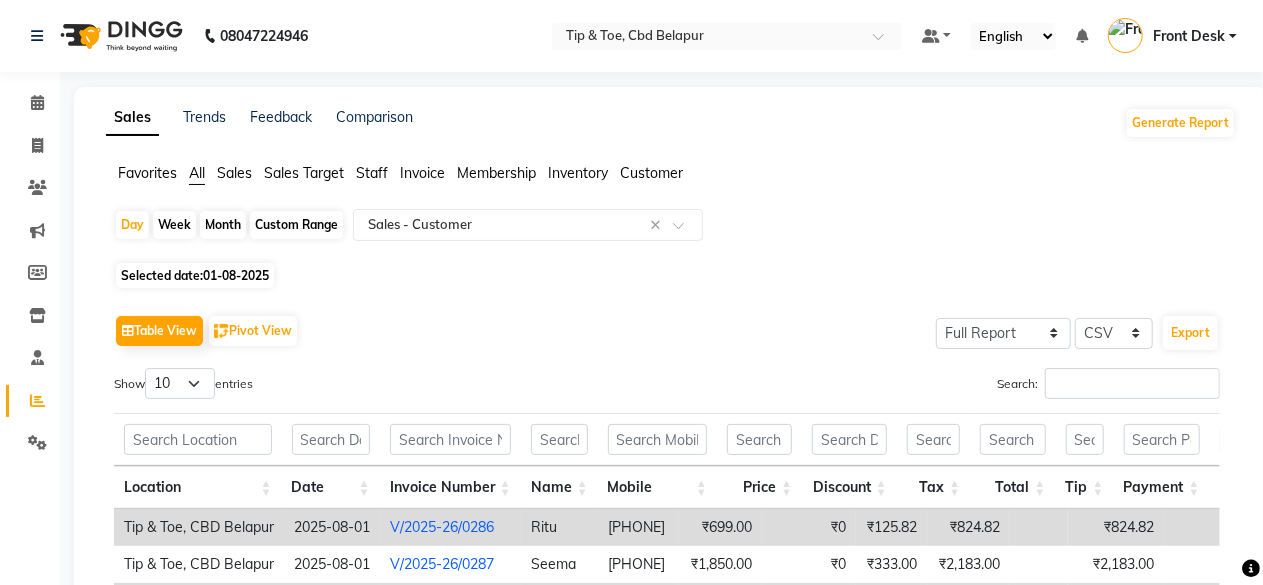 click on "01-08-2025" 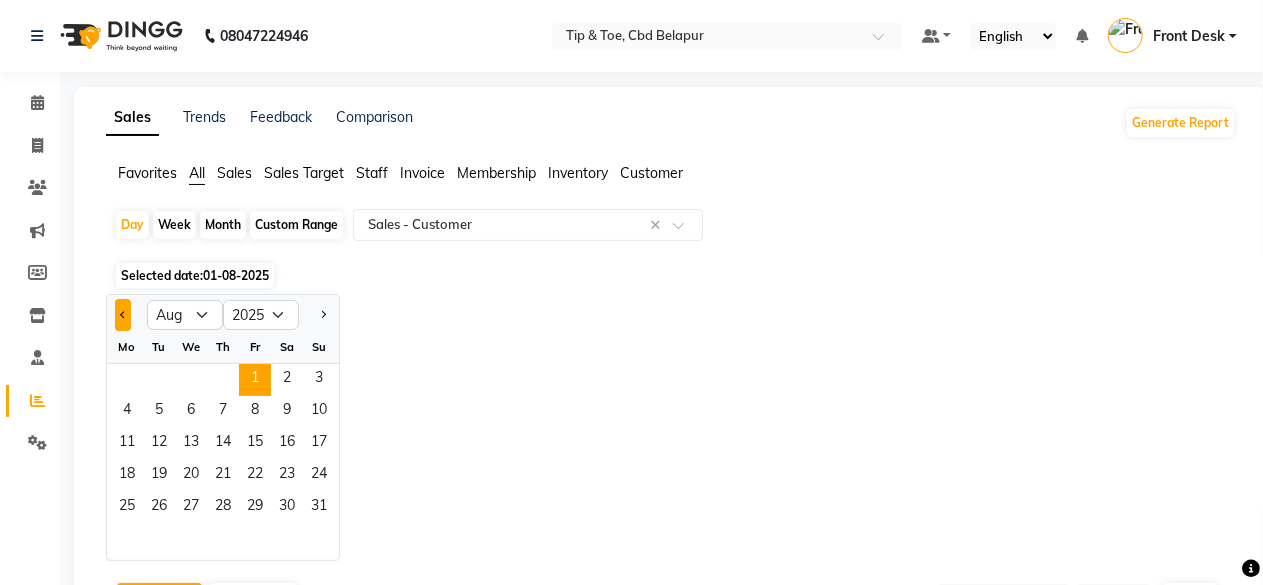 click 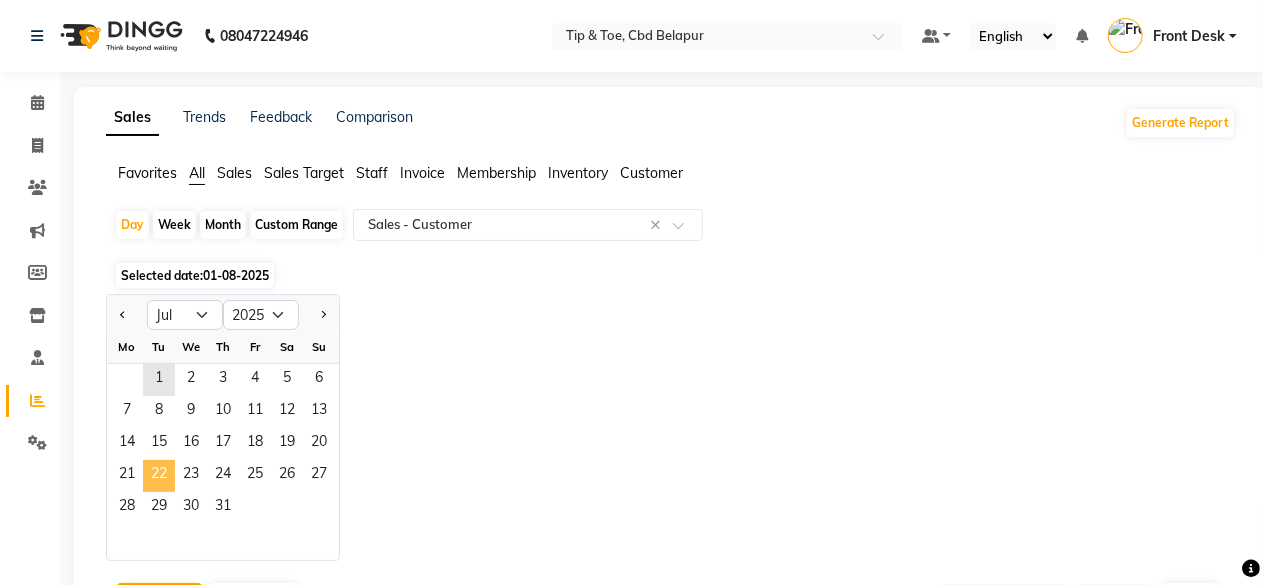 click on "22" 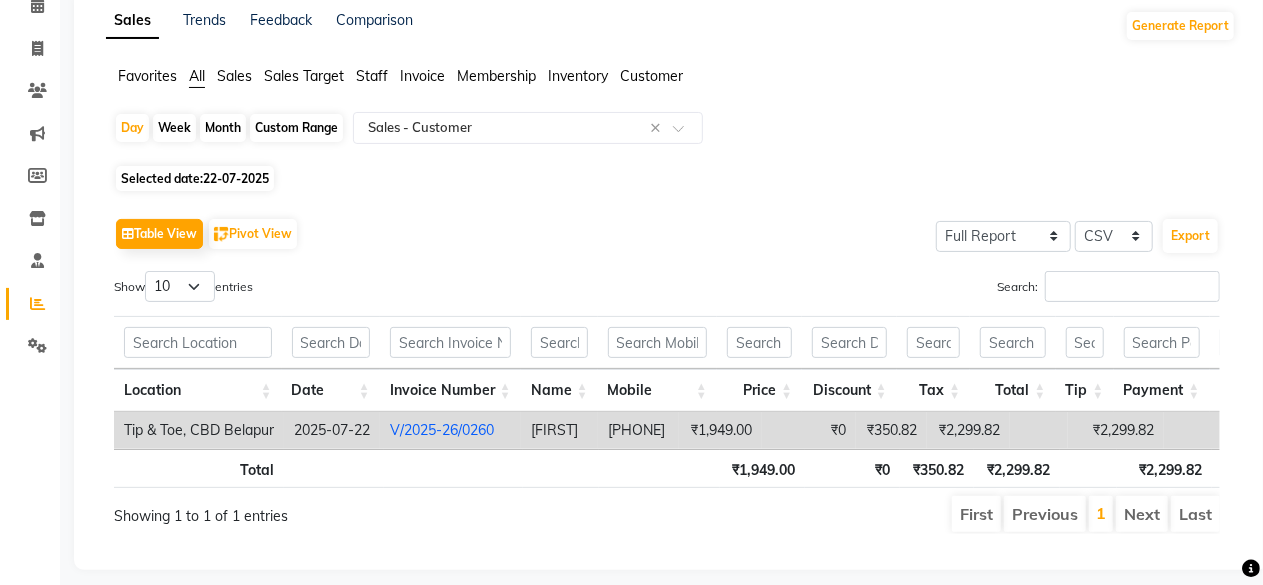 scroll, scrollTop: 120, scrollLeft: 0, axis: vertical 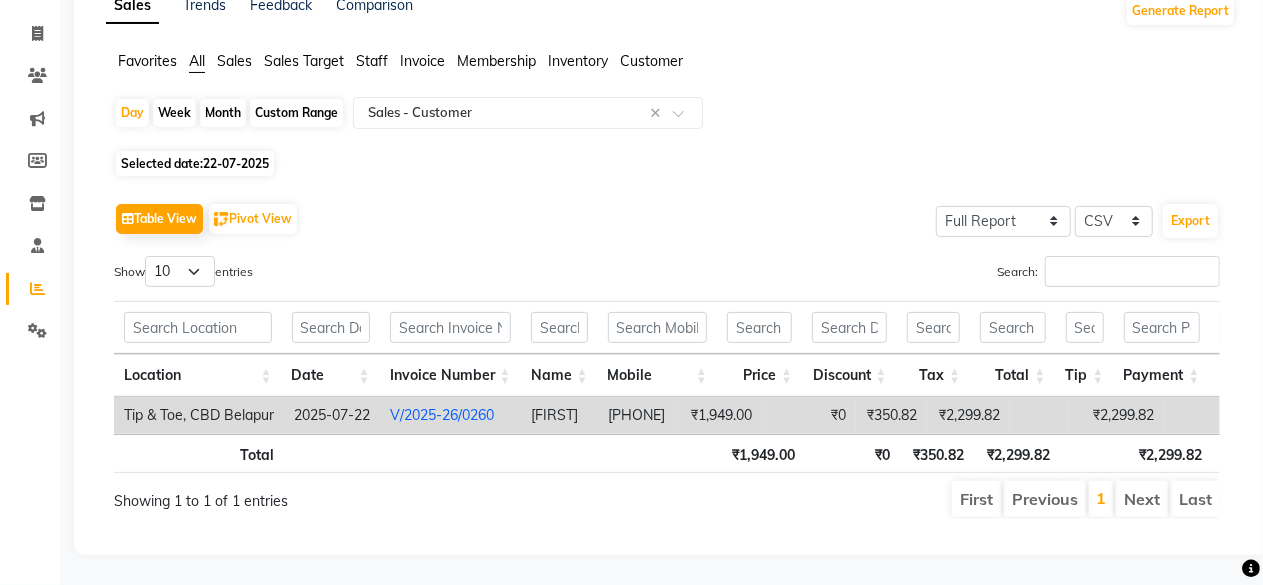 click on "22-07-2025" 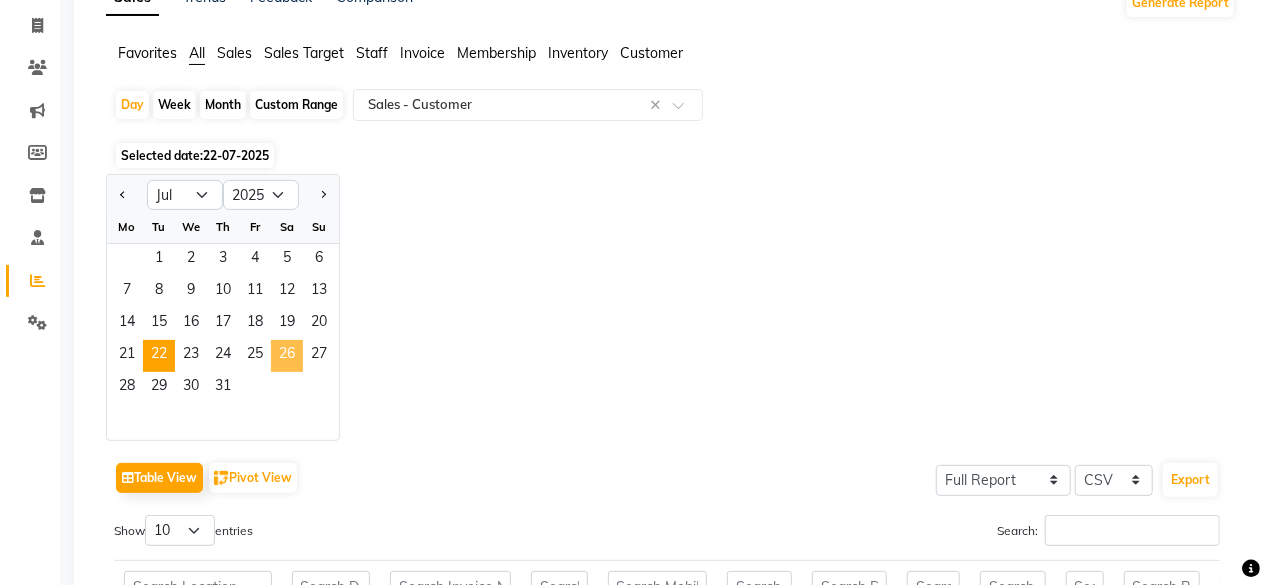 click on "26" 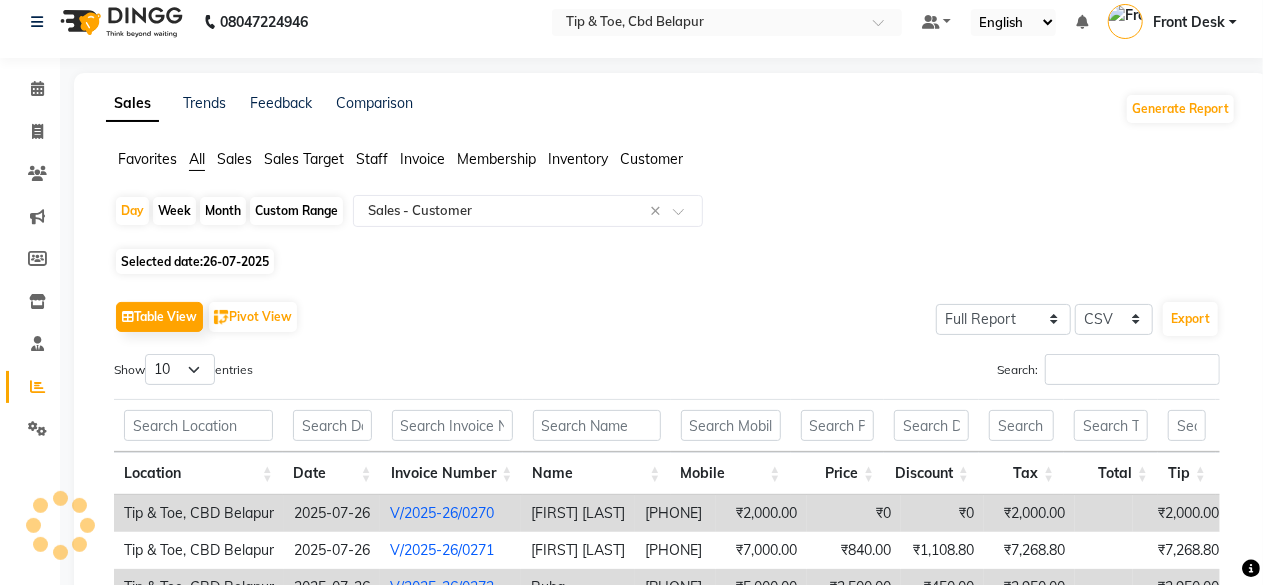 scroll, scrollTop: 120, scrollLeft: 0, axis: vertical 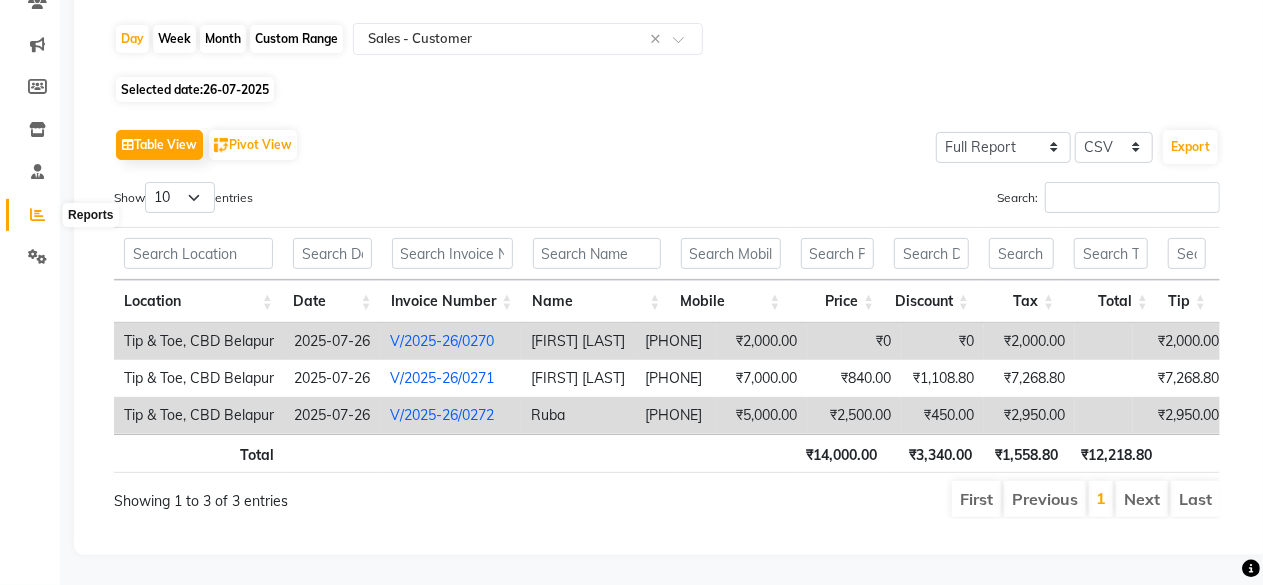 click 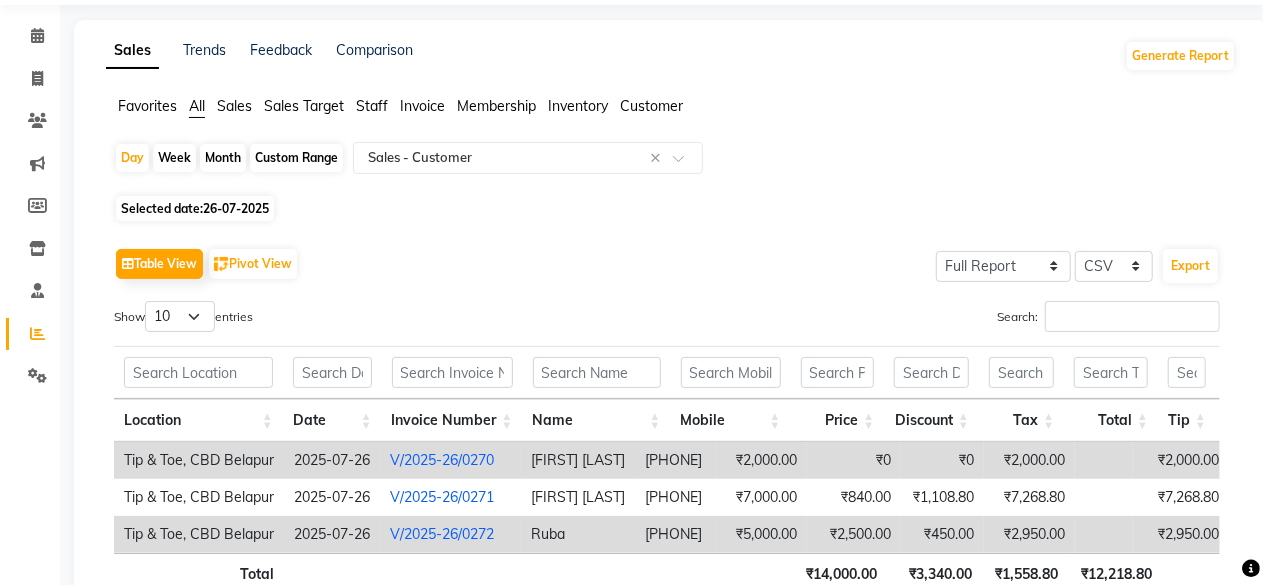 scroll, scrollTop: 55, scrollLeft: 0, axis: vertical 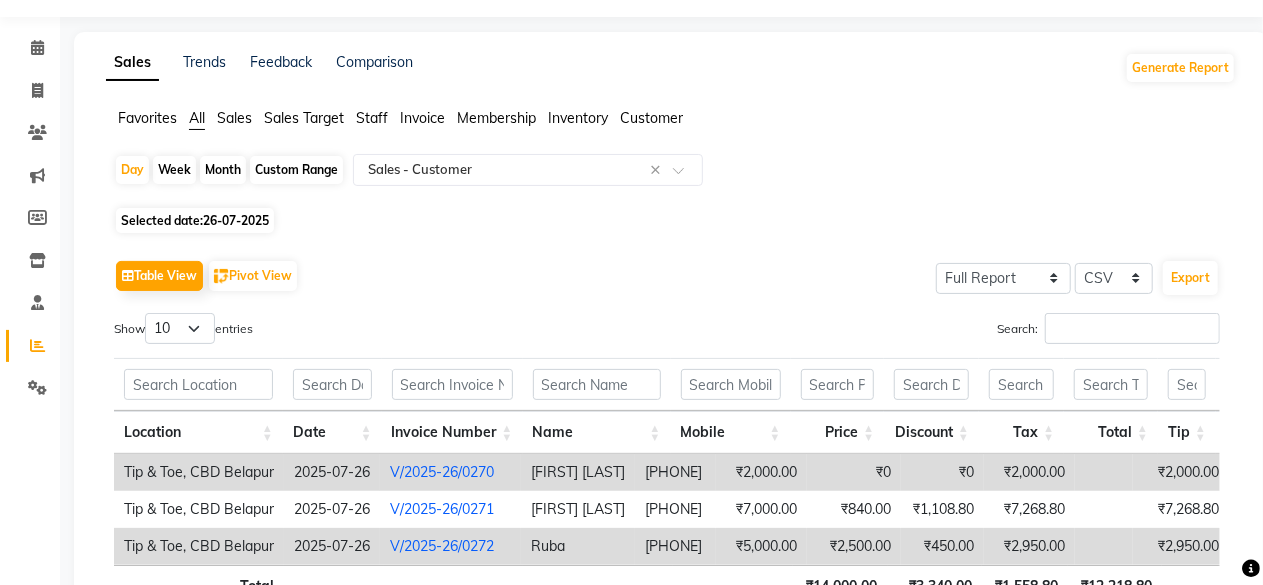 click on "26-07-2025" 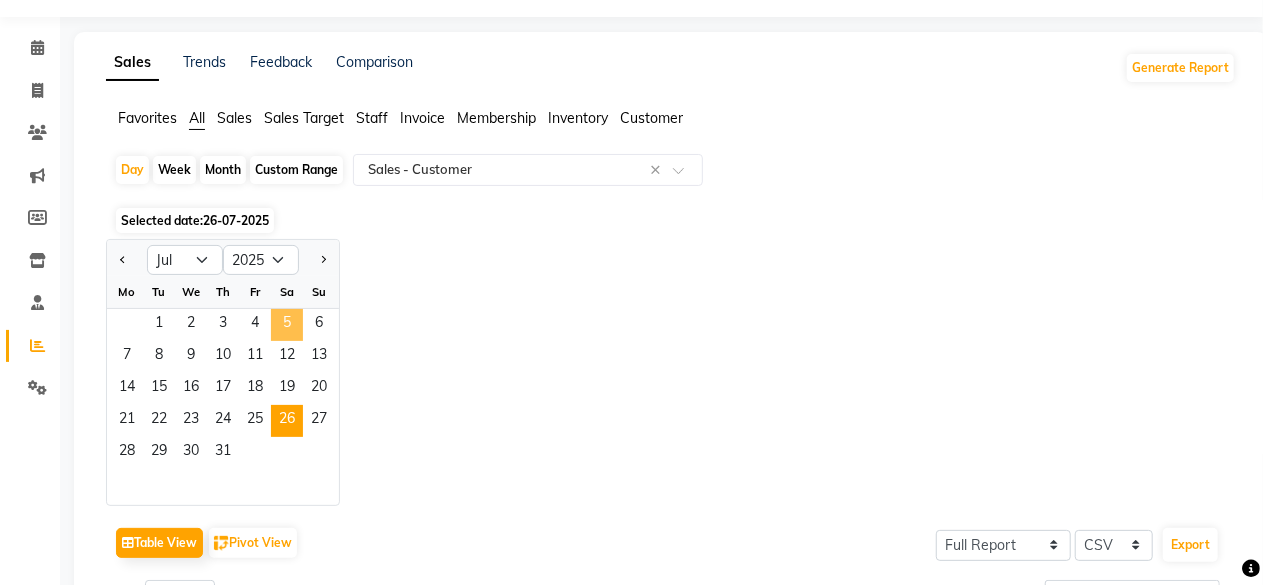 click on "5" 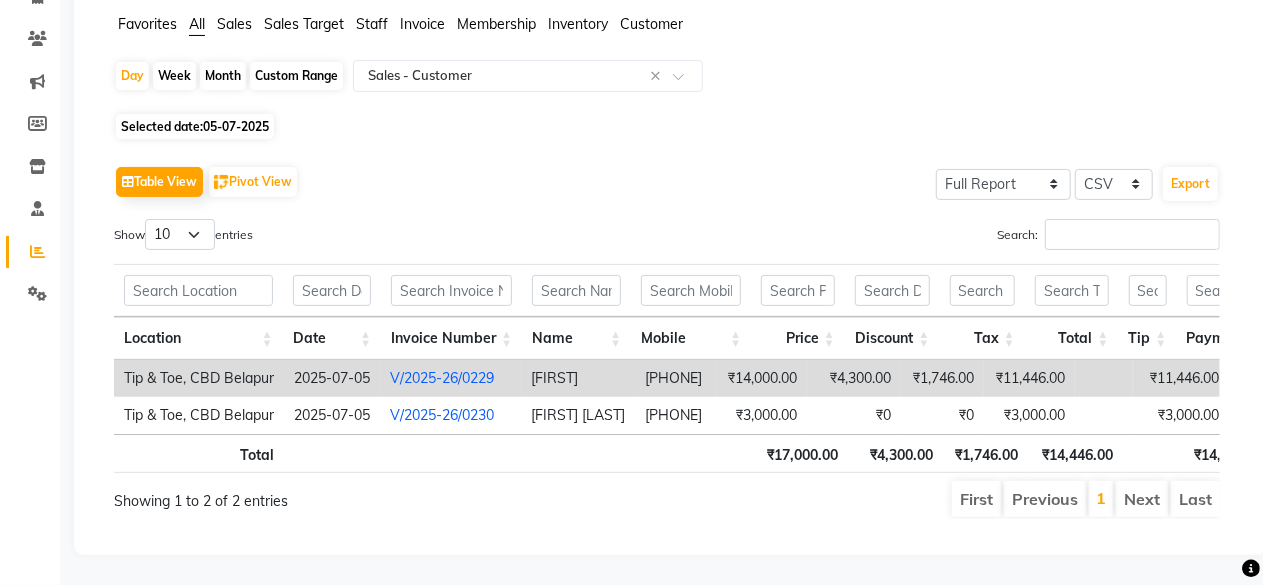 scroll, scrollTop: 175, scrollLeft: 0, axis: vertical 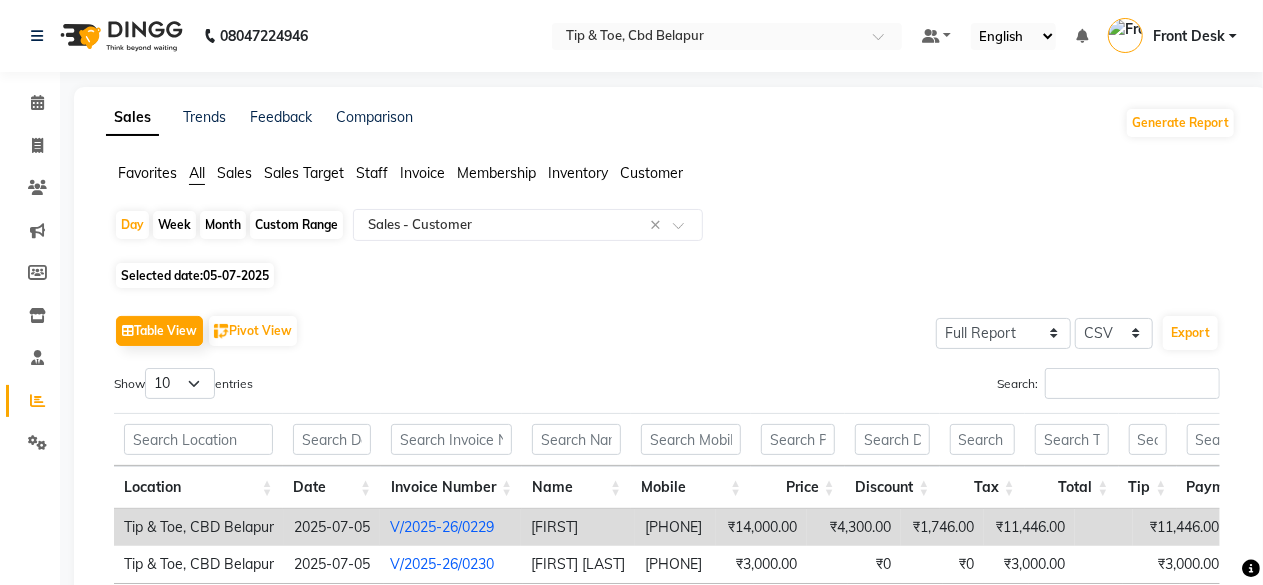 click on "Staff" 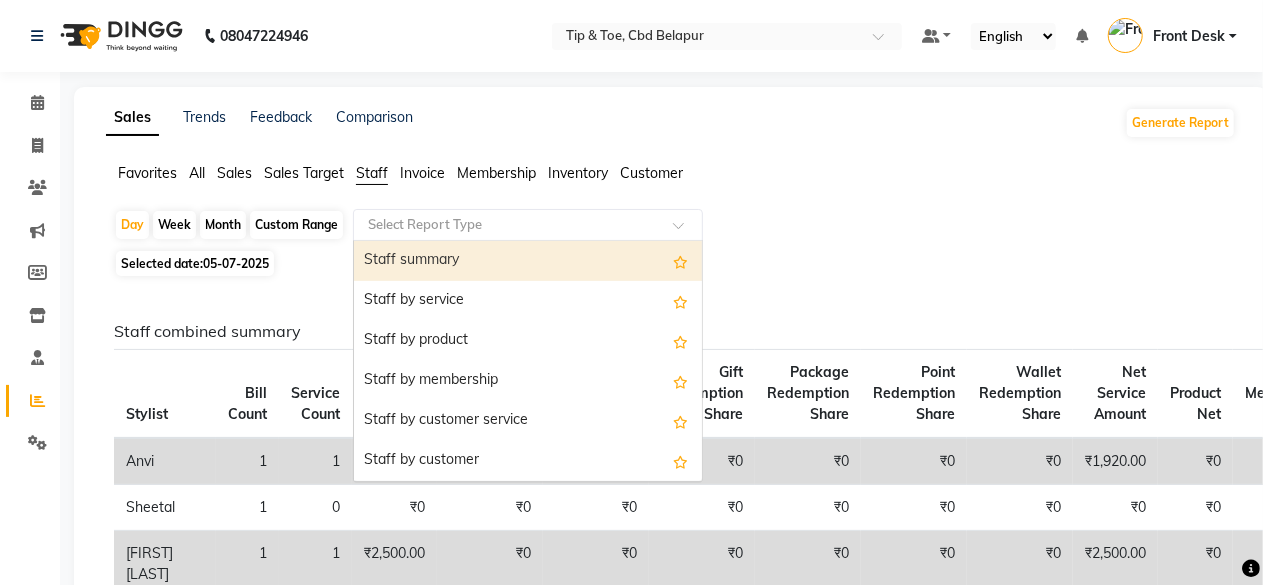 click 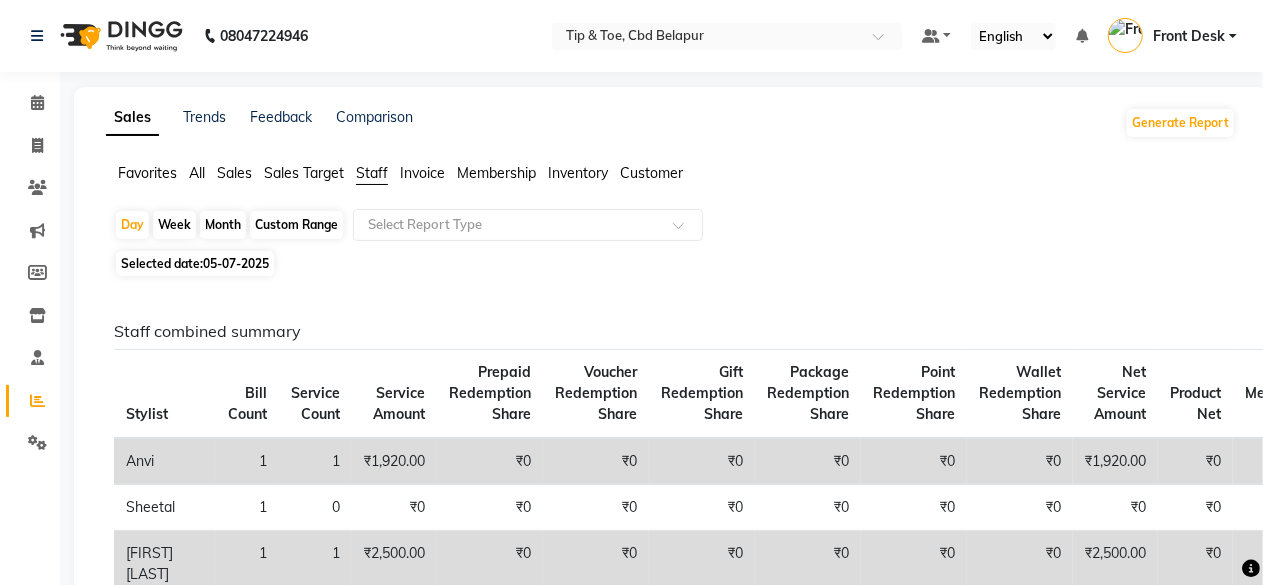 click on "05-07-2025" 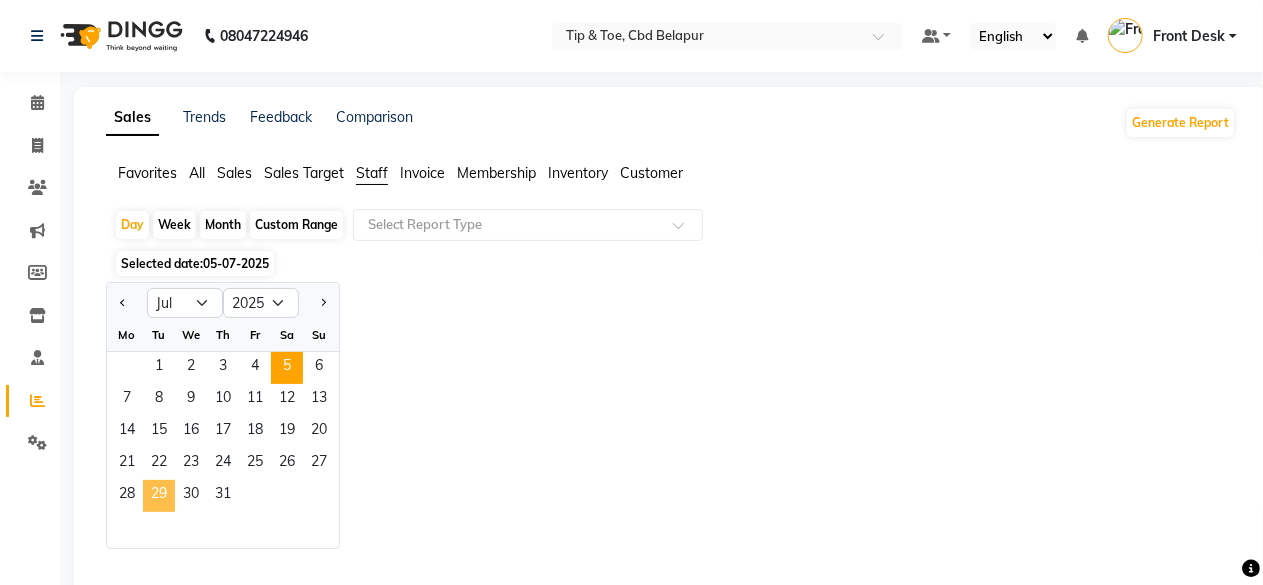 click on "29" 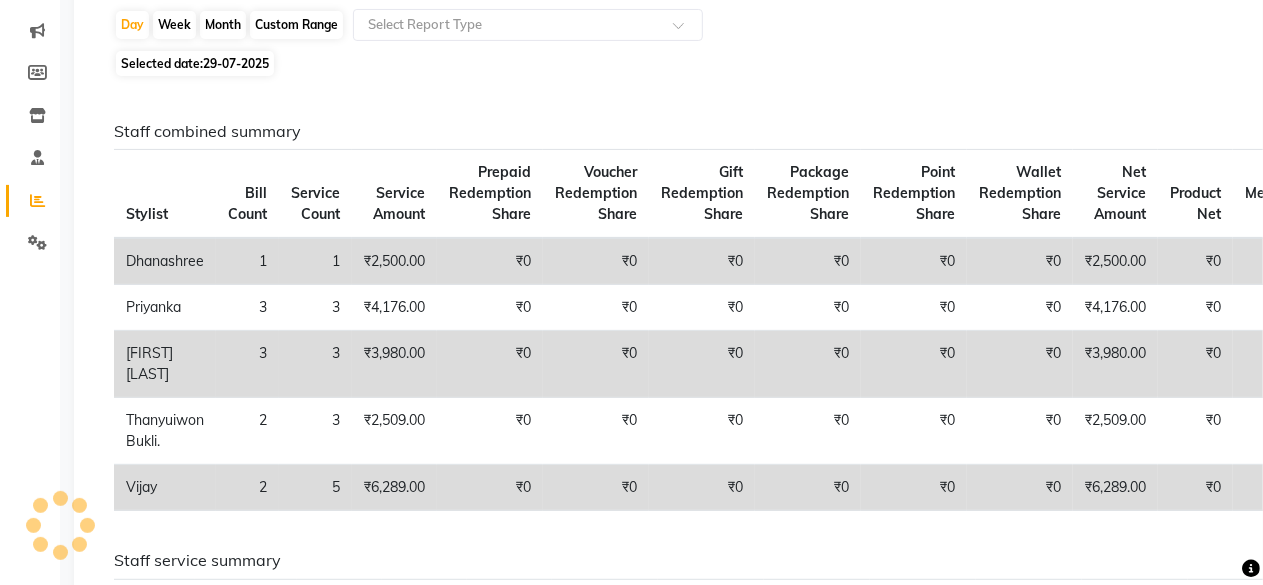 scroll, scrollTop: 240, scrollLeft: 0, axis: vertical 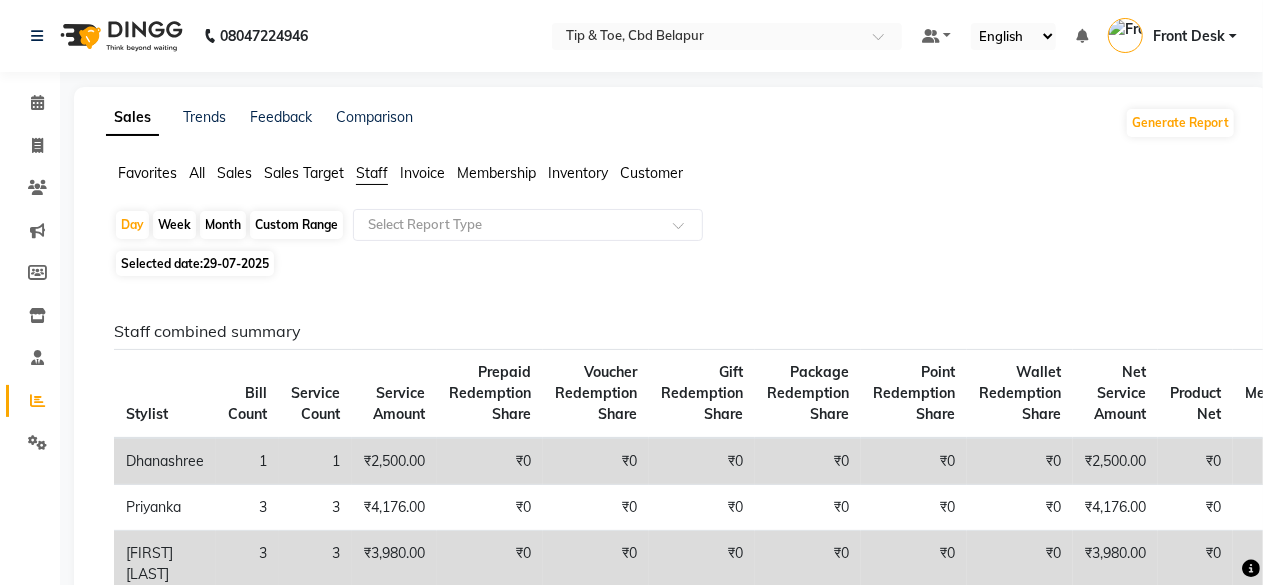 click on "Month" 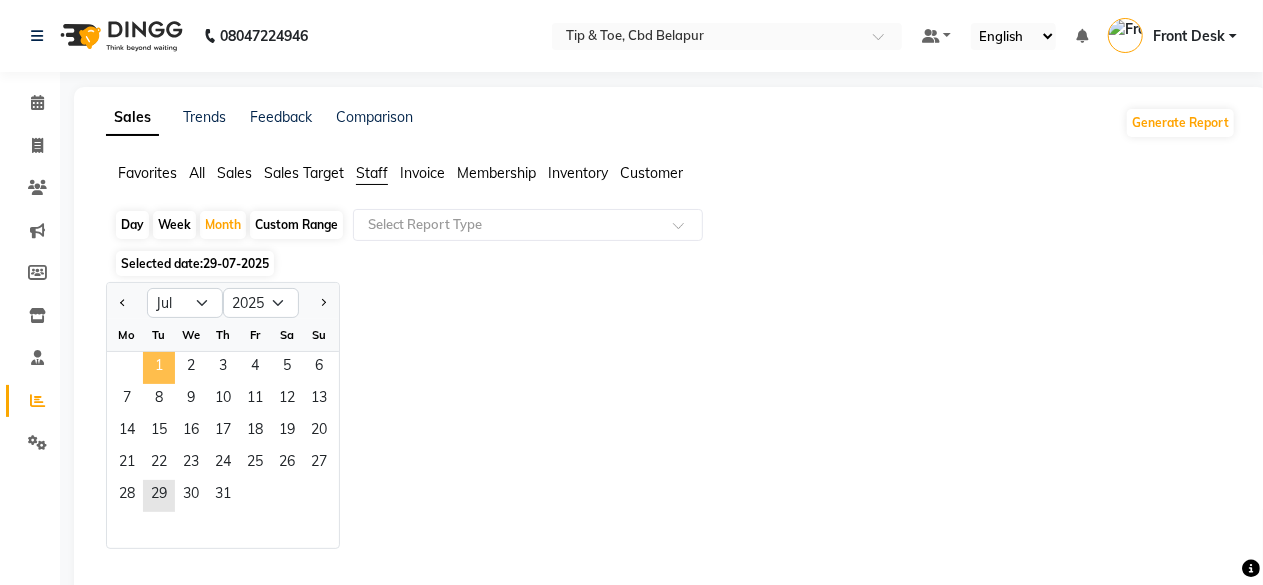 click on "1" 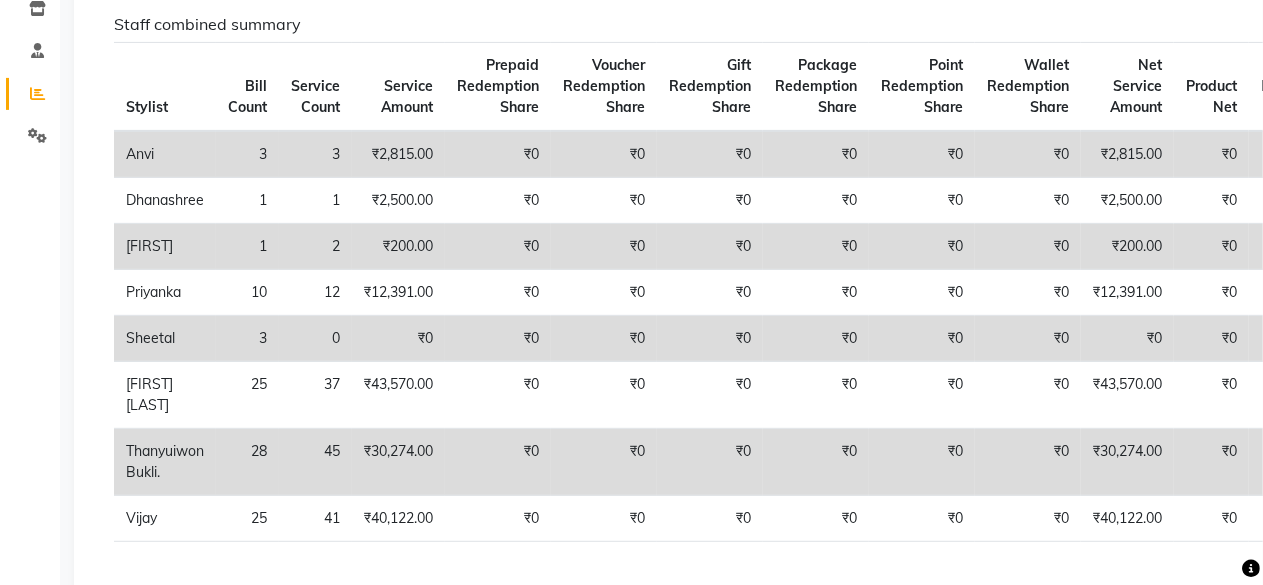 scroll, scrollTop: 320, scrollLeft: 0, axis: vertical 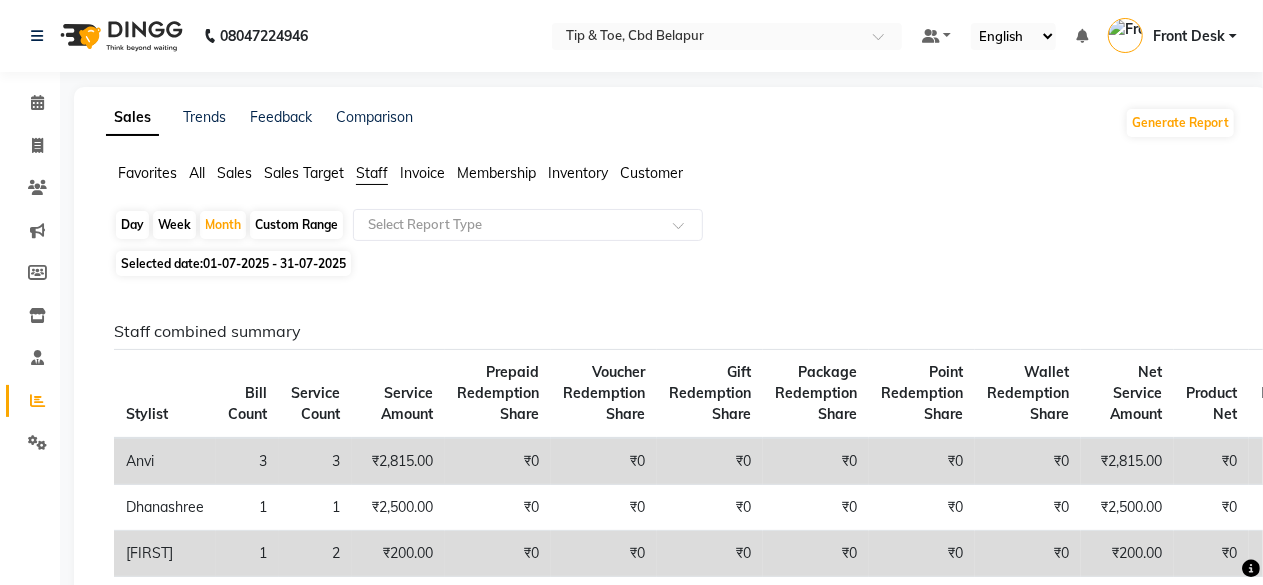 click on "01-07-2025 - 31-07-2025" 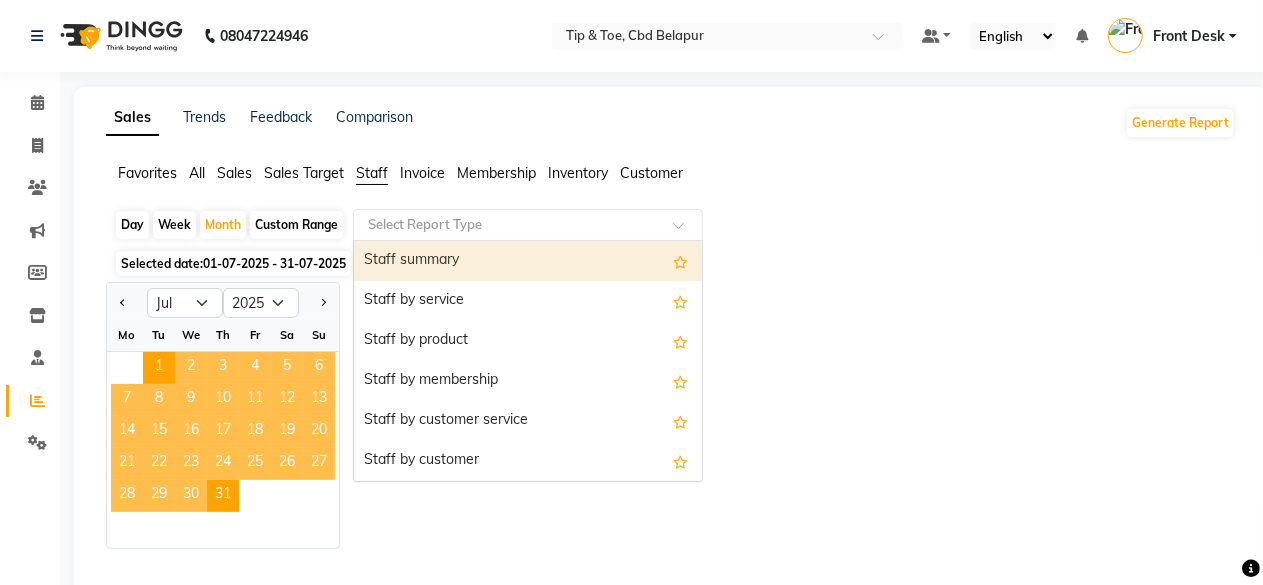 click 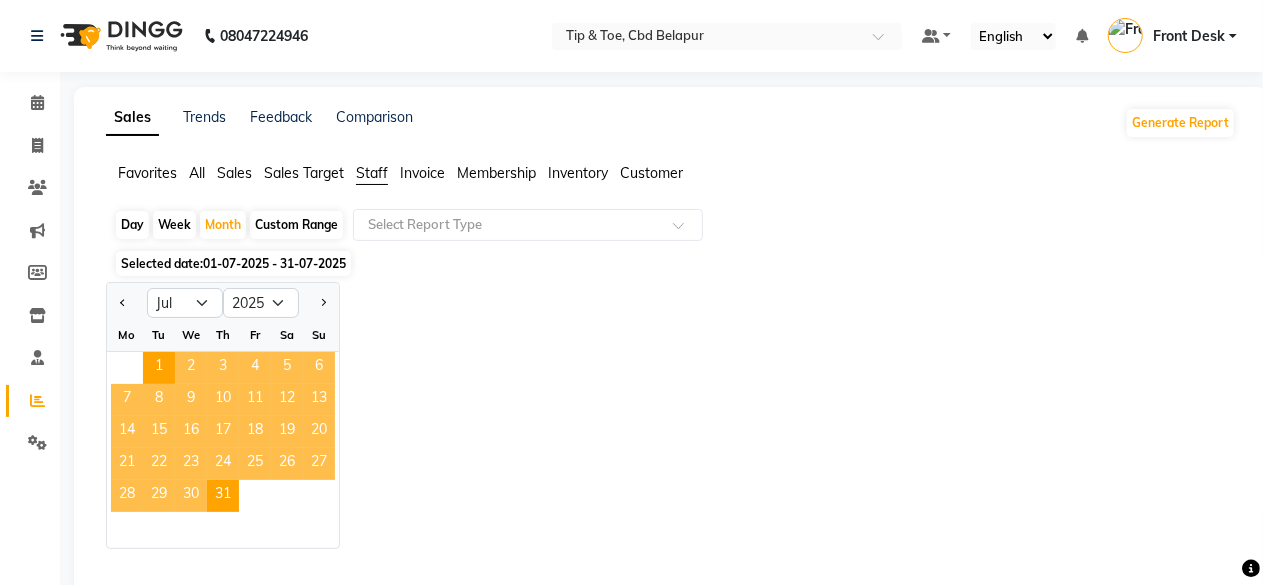 click on "Custom Range" 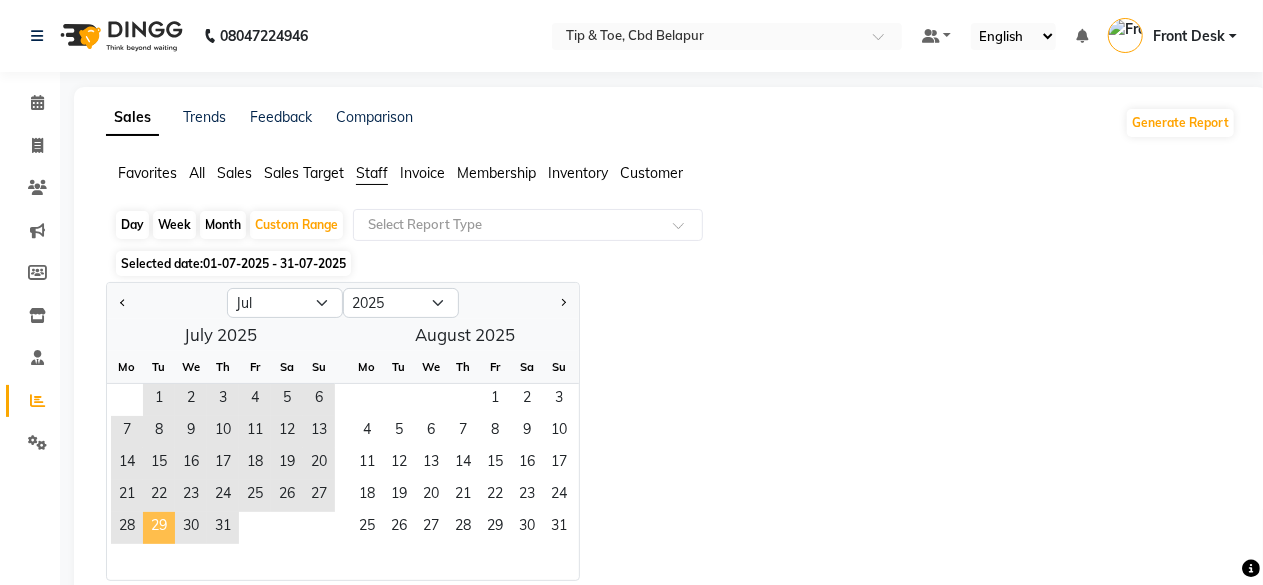 click on "29" 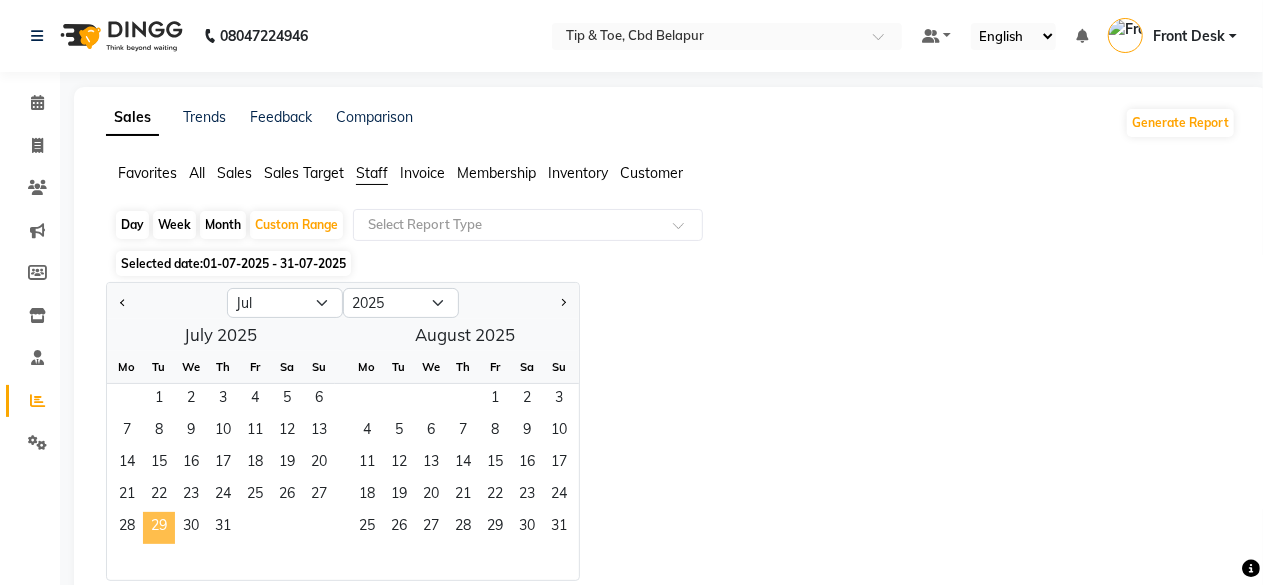 click on "29" 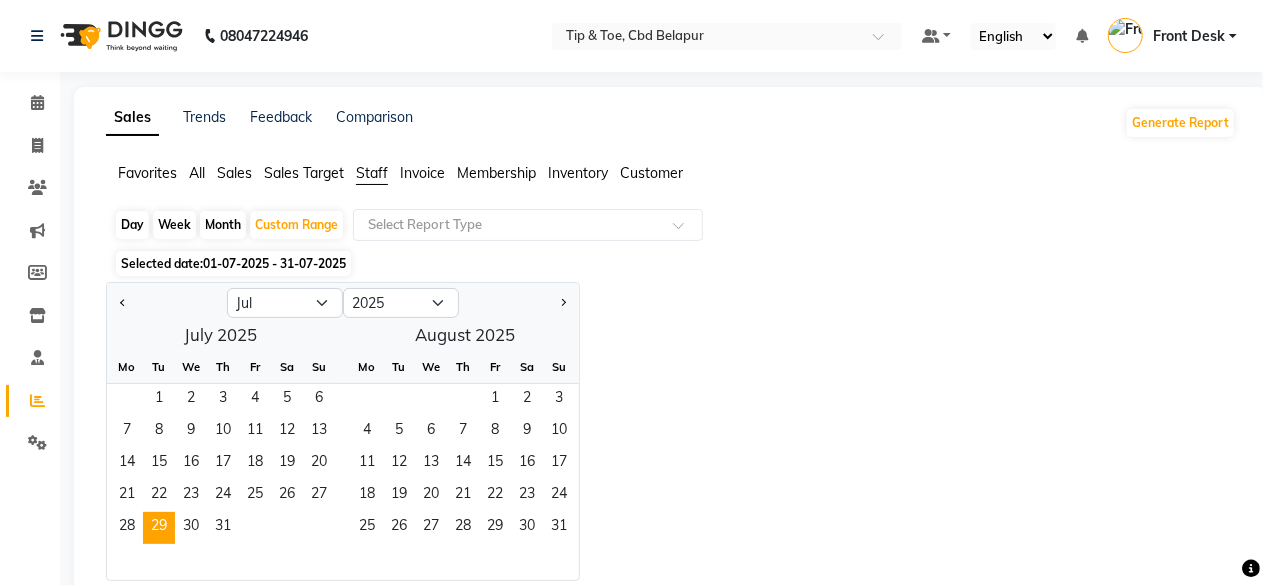 click on "Day" 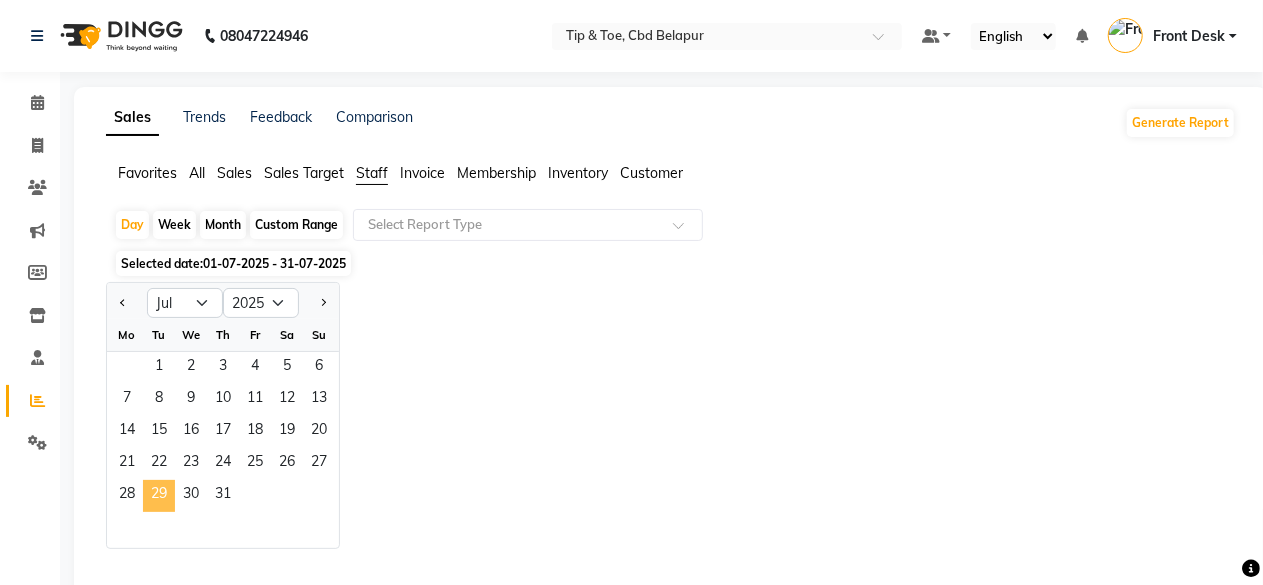 click on "29" 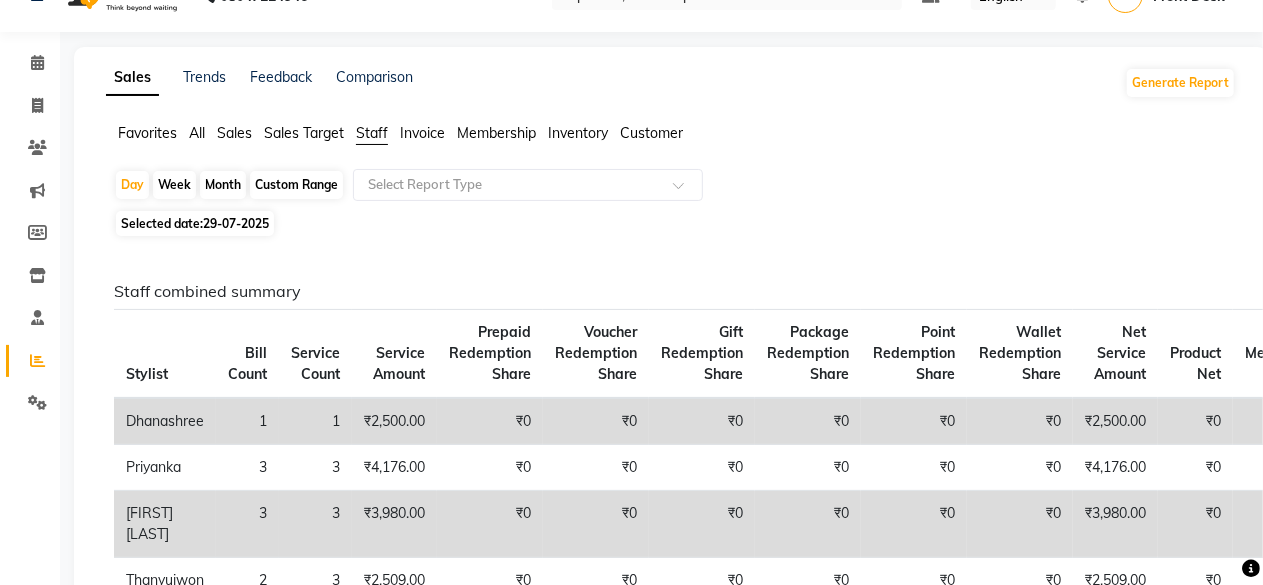 scroll, scrollTop: 80, scrollLeft: 0, axis: vertical 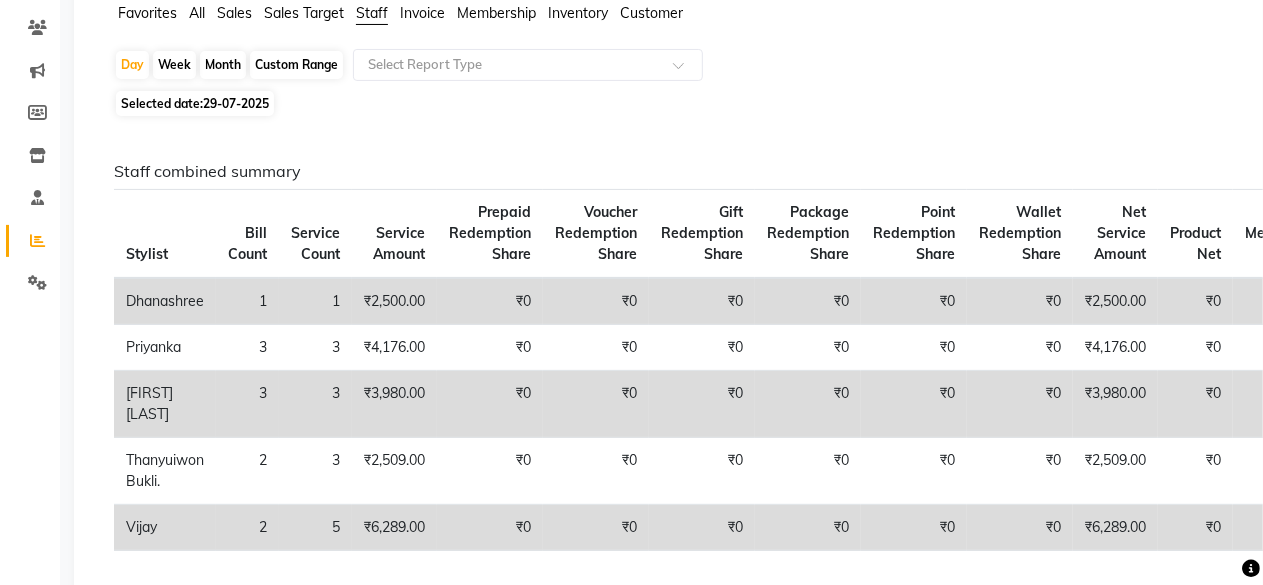 click on "All" 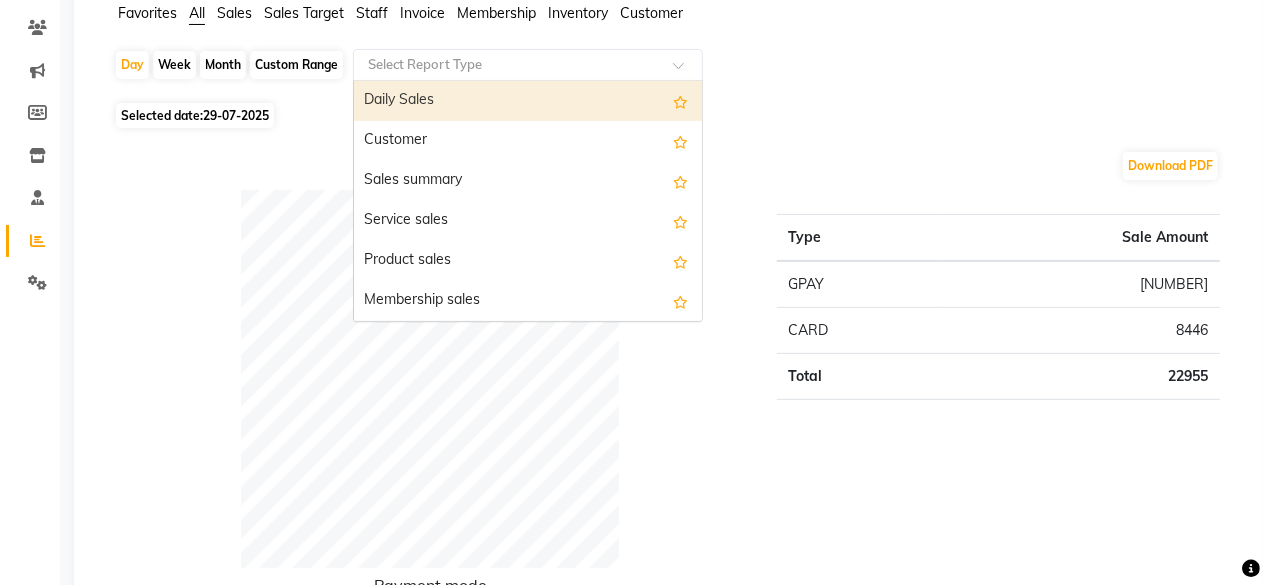 click 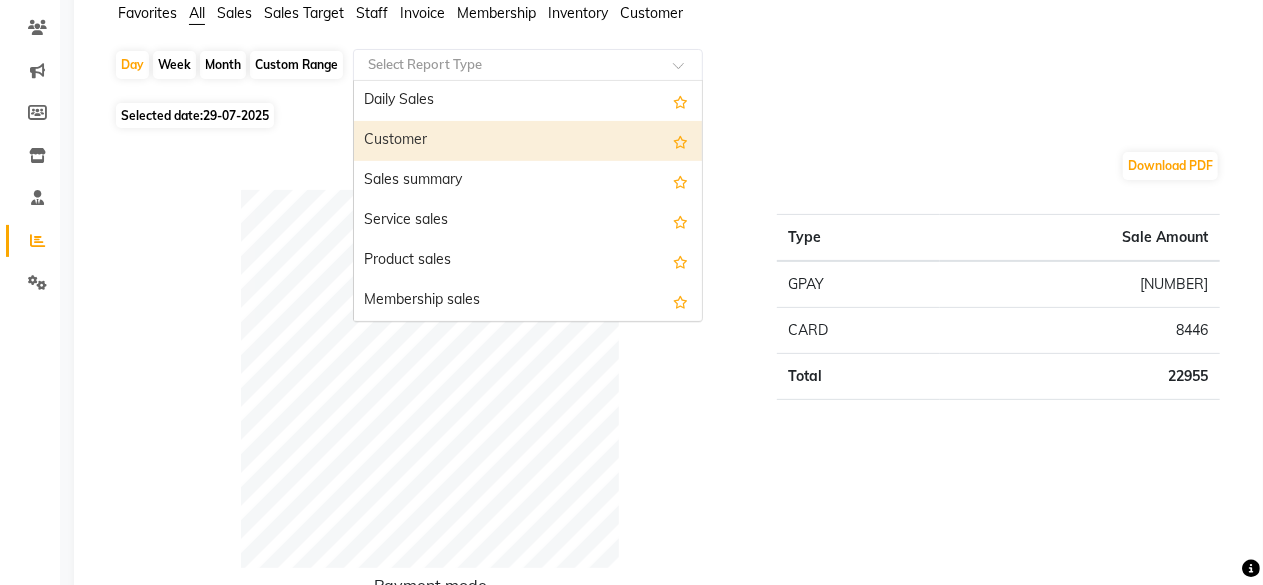 click on "Customer" at bounding box center (528, 141) 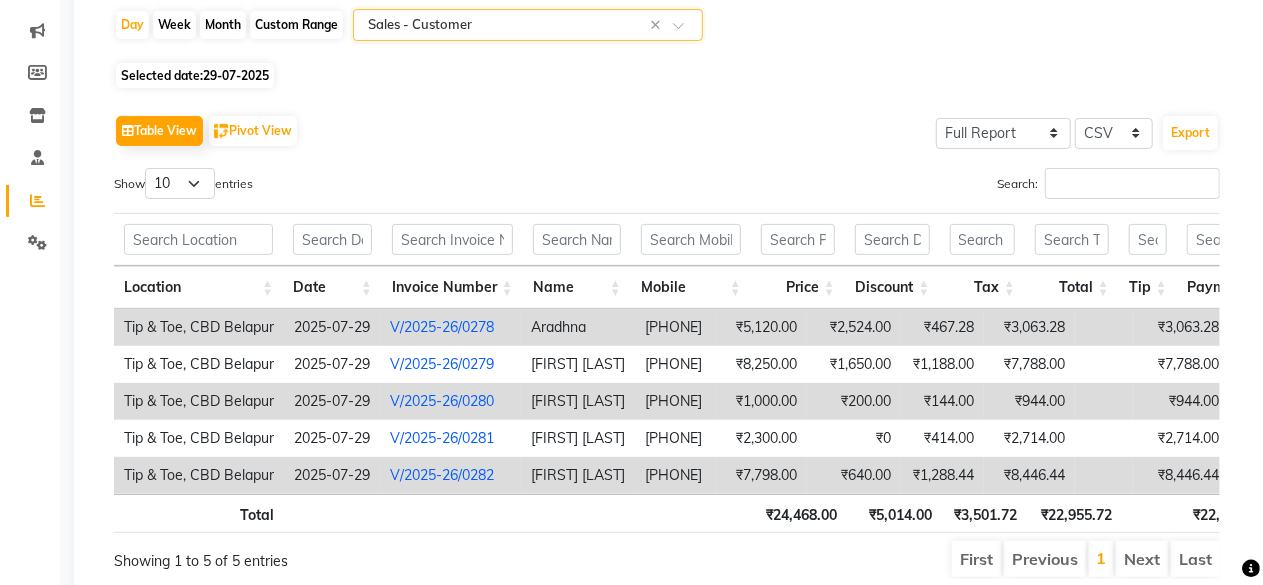 scroll, scrollTop: 240, scrollLeft: 0, axis: vertical 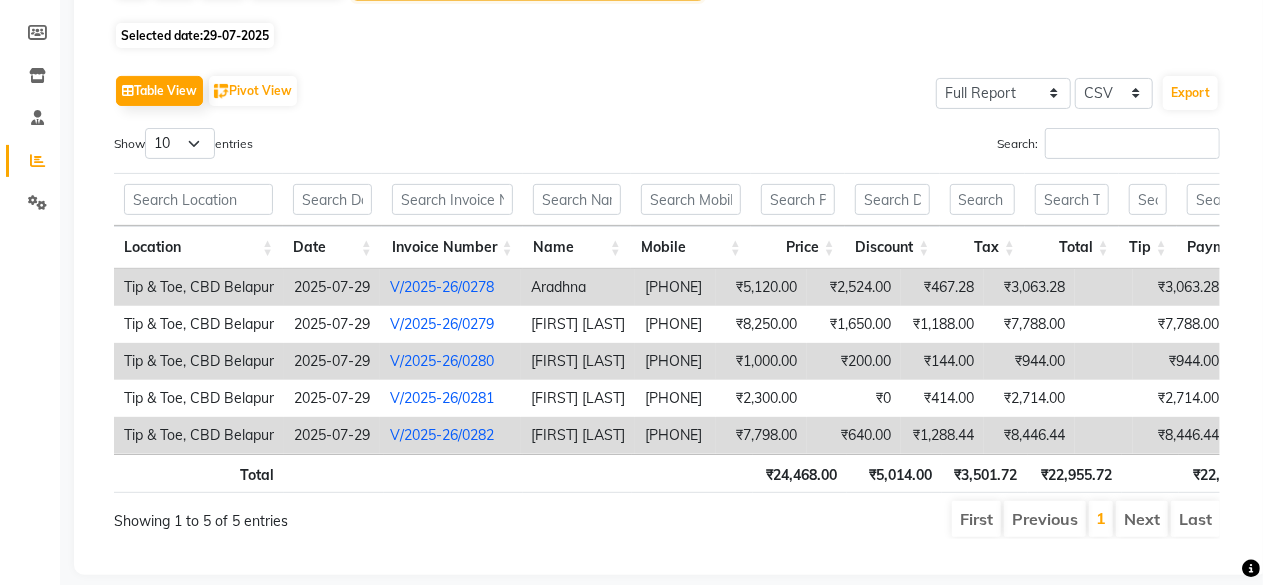 click at bounding box center [454, 473] 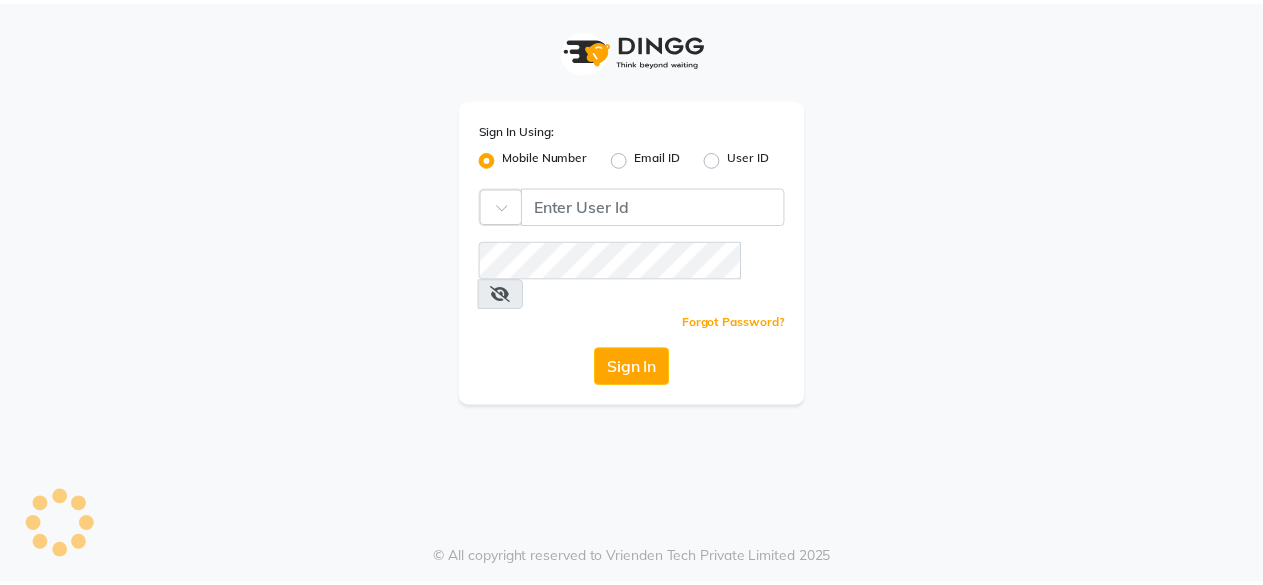 scroll, scrollTop: 0, scrollLeft: 0, axis: both 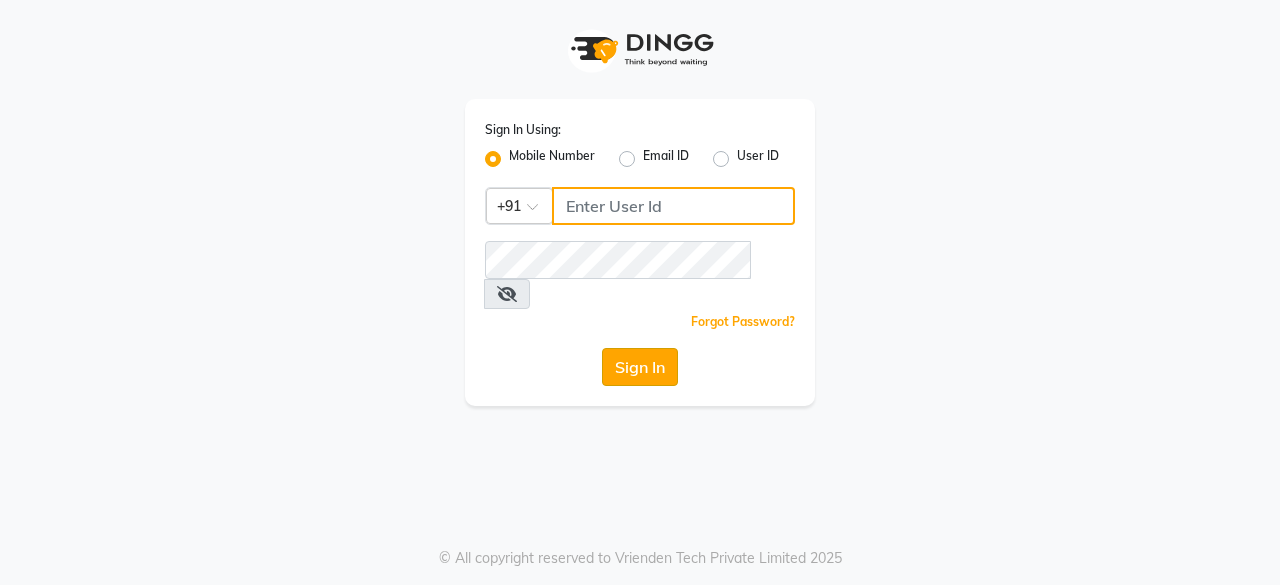 type on "8779795277" 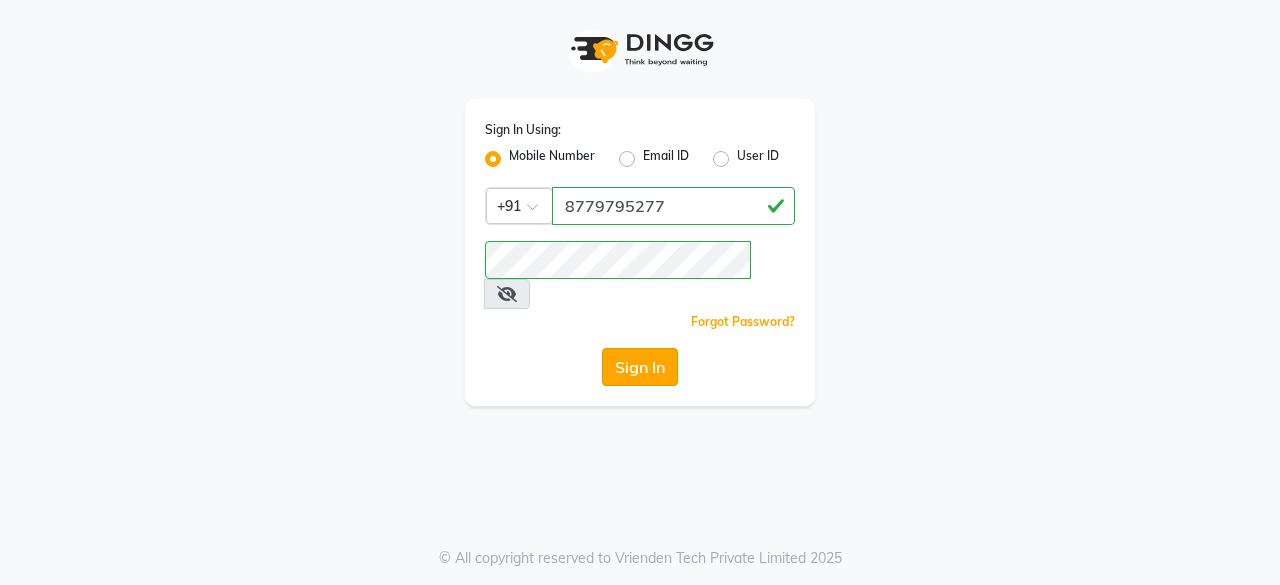 click on "Sign In" 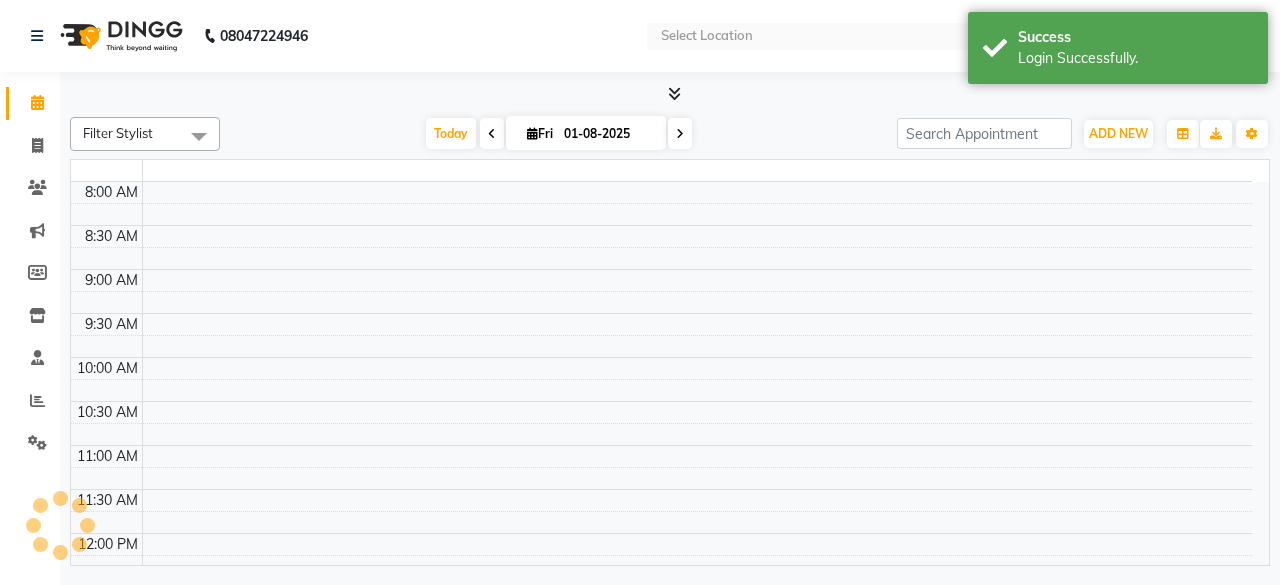 select on "en" 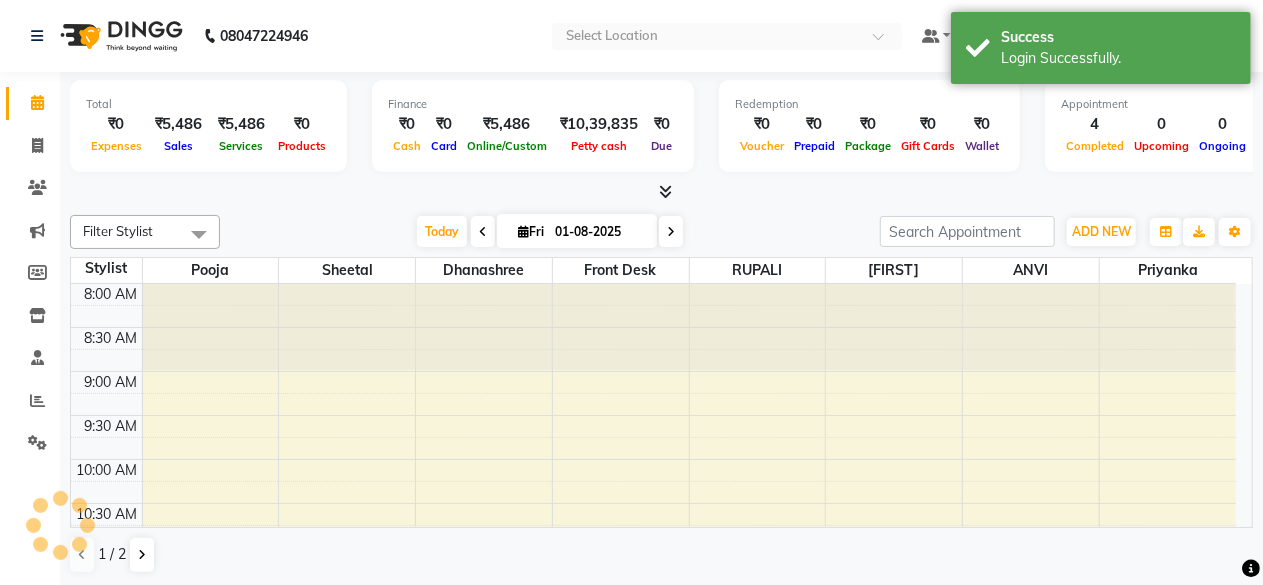 scroll, scrollTop: 0, scrollLeft: 0, axis: both 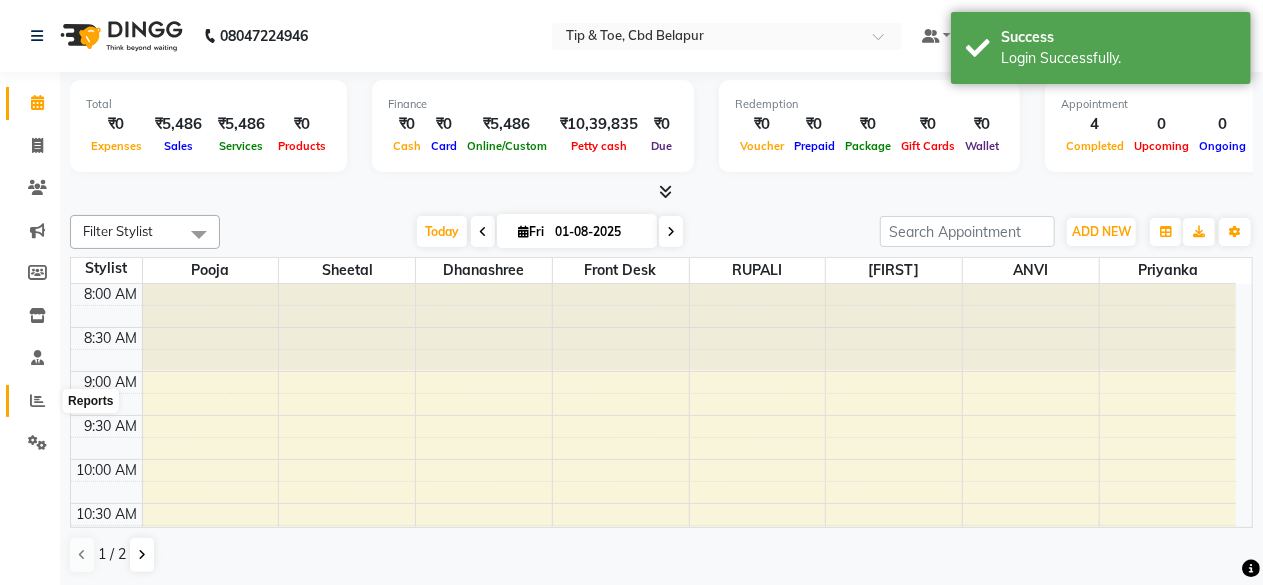 click 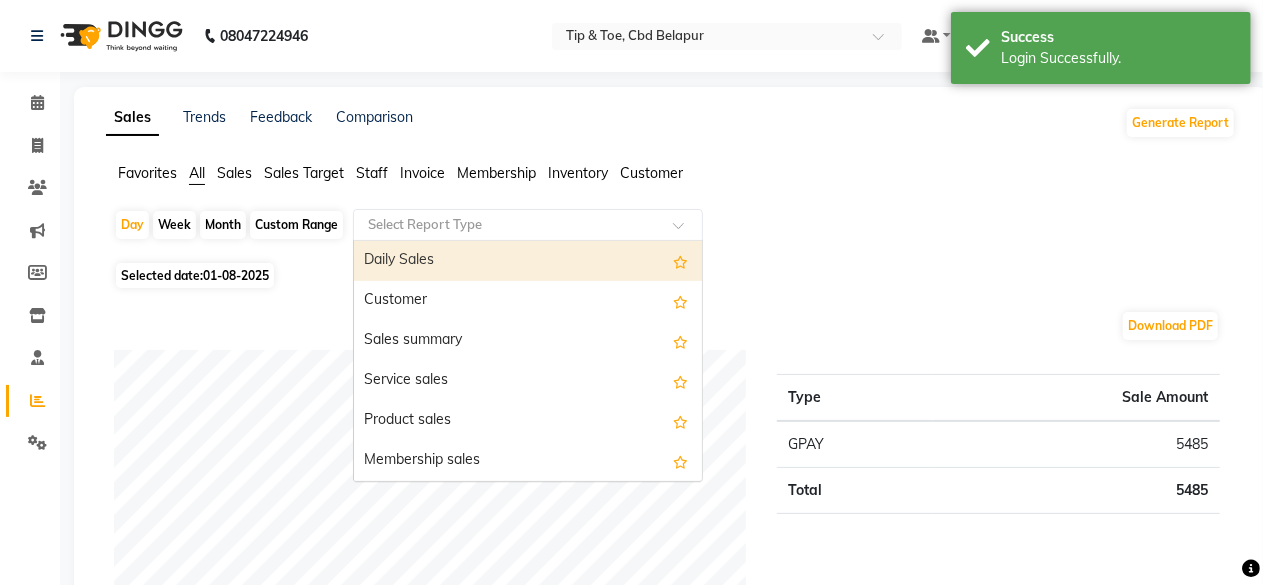 click 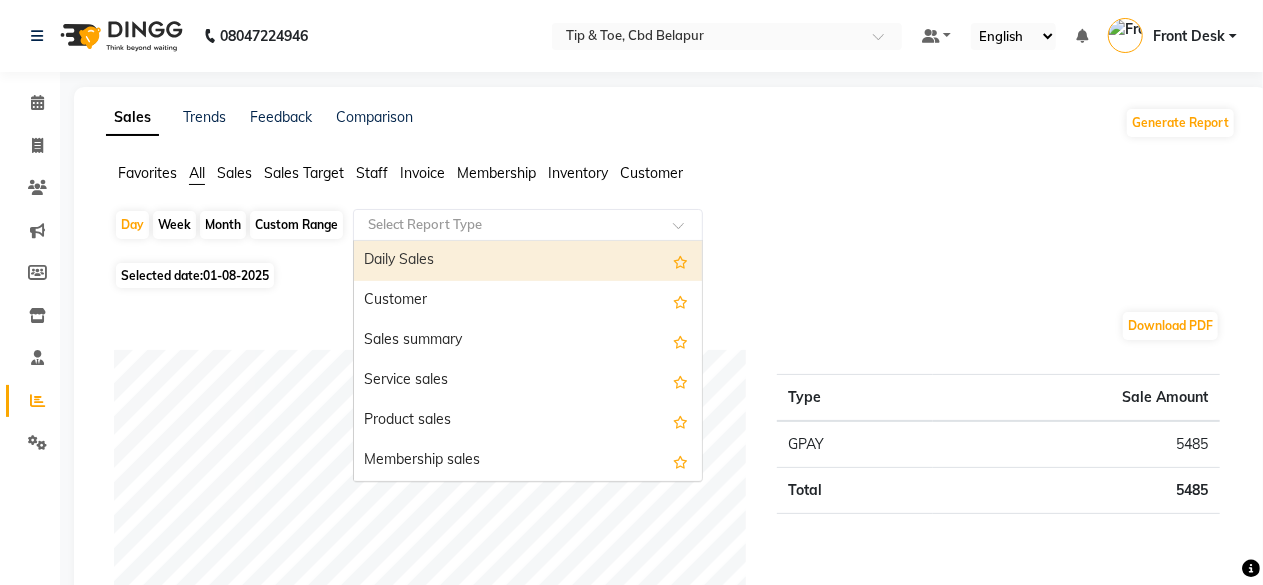 click 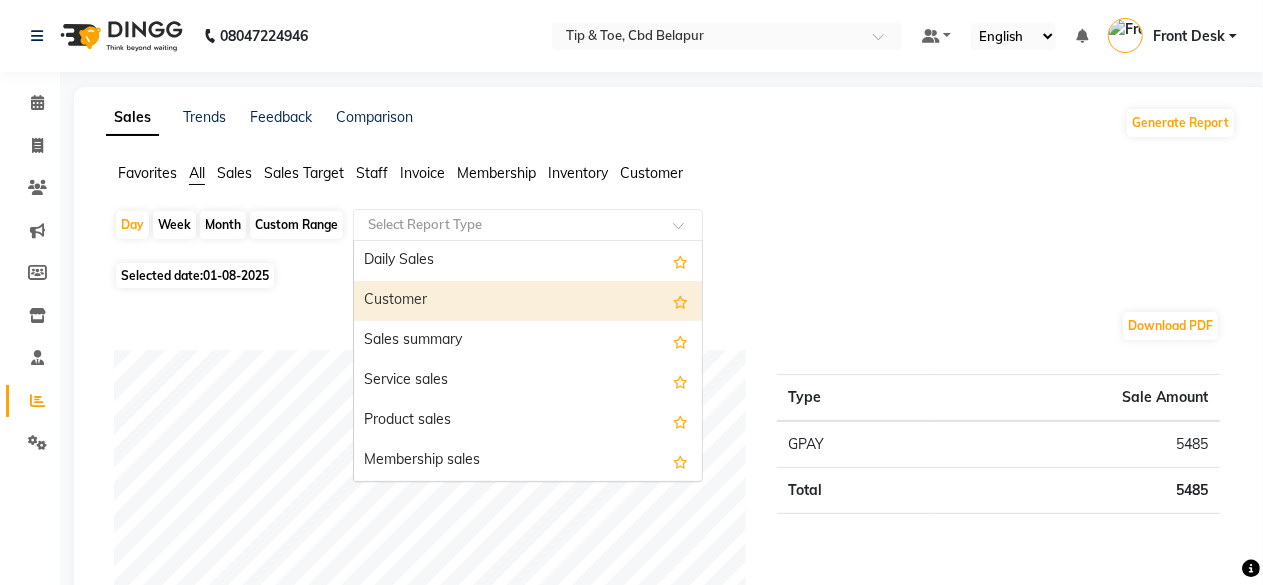 click on "Customer" at bounding box center [528, 301] 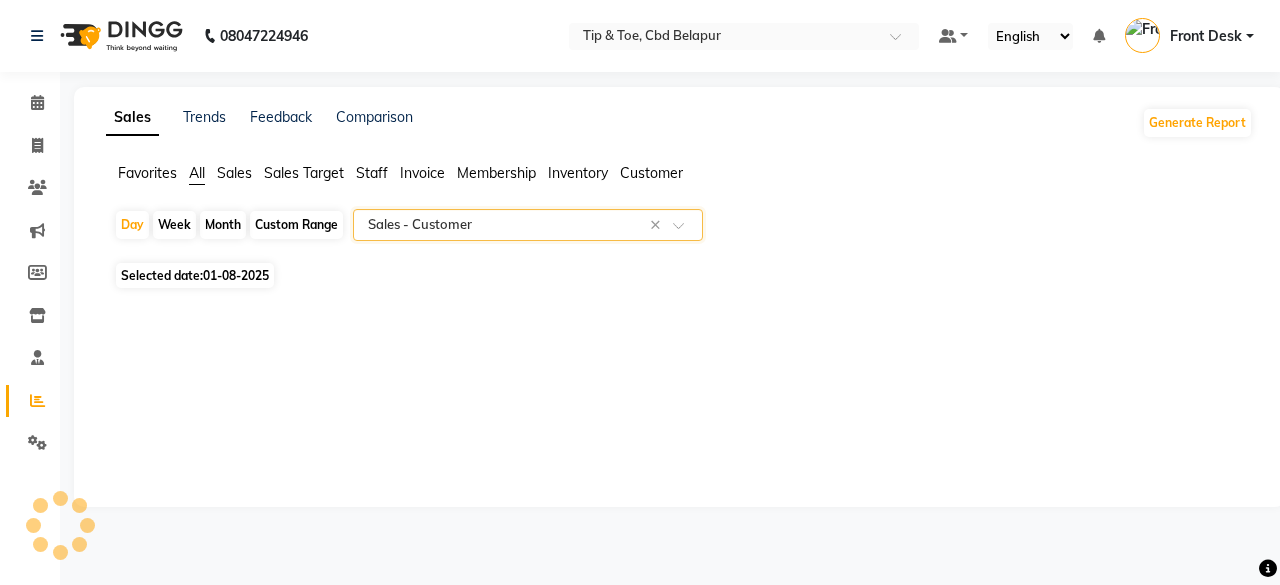 select on "full_report" 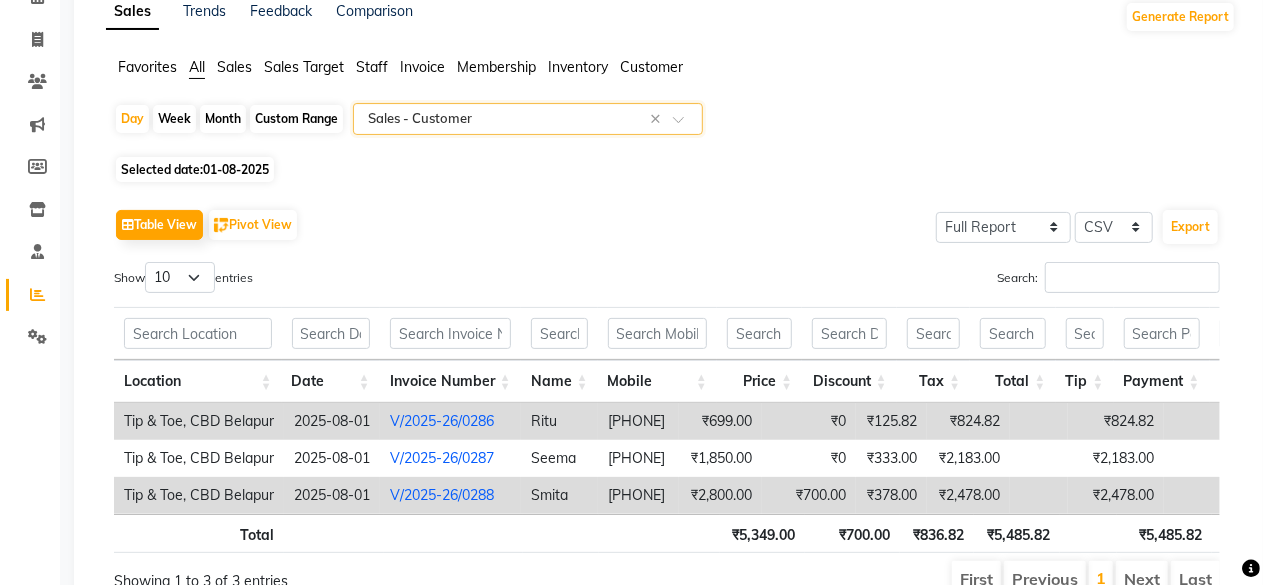 scroll, scrollTop: 120, scrollLeft: 0, axis: vertical 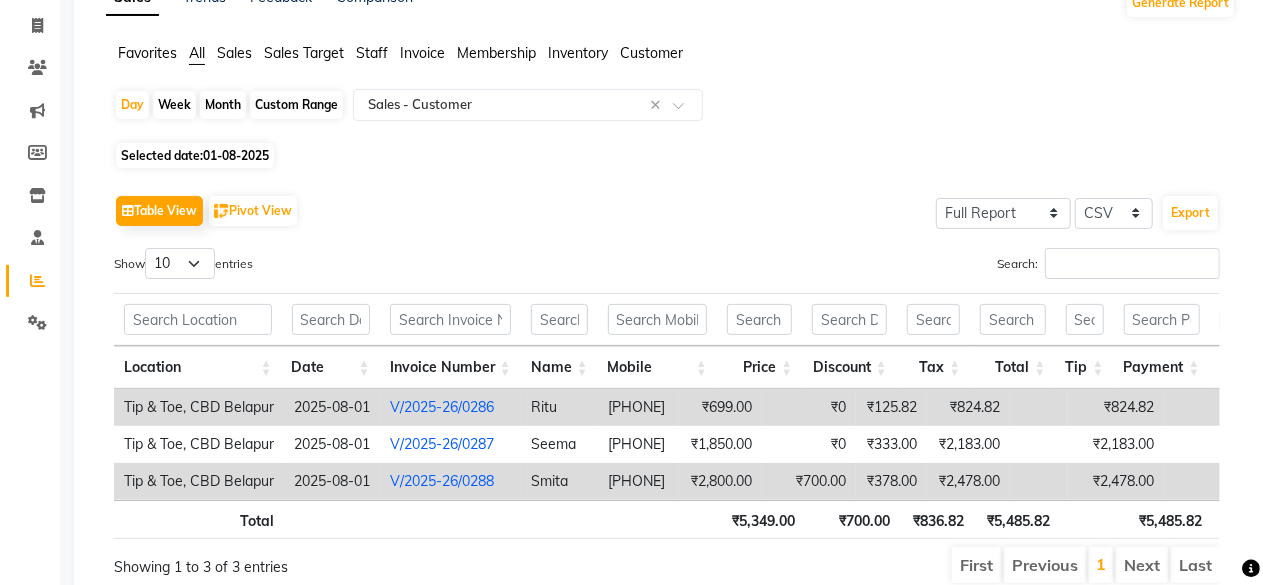 click on "Selected date:  01-08-2025" 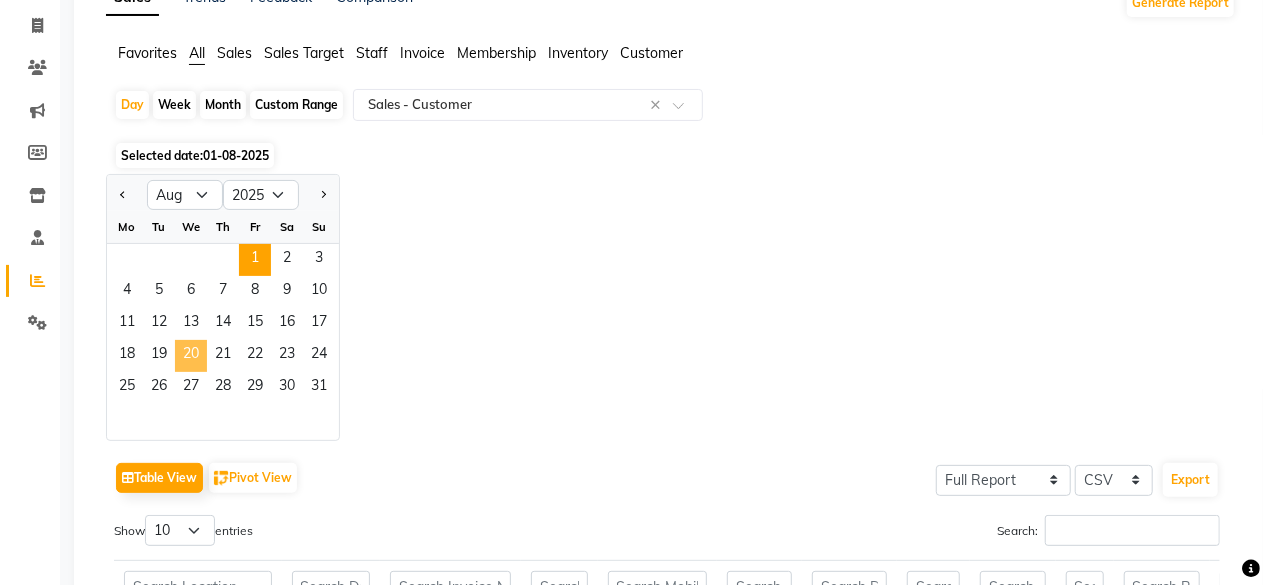 click on "20" 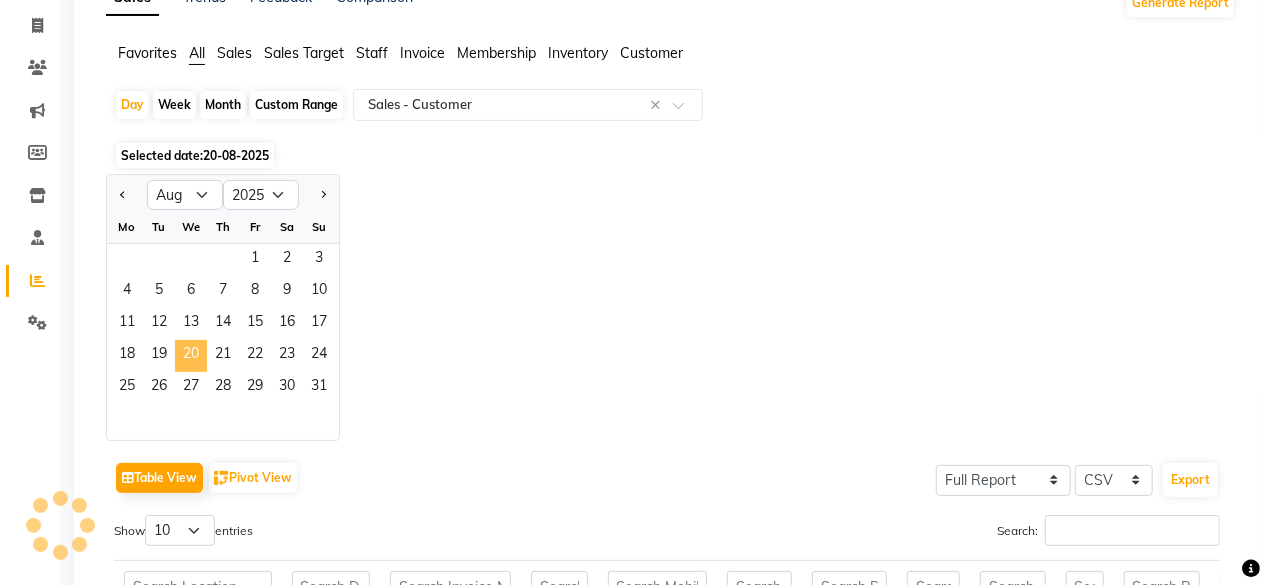 scroll, scrollTop: 0, scrollLeft: 0, axis: both 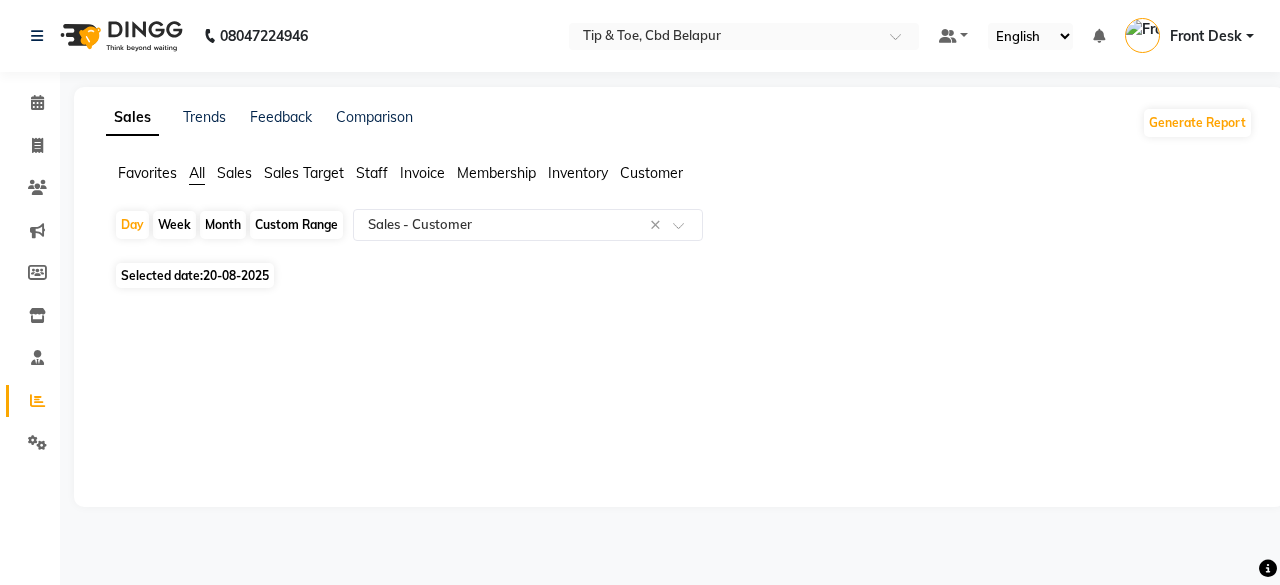 click on "20-08-2025" 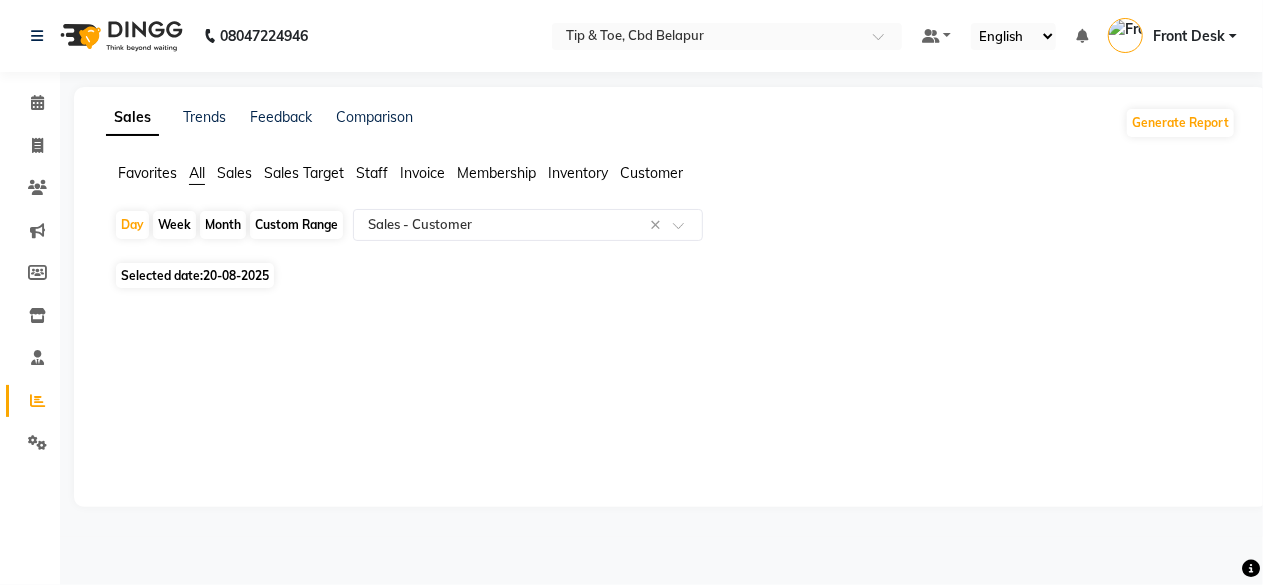 select on "8" 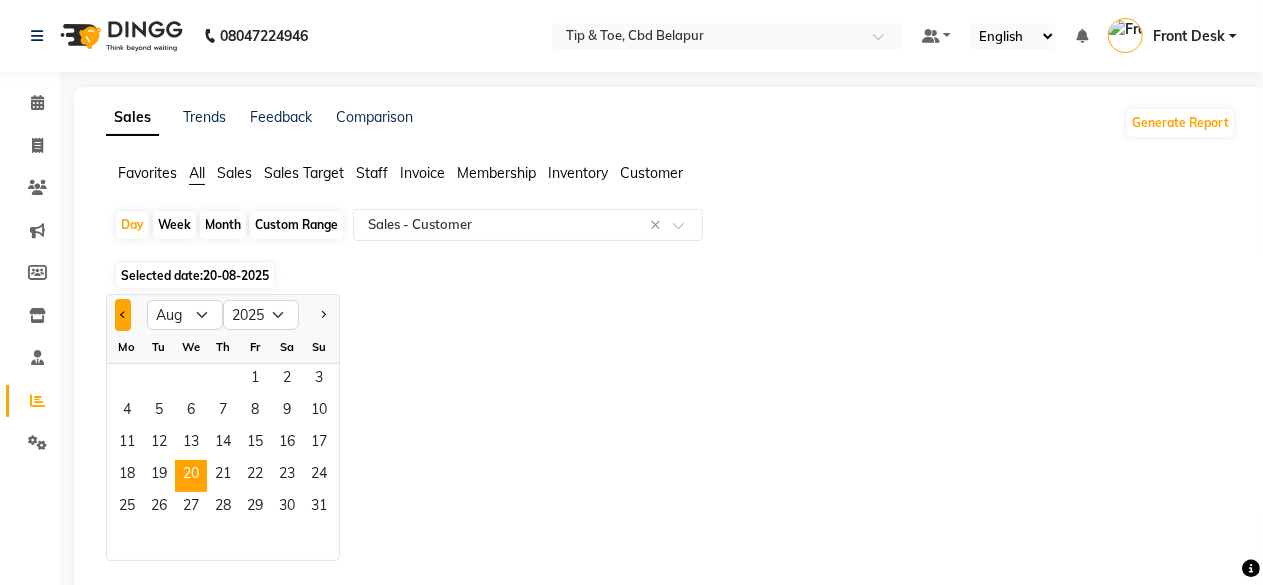click 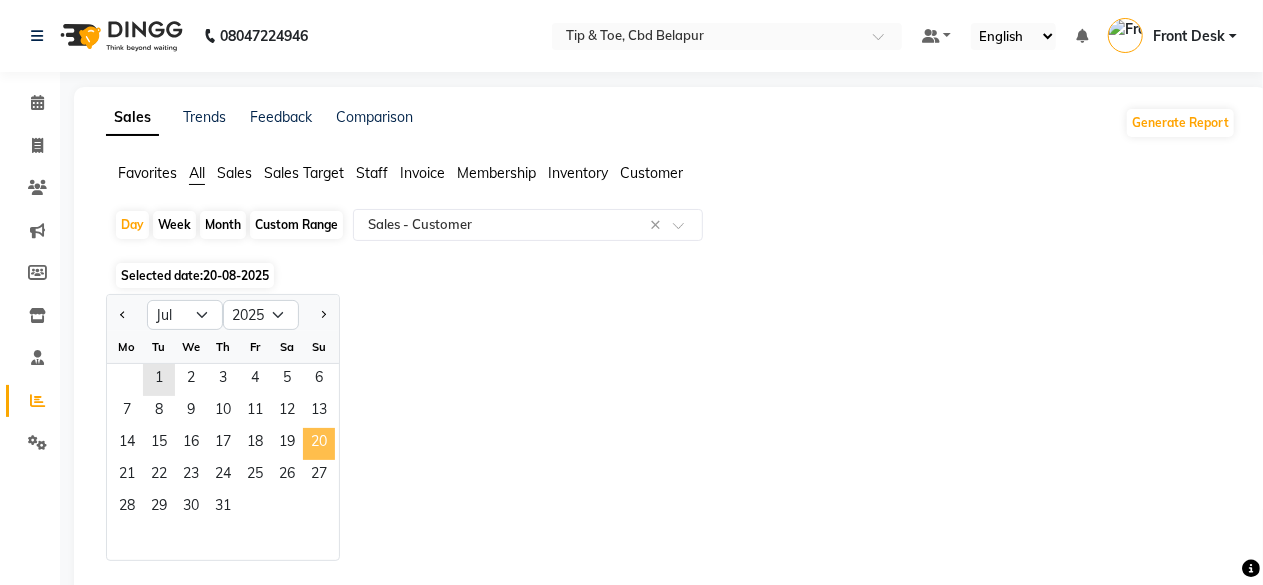 click on "20" 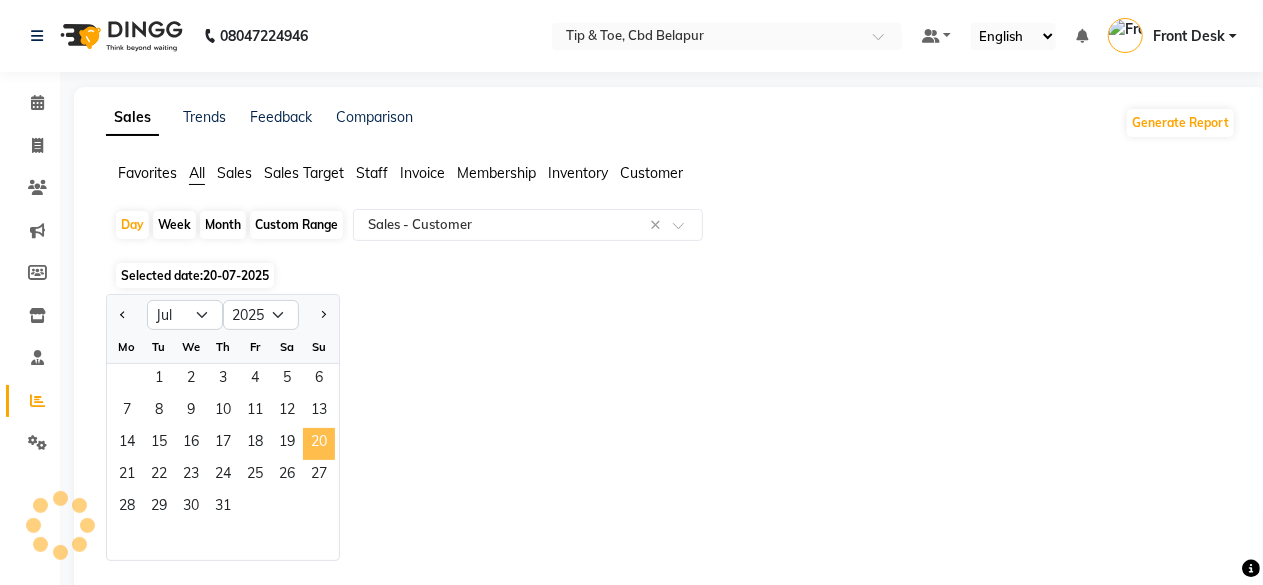 select on "full_report" 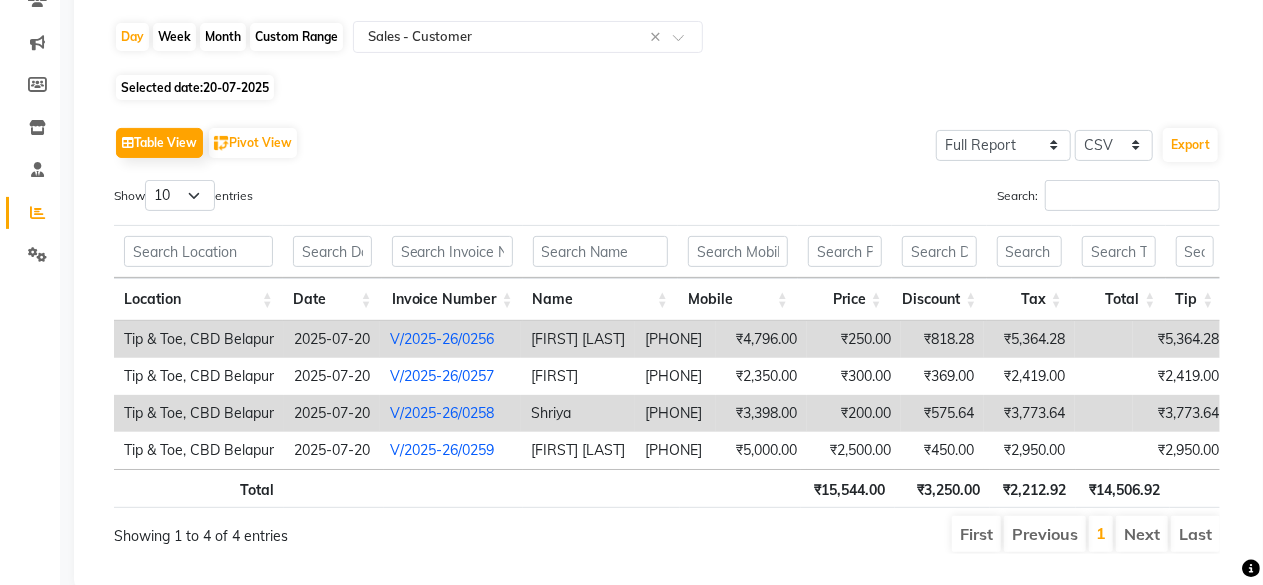 scroll, scrollTop: 200, scrollLeft: 0, axis: vertical 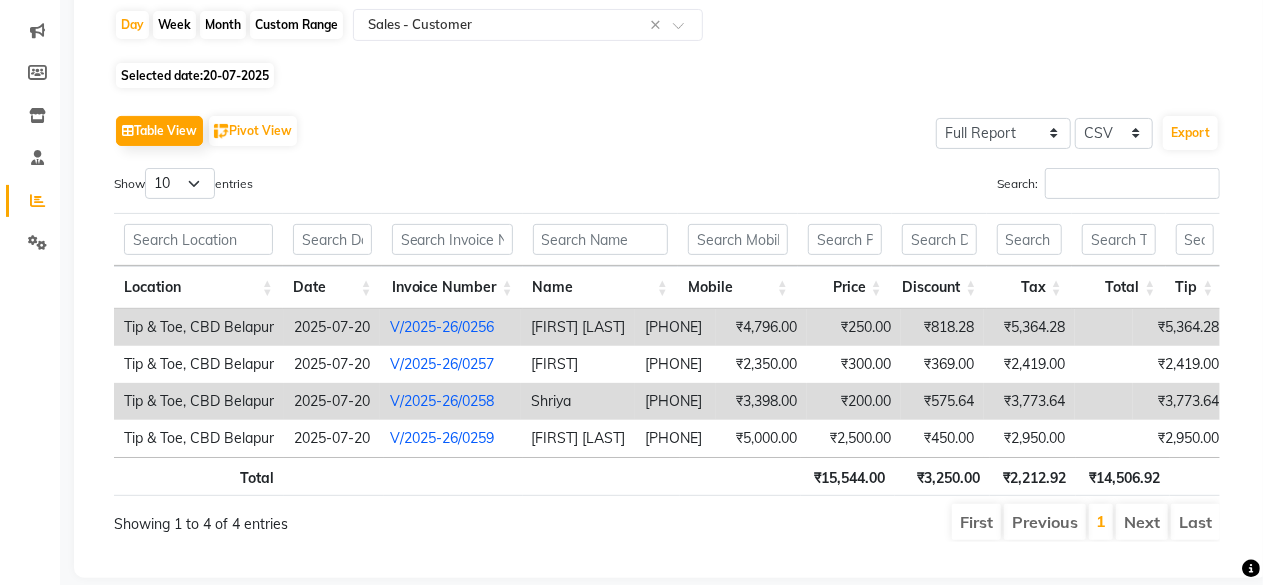 click on "20-07-2025" 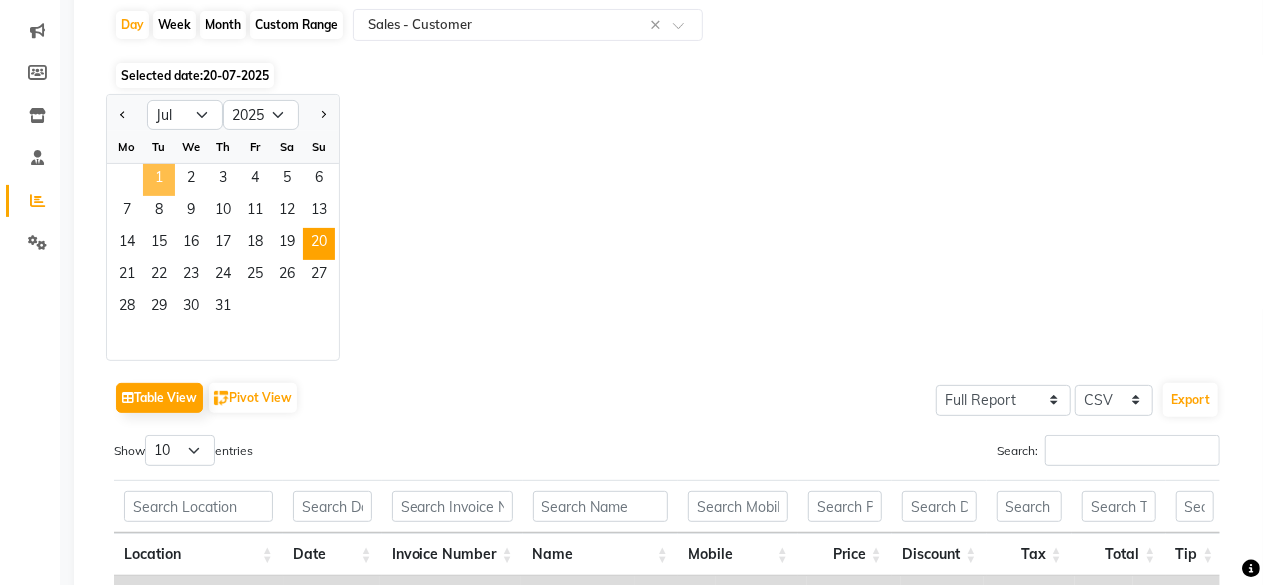 click on "1" 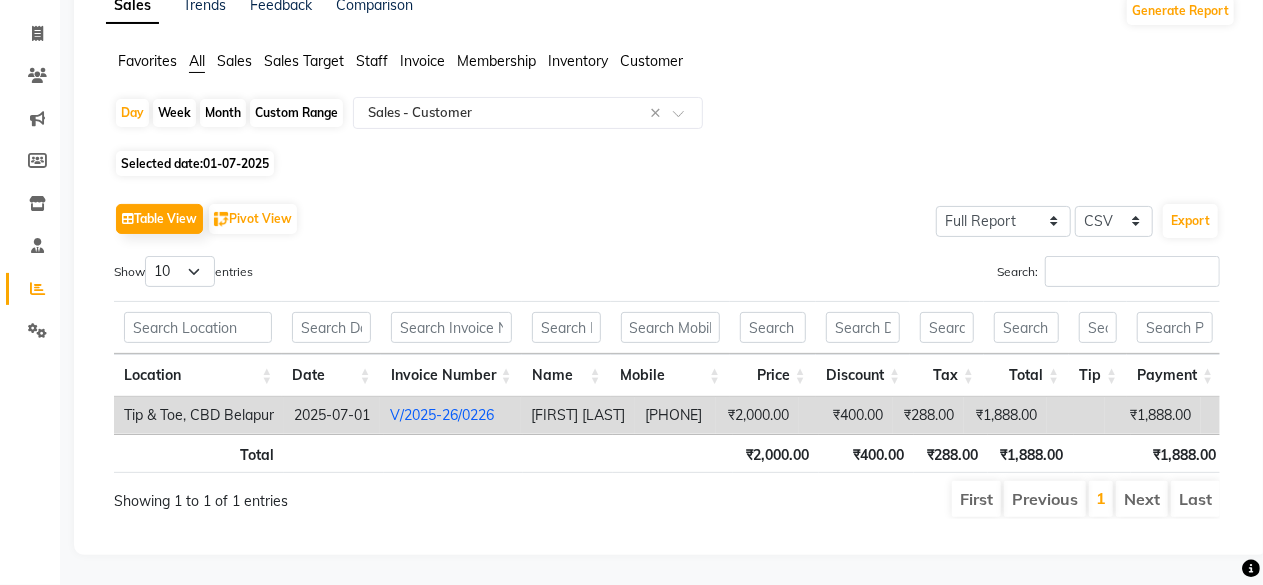 scroll, scrollTop: 141, scrollLeft: 0, axis: vertical 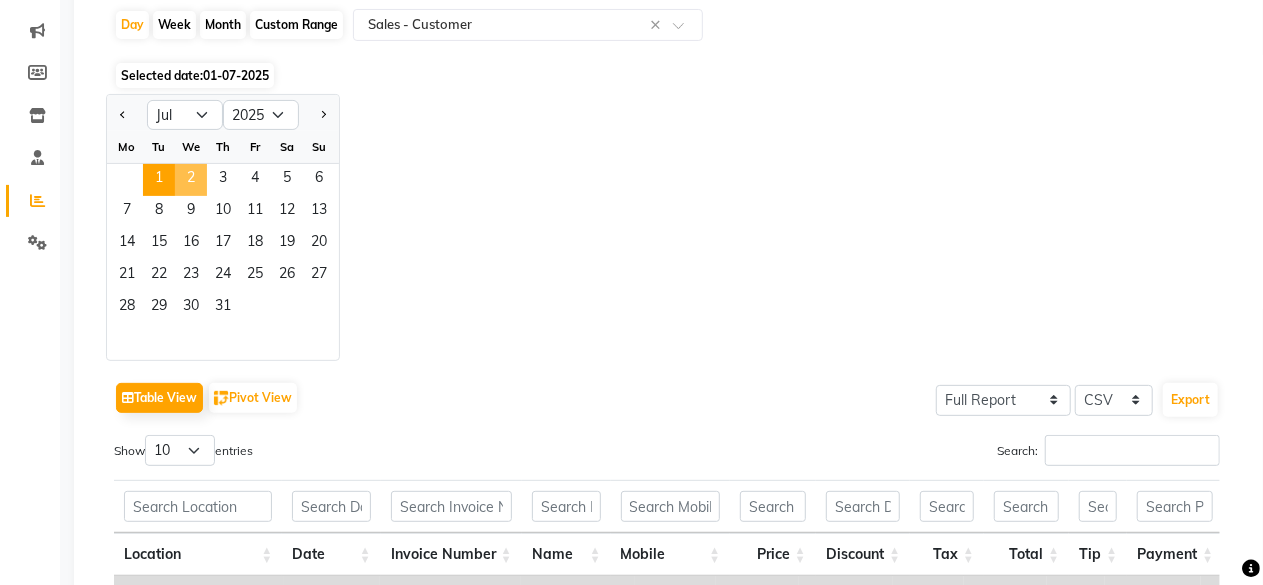 click on "2" 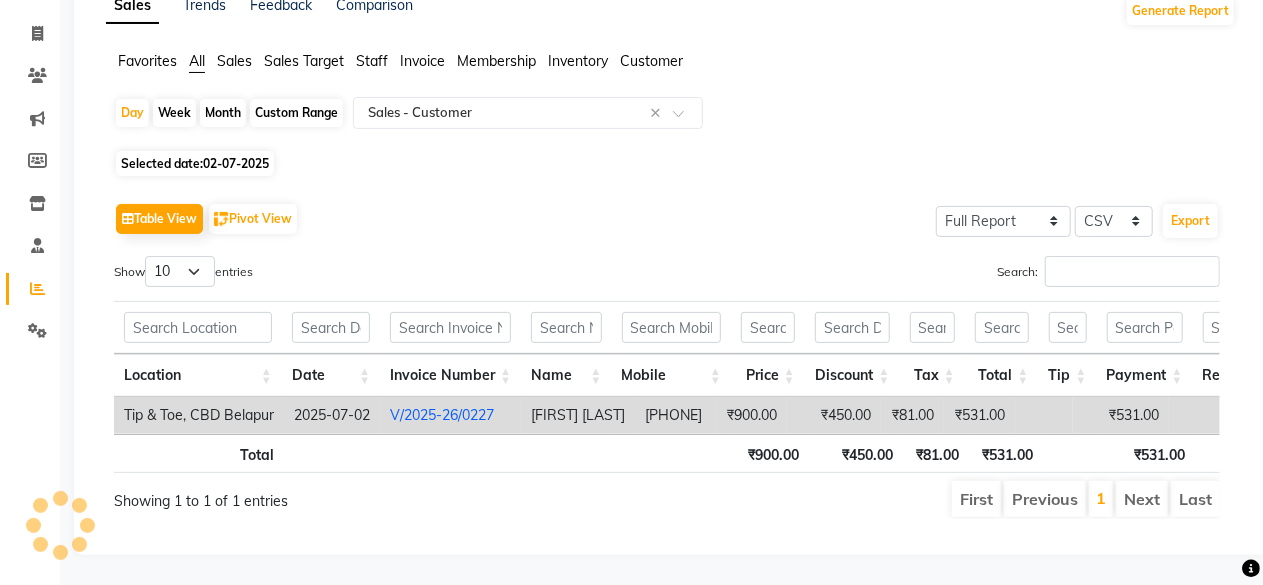 scroll, scrollTop: 141, scrollLeft: 0, axis: vertical 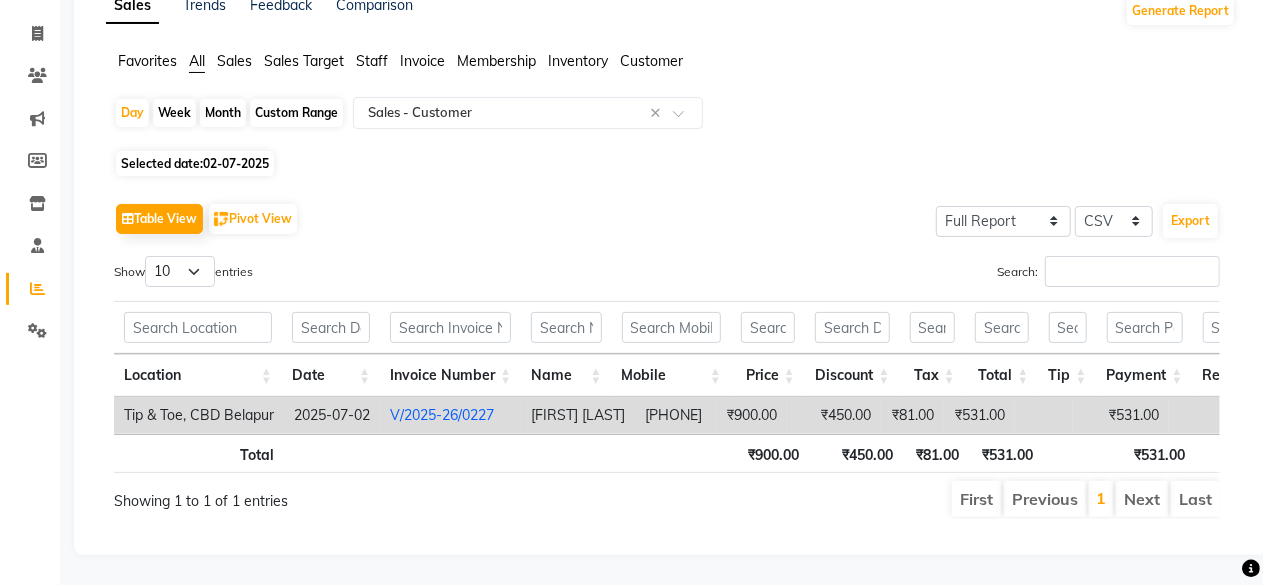 click on "02-07-2025" 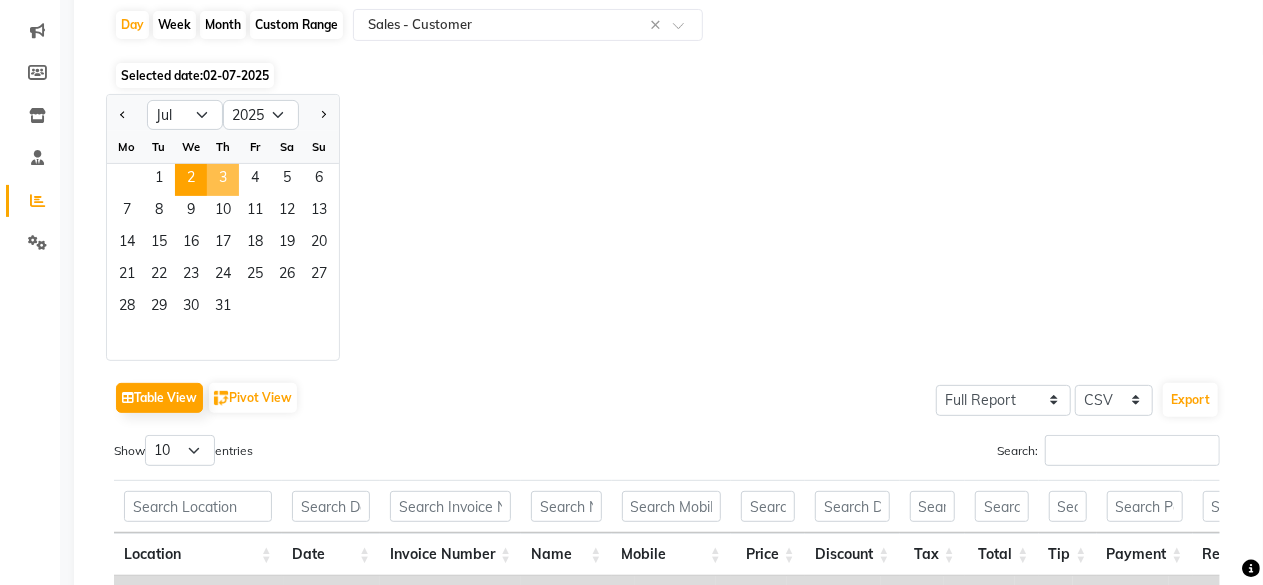 click on "3" 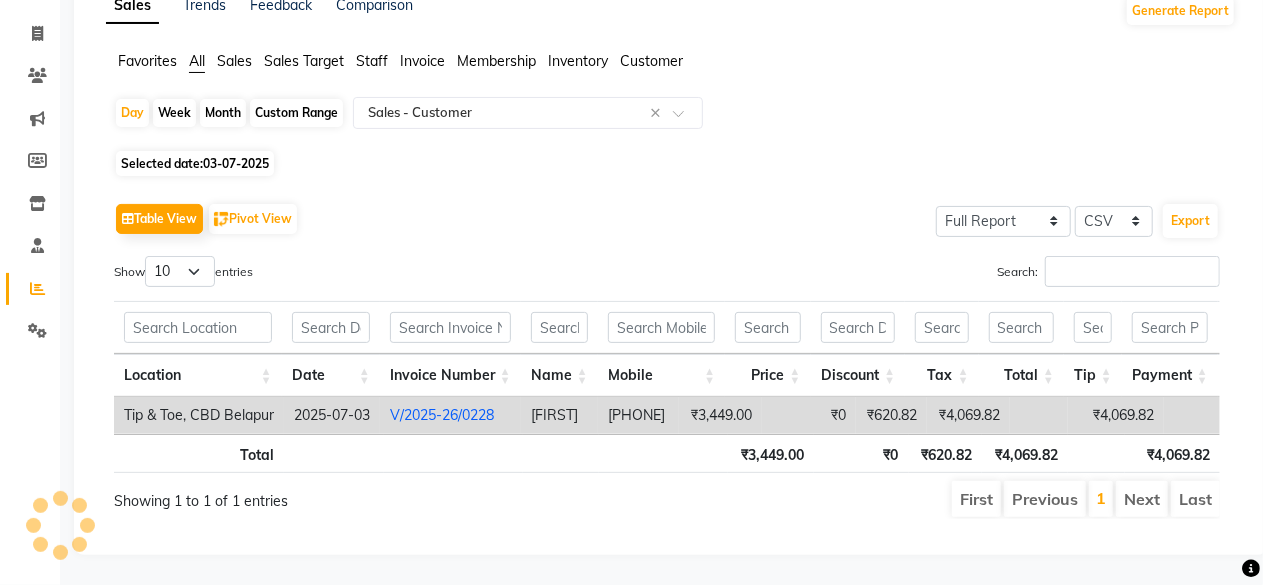scroll, scrollTop: 141, scrollLeft: 0, axis: vertical 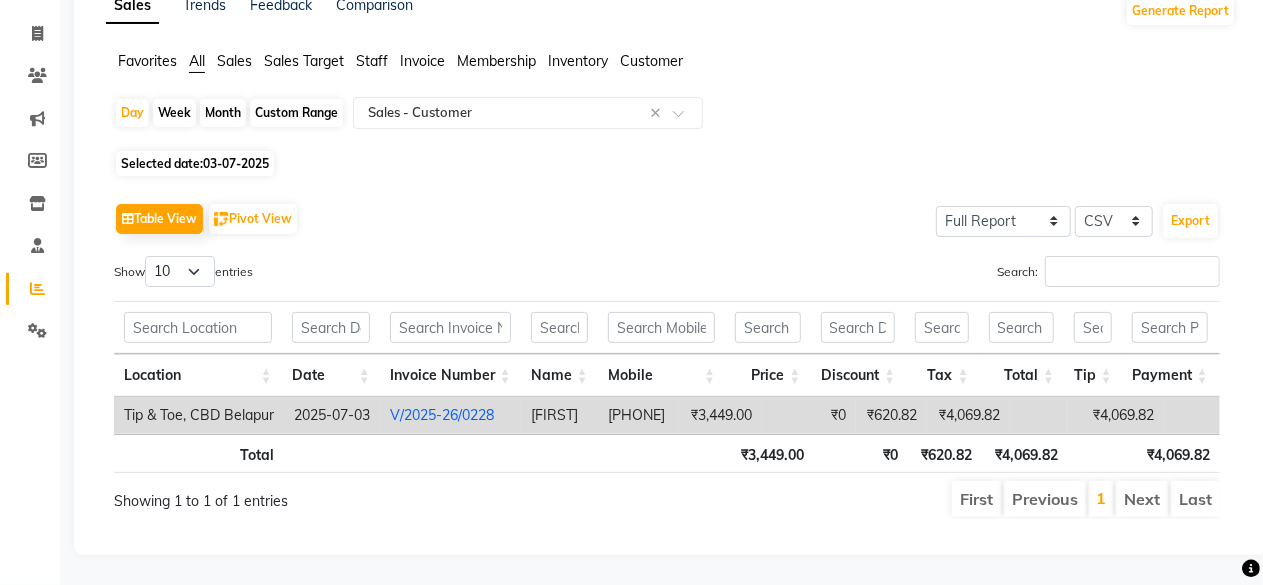 click on "03-07-2025" 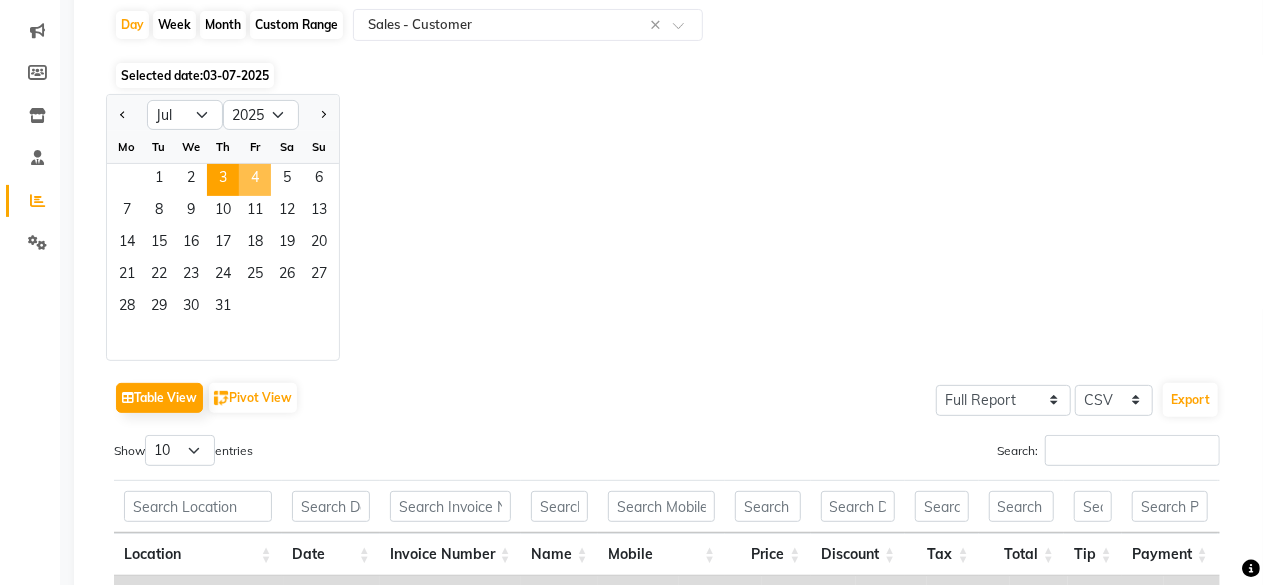 click on "4" 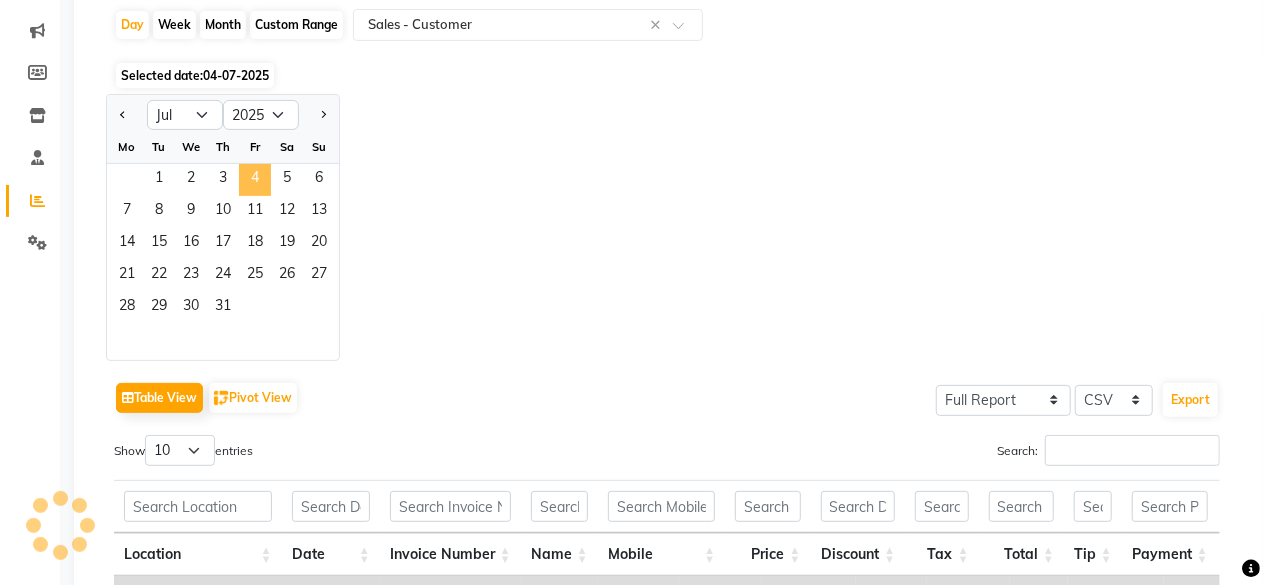 scroll, scrollTop: 0, scrollLeft: 0, axis: both 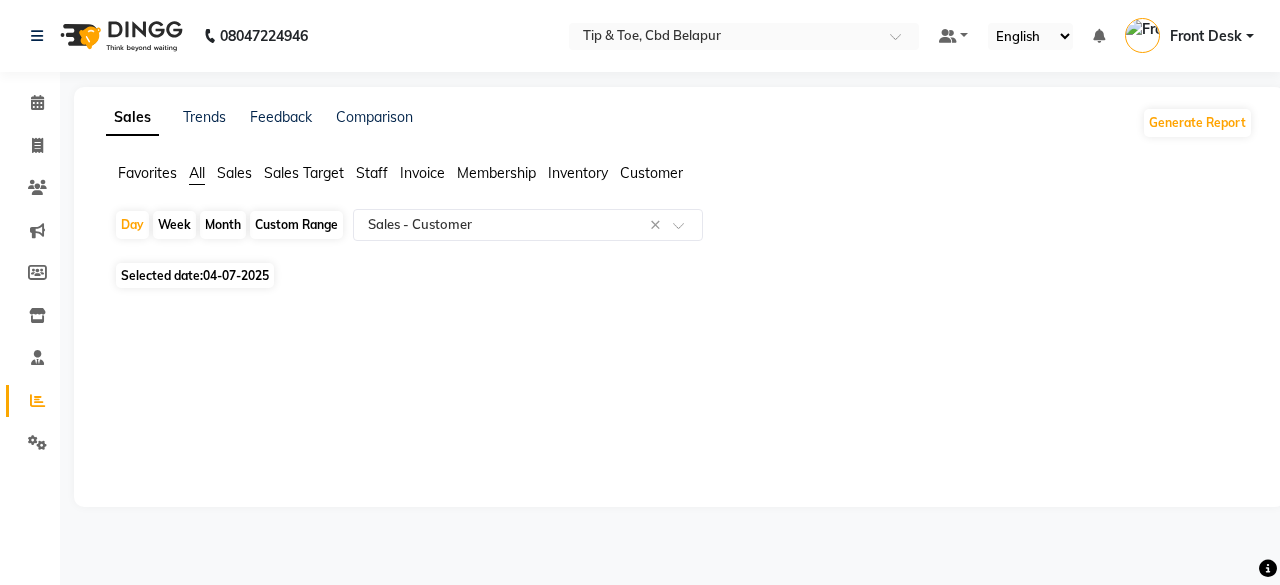 click on "04-07-2025" 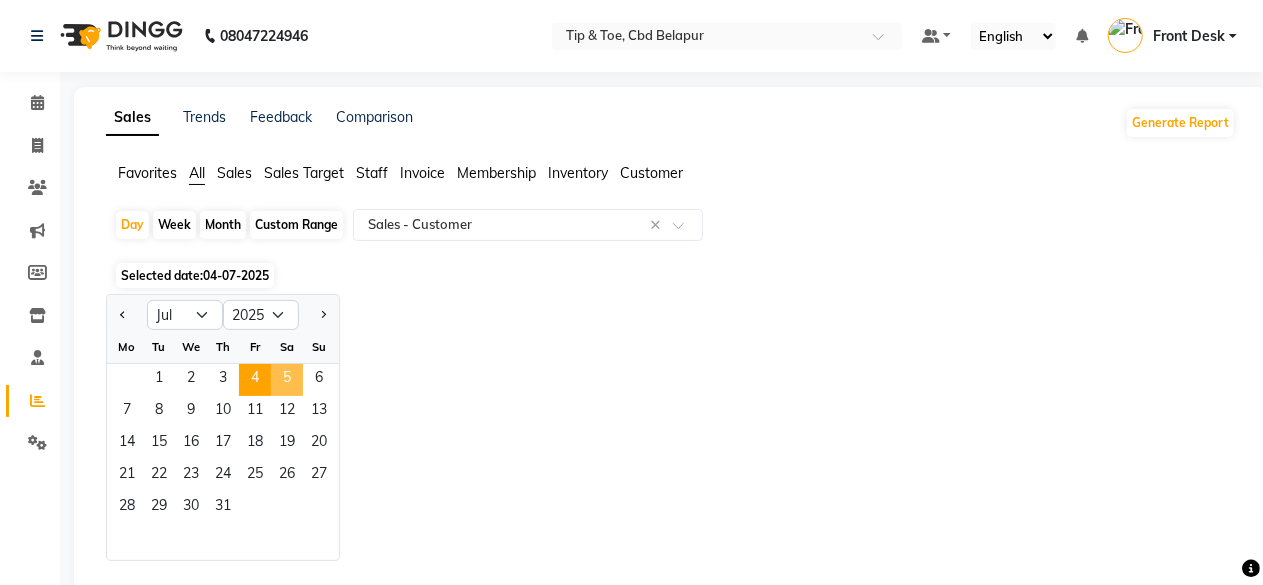 click on "5" 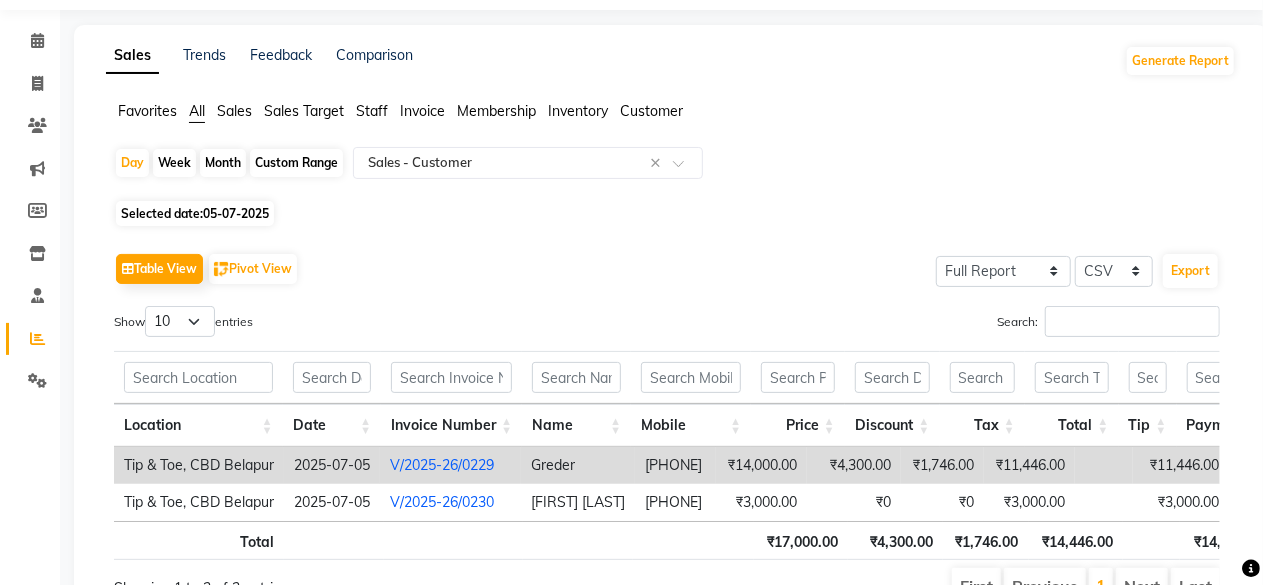 scroll, scrollTop: 80, scrollLeft: 0, axis: vertical 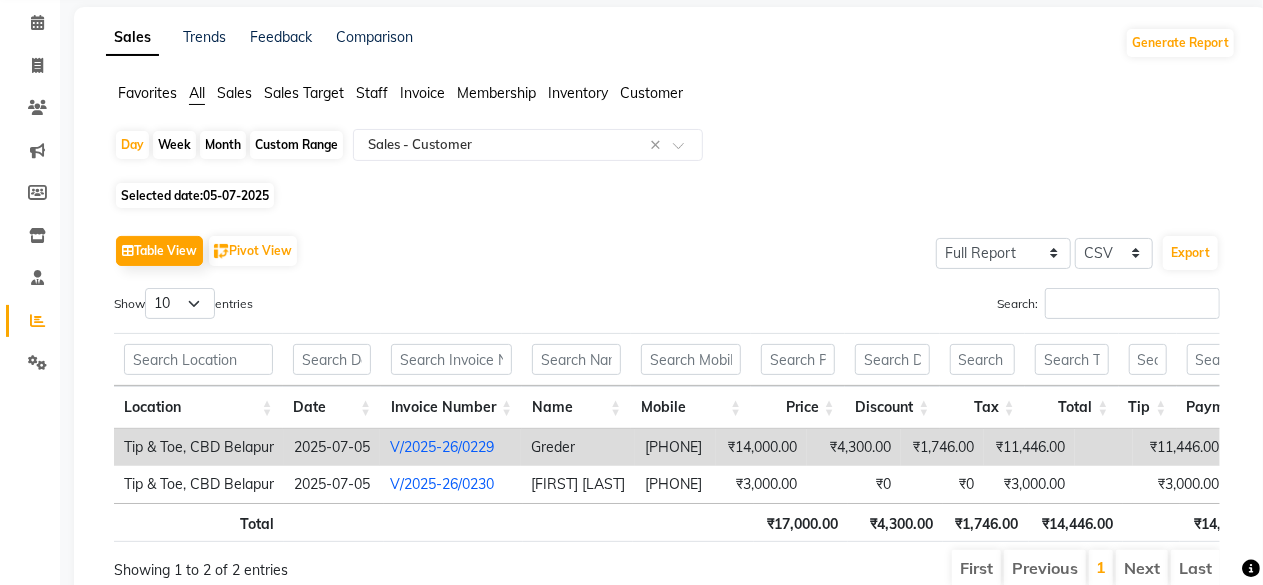 click on "05-07-2025" 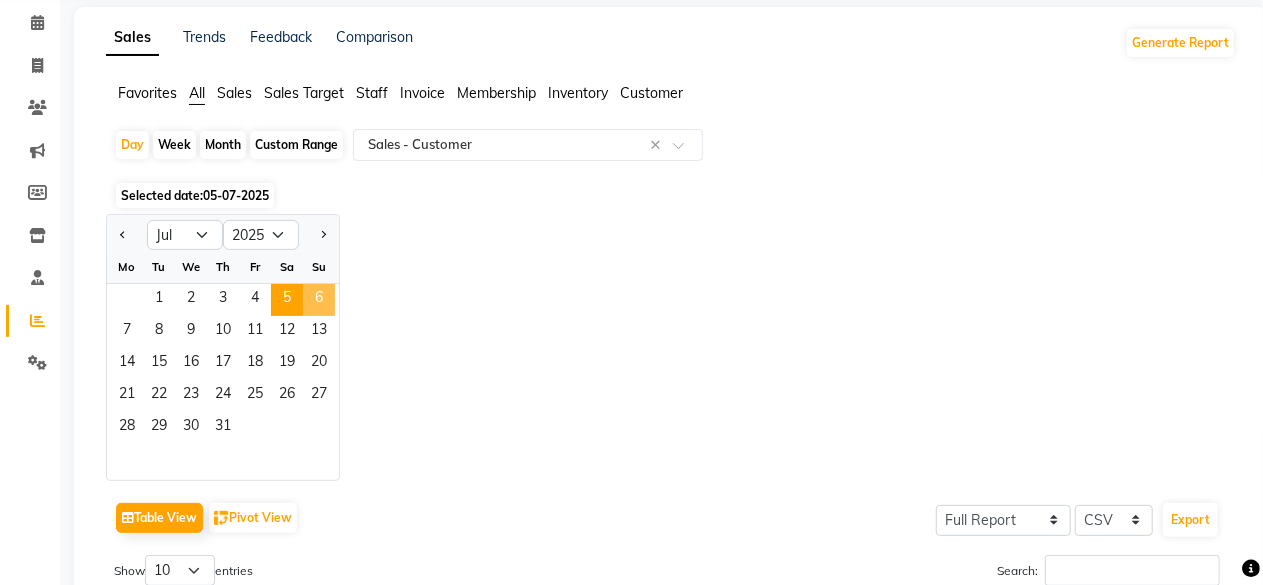 click on "6" 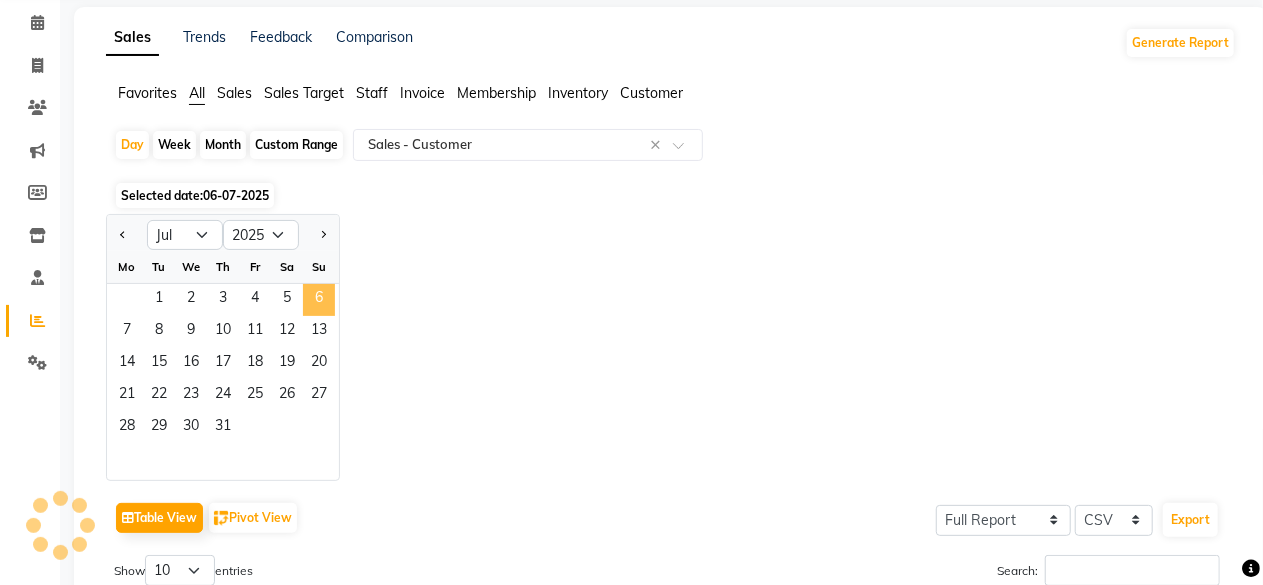 scroll, scrollTop: 80, scrollLeft: 0, axis: vertical 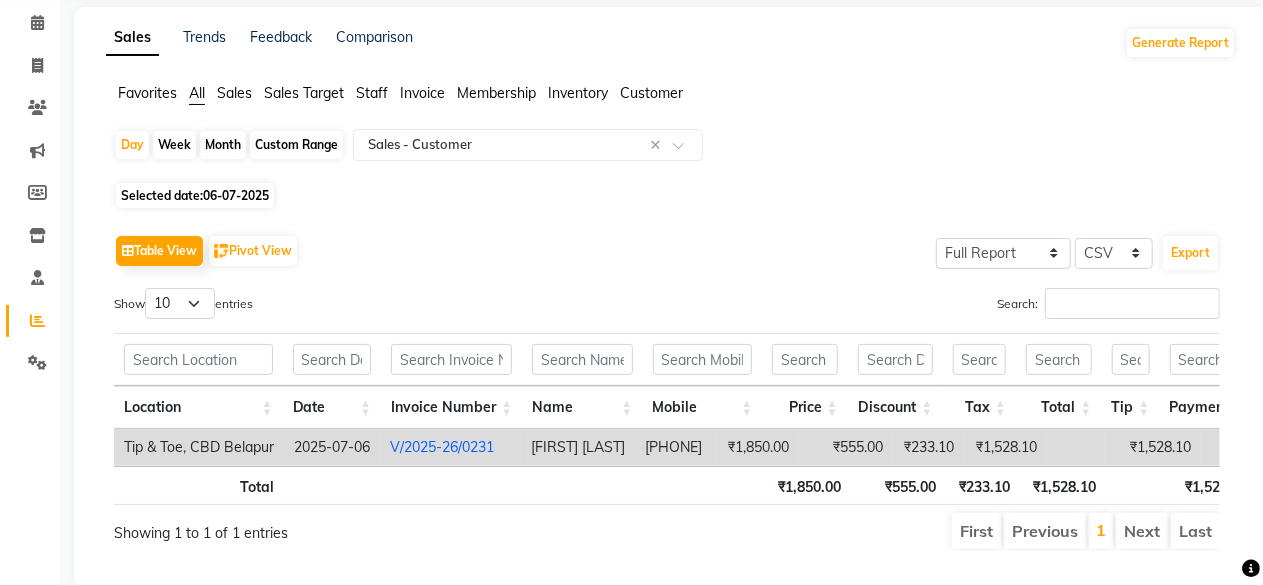 click on "06-07-2025" 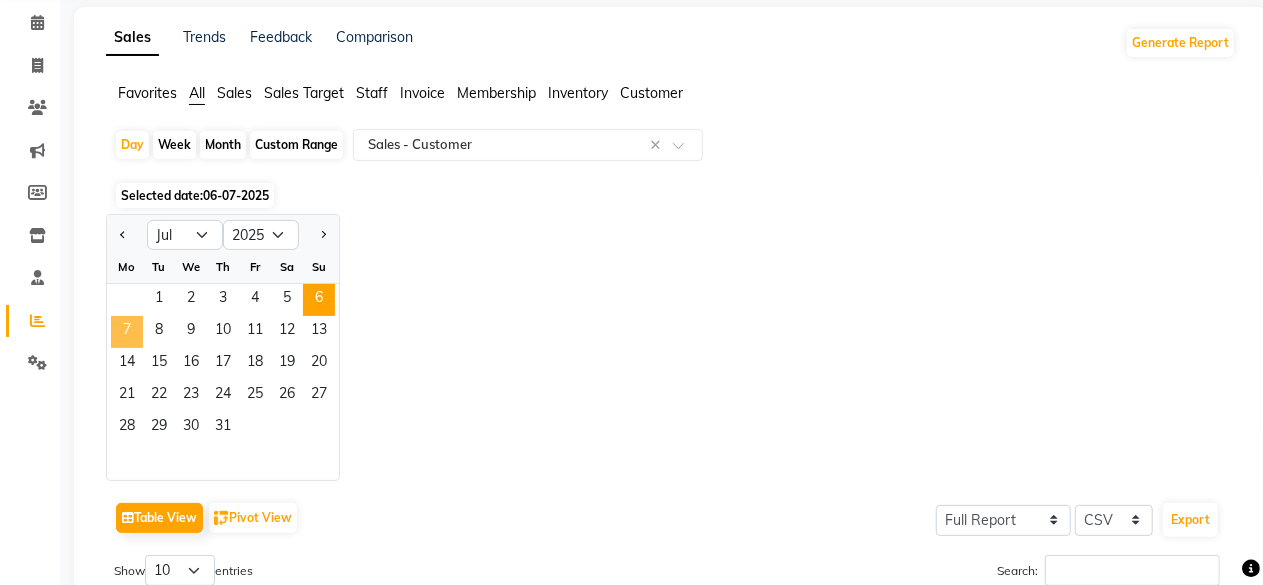 click on "7" 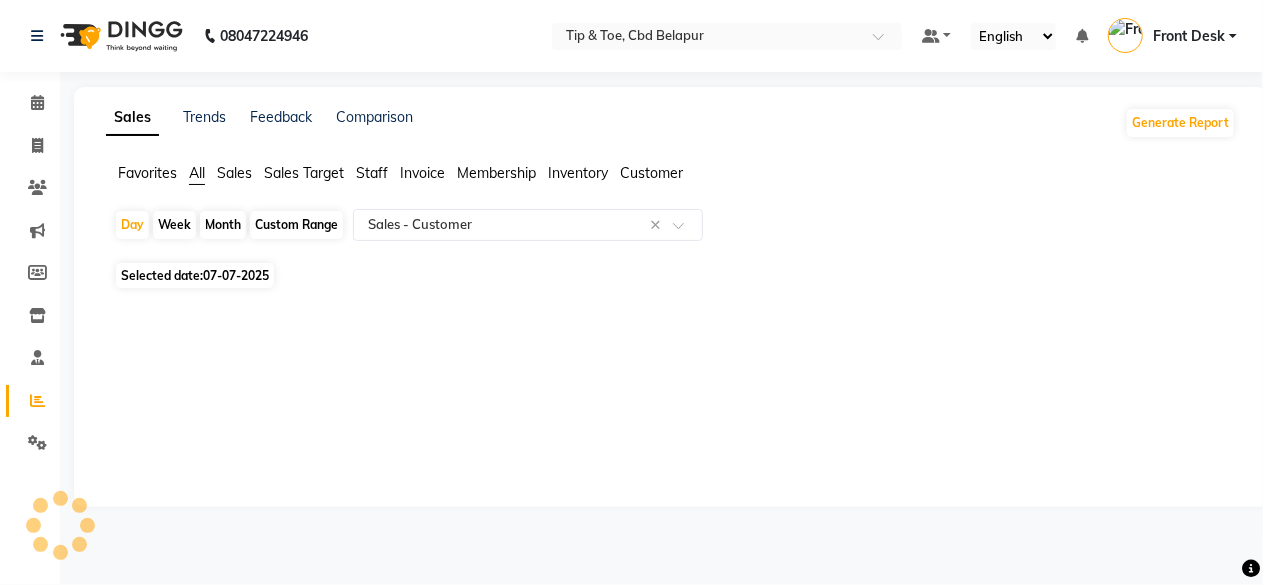 scroll, scrollTop: 0, scrollLeft: 0, axis: both 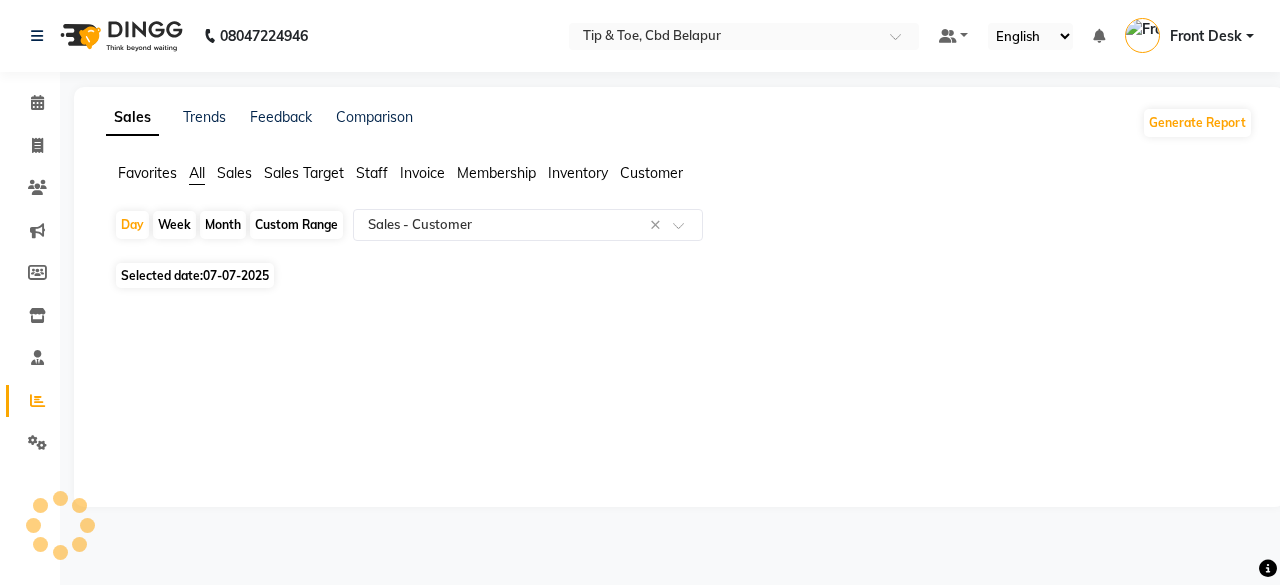 click on "07-07-2025" 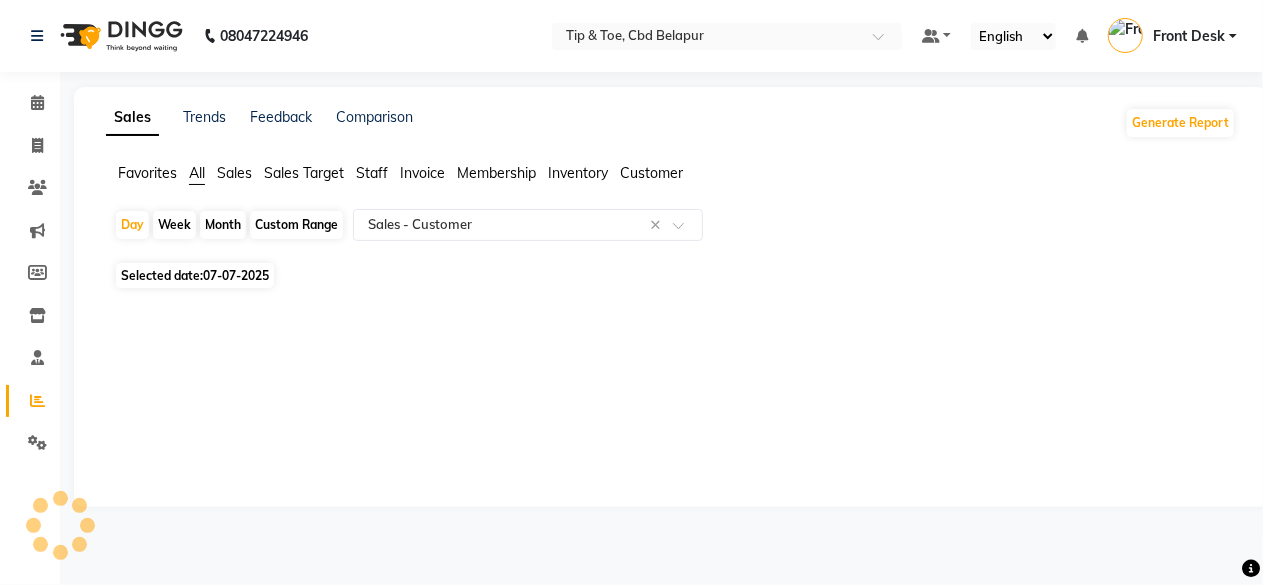 select on "7" 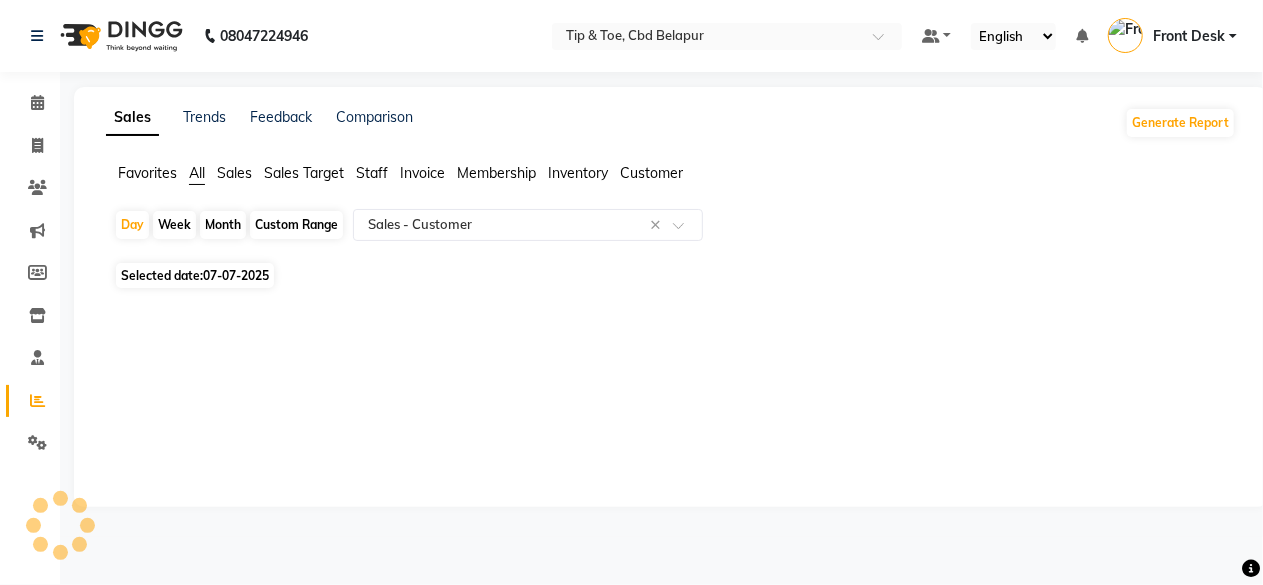 select on "2025" 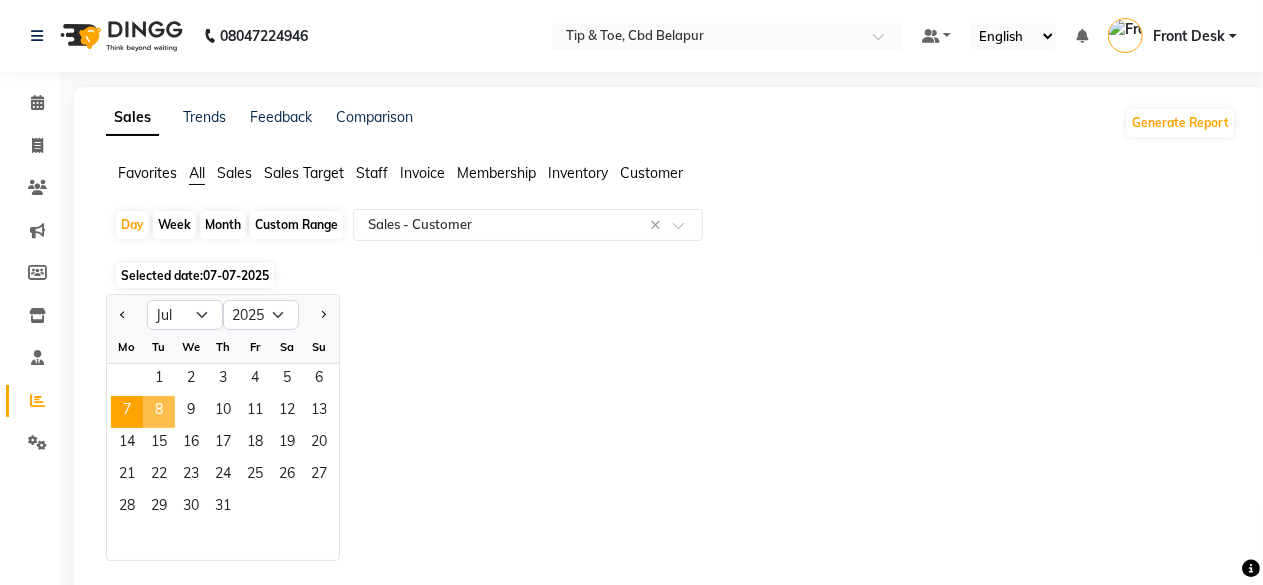 click on "8" 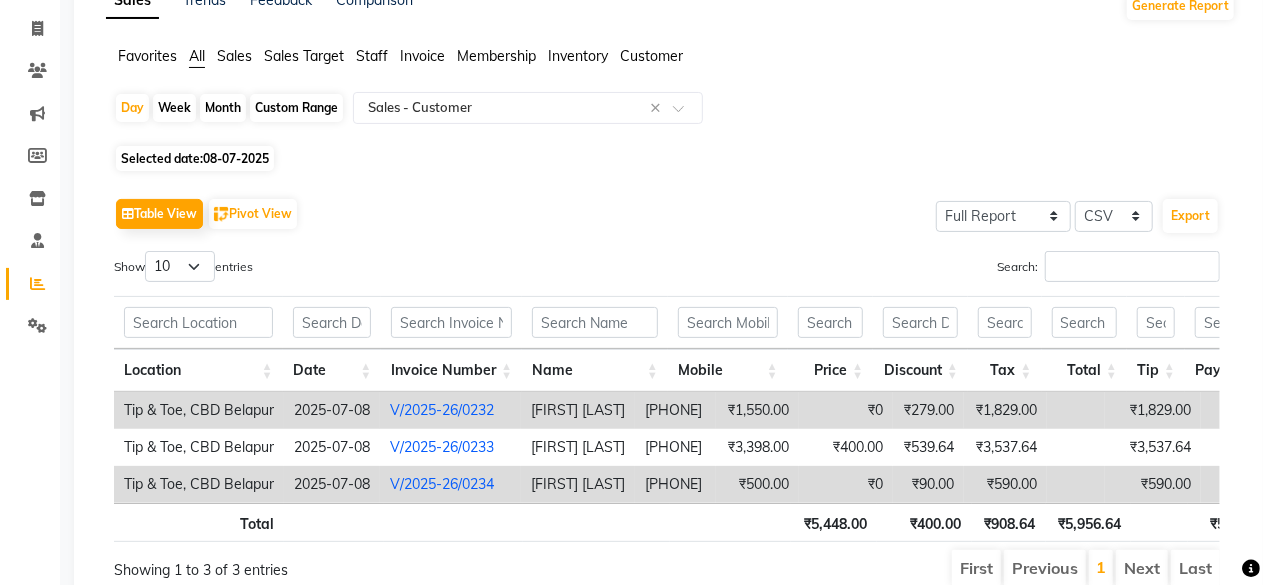 scroll, scrollTop: 120, scrollLeft: 0, axis: vertical 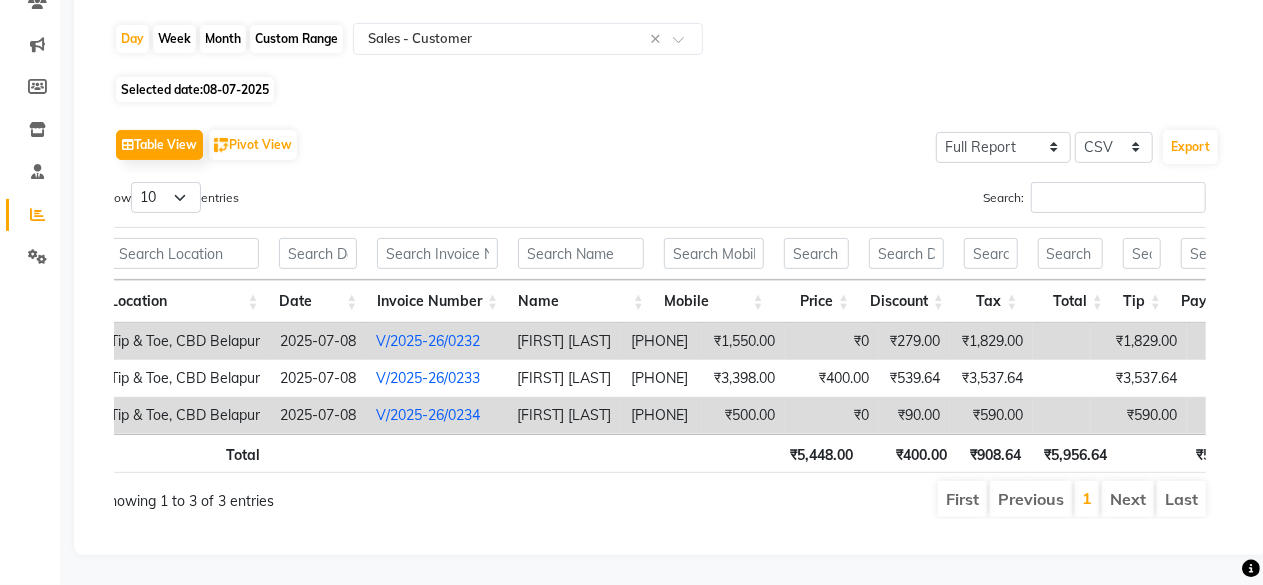 click on "08-07-2025" 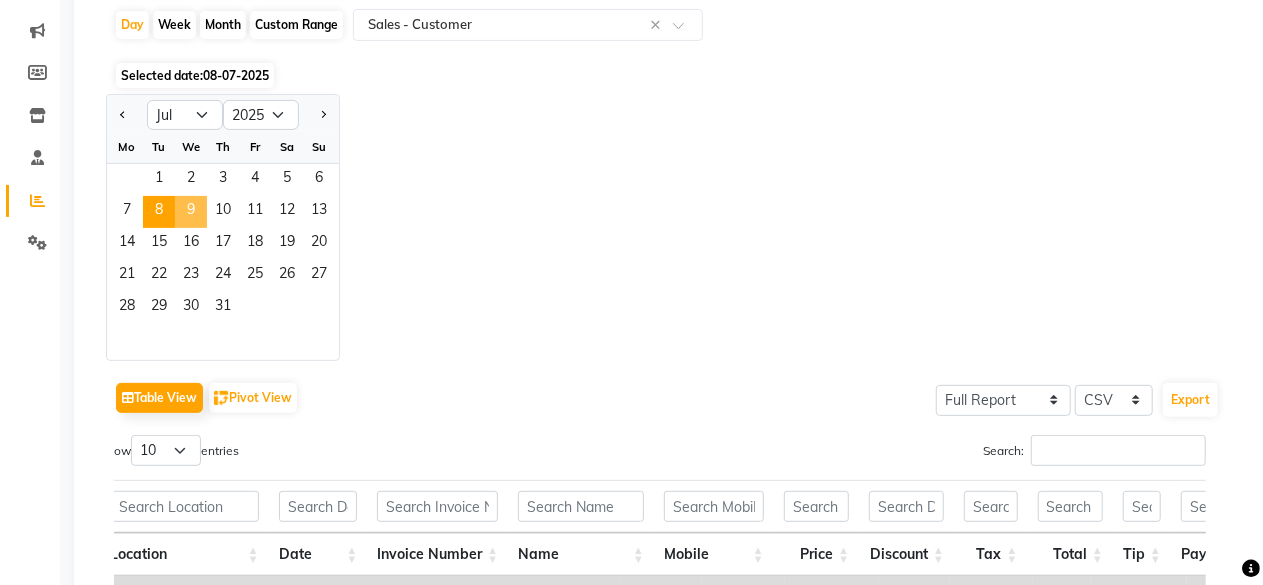 click on "9" 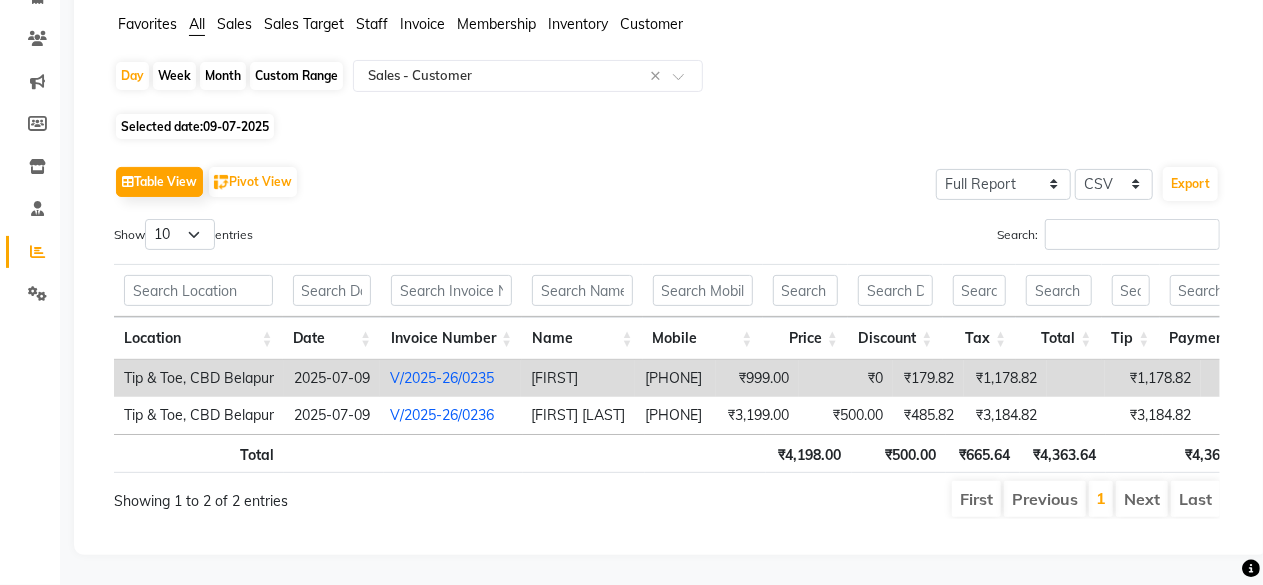 scroll, scrollTop: 178, scrollLeft: 0, axis: vertical 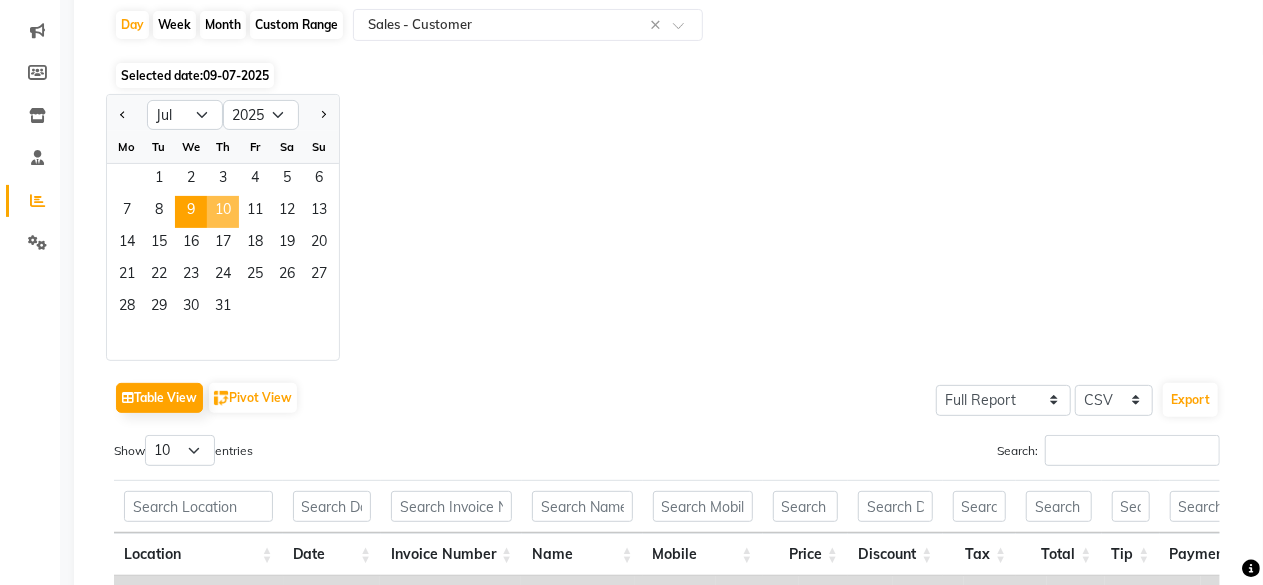 click on "10" 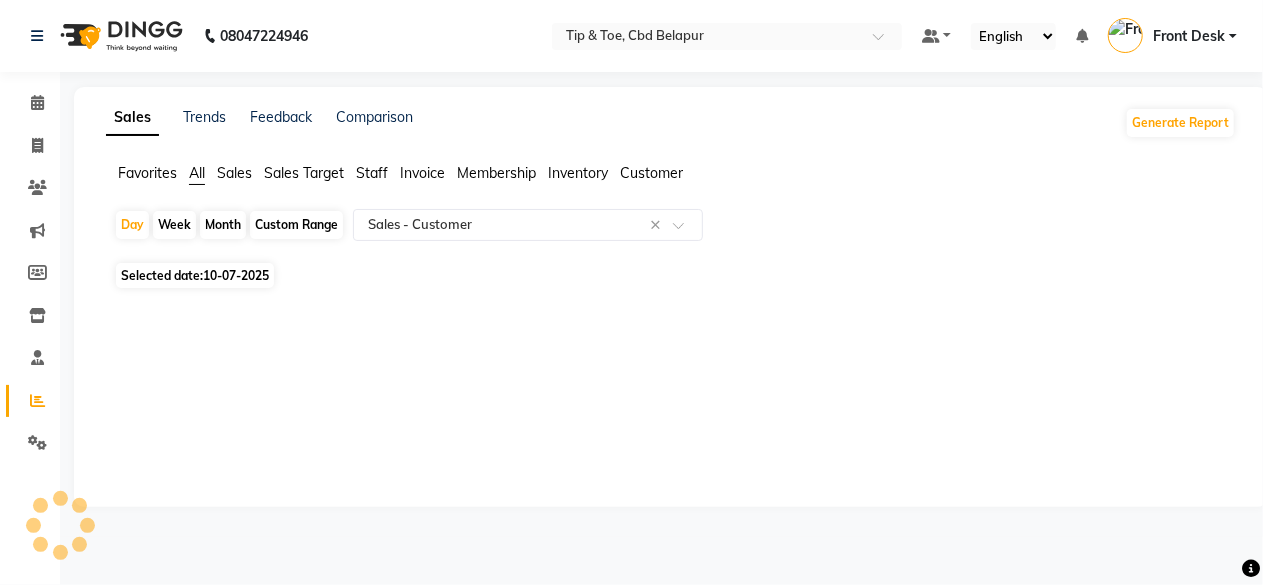 scroll, scrollTop: 0, scrollLeft: 0, axis: both 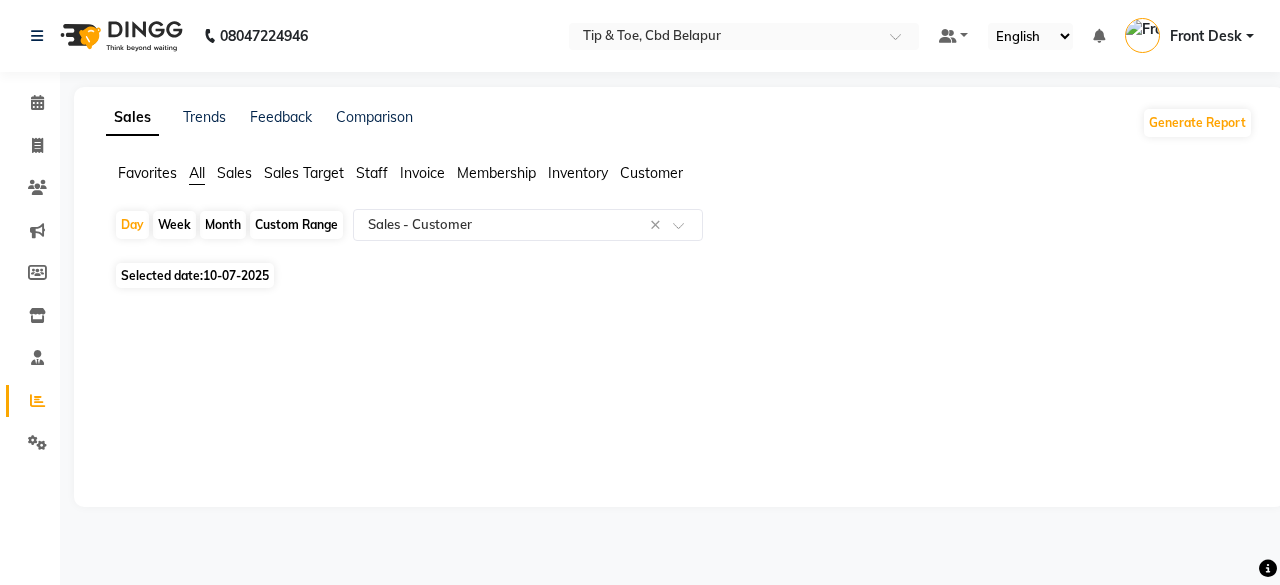 click on "10-07-2025" 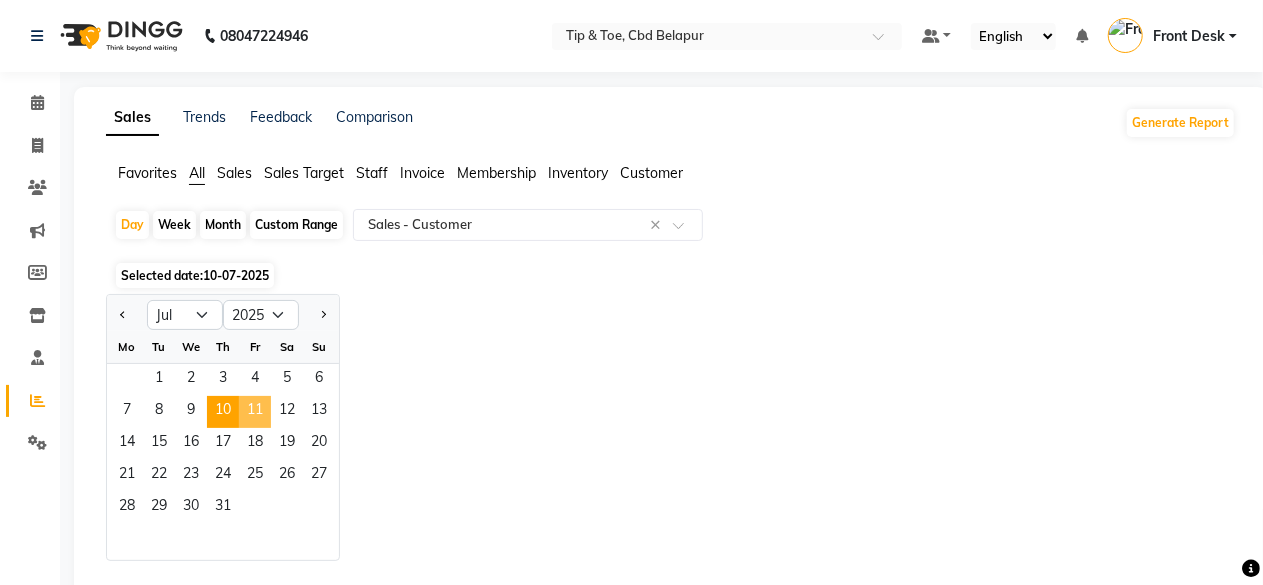 click on "11" 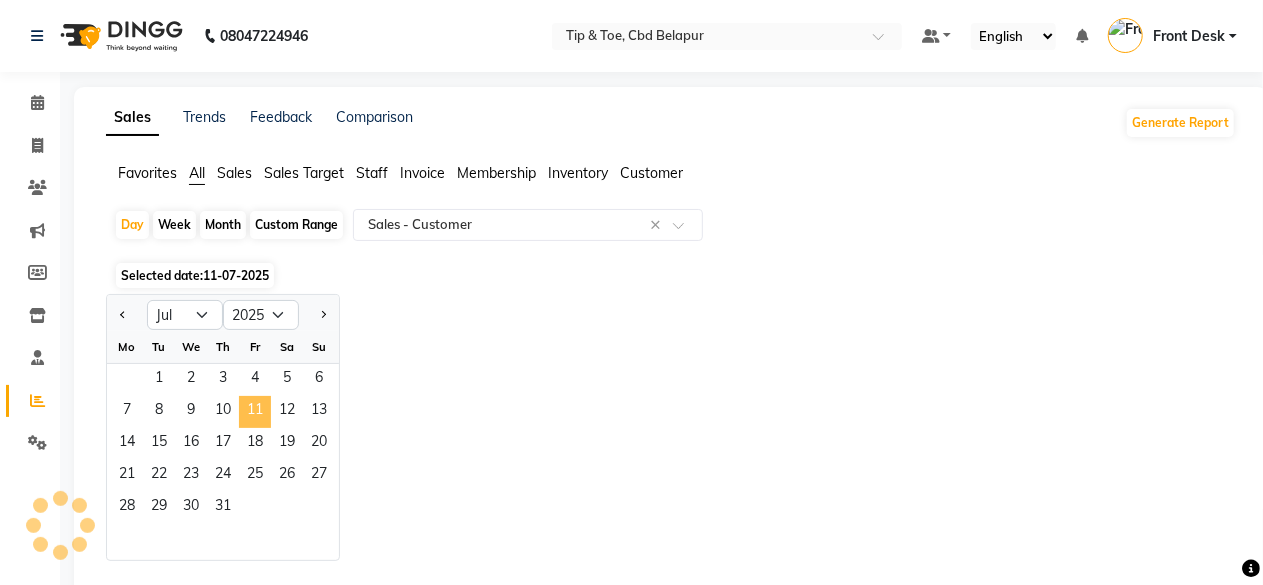 select on "full_report" 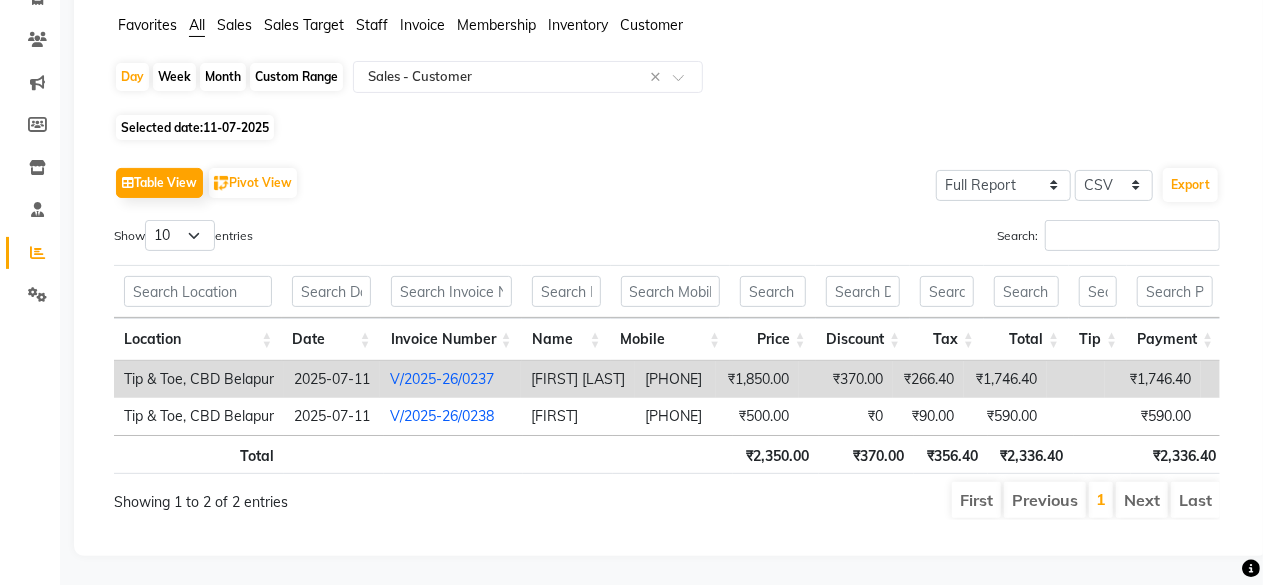 scroll, scrollTop: 160, scrollLeft: 0, axis: vertical 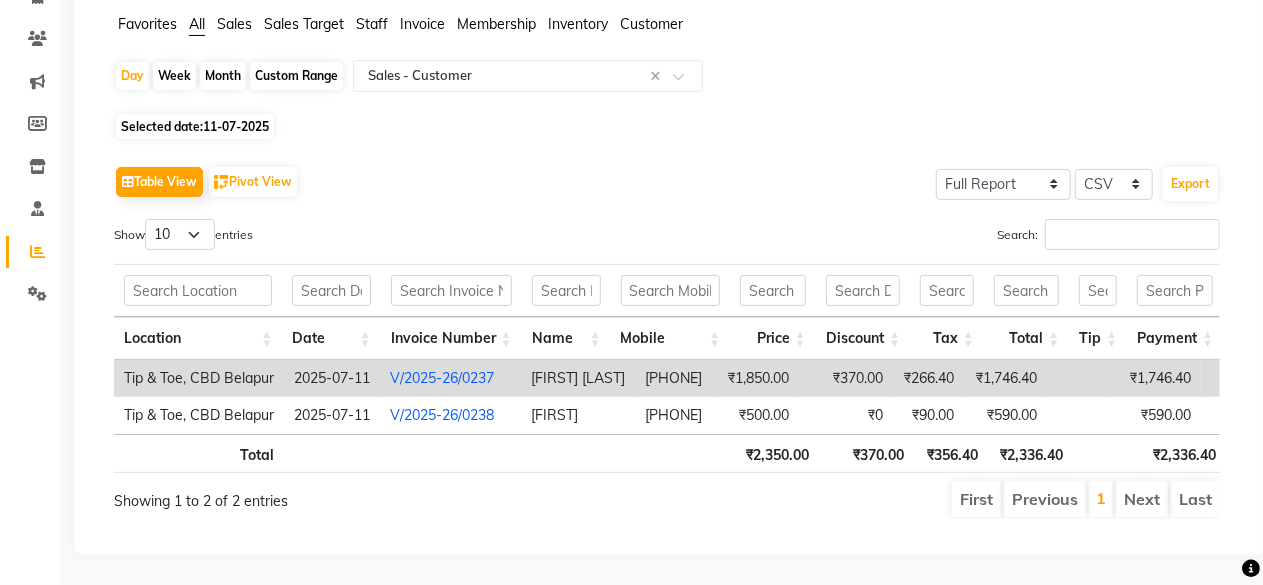 click on "11-07-2025" 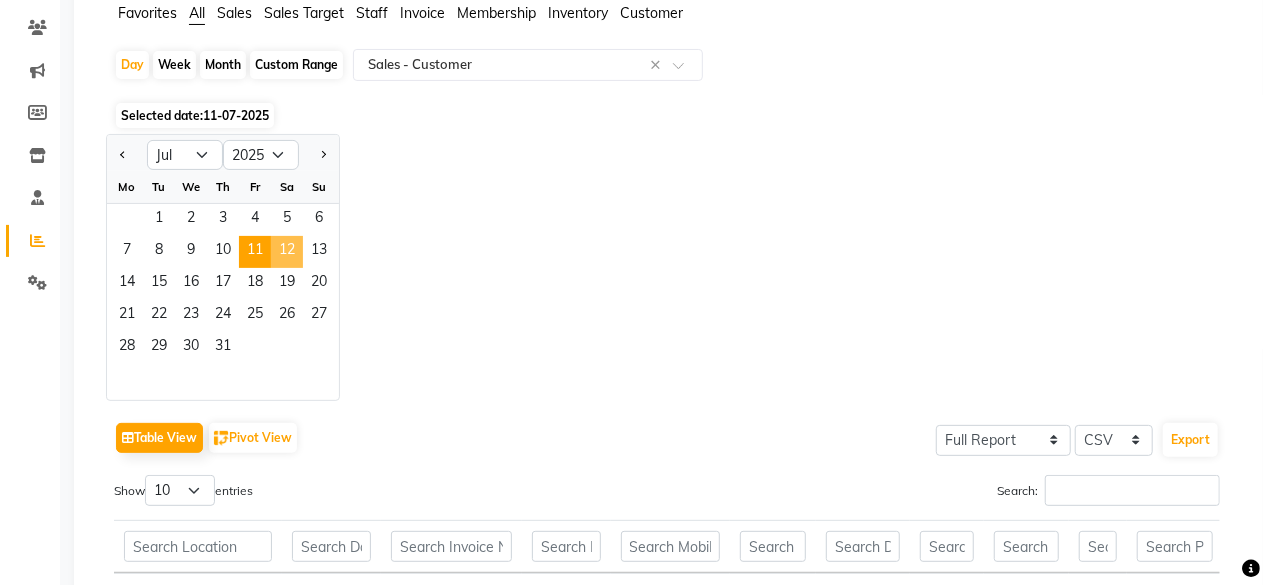 click on "12" 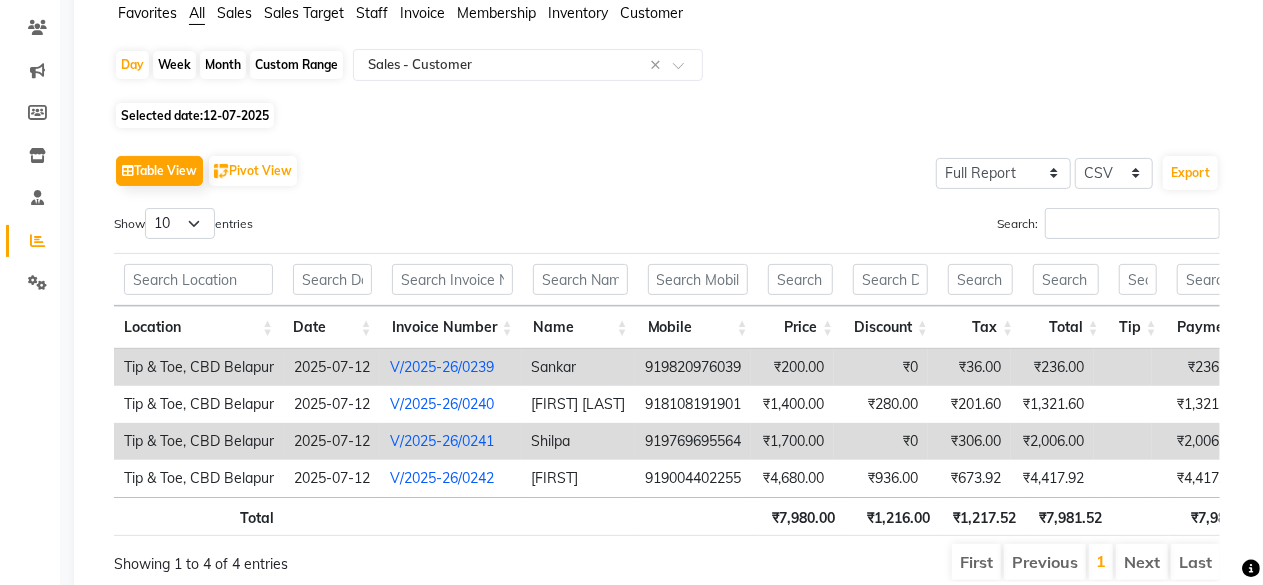 scroll, scrollTop: 0, scrollLeft: 40, axis: horizontal 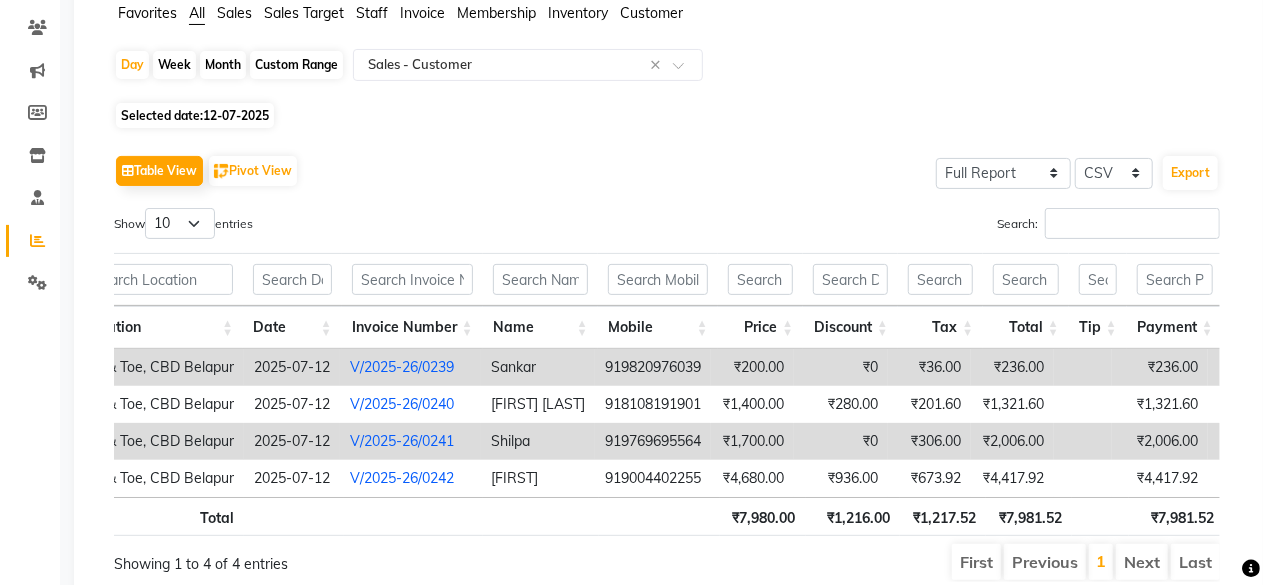click on "12-07-2025" 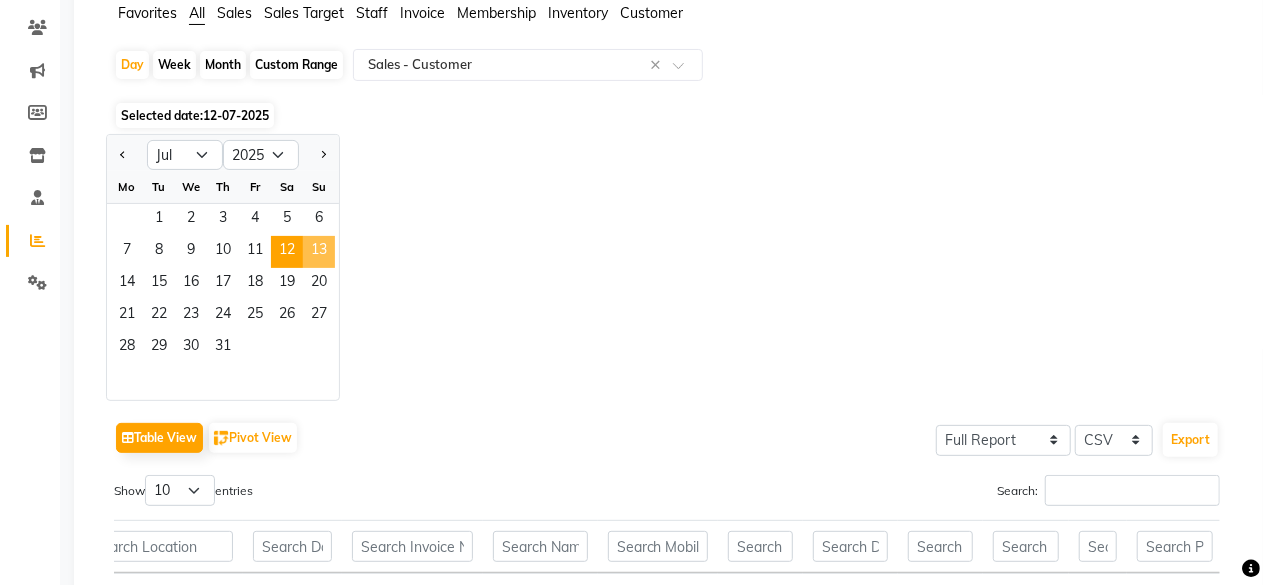 click on "13" 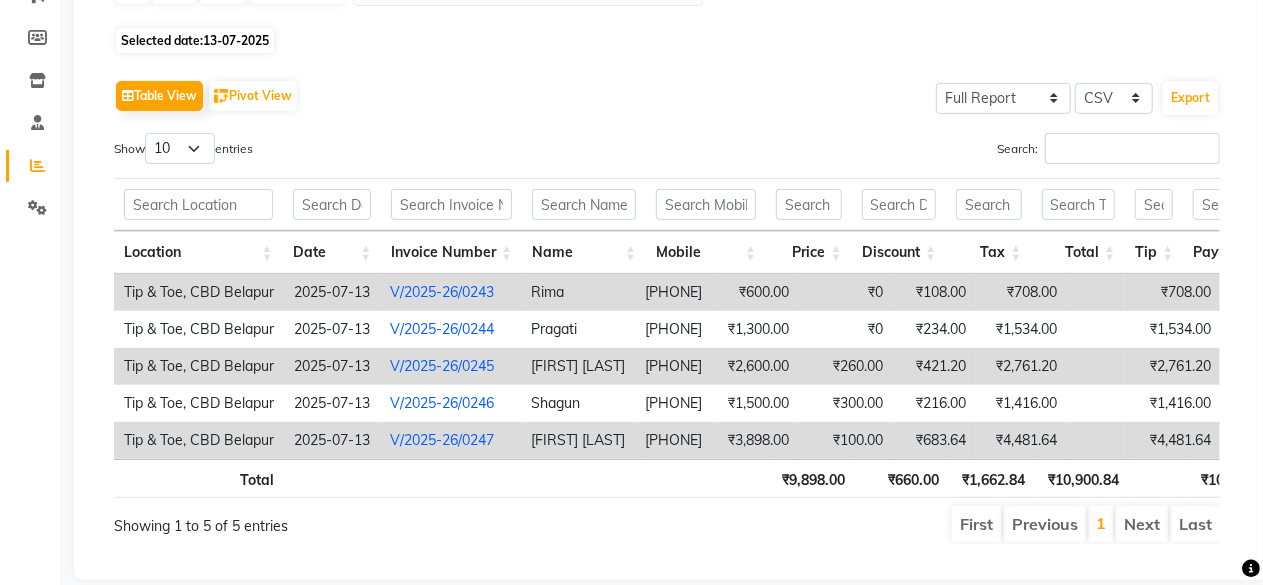 scroll, scrollTop: 240, scrollLeft: 0, axis: vertical 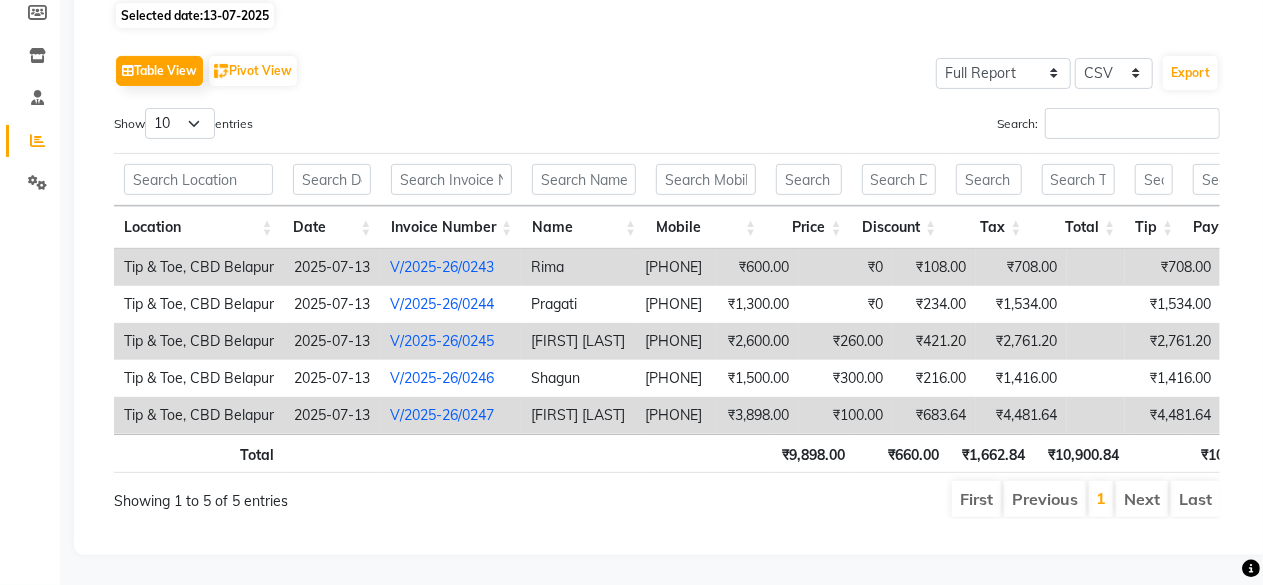 click on "Sales Trends Feedback Comparison Generate Report Favorites All Sales Sales Target Staff Invoice Membership Inventory Customer  Day   Week   Month   Custom Range  Select Report Type × Sales -  Customer × Selected date:  13-07-2025   Table View   Pivot View  Select Full Report Filtered Report Select CSV PDF  Export  Show  10 25 50 100  entries Search: Location Date Invoice Number Name Mobile Price Discount Tax Total Tip Payment Redemption Payment Mode Location Date Invoice Number Name Mobile Price Discount Tax Total Tip Payment Redemption Payment Mode Total ₹9,898.00 ₹660.00 ₹1,662.84 ₹10,900.84 ₹10,900.84 ₹0 Tip & Toe, CBD Belapur 2025-07-13 V/2025-26/0243 Rima  919833017535 ₹600.00 ₹0 ₹108.00 ₹708.00 ₹708.00 ₹0 GPay( ₹708 ) Tip & Toe, CBD Belapur 2025-07-13 V/2025-26/0244 Pragati  919028694734 ₹1,300.00 ₹0 ₹234.00 ₹1,534.00 ₹1,534.00 ₹0 GPay( ₹1534 ) Tip & Toe, CBD Belapur 2025-07-13 V/2025-26/0245 Chandan Asrani 919820979356 ₹2,600.00 ₹260.00 ₹421.20 ₹0 1" 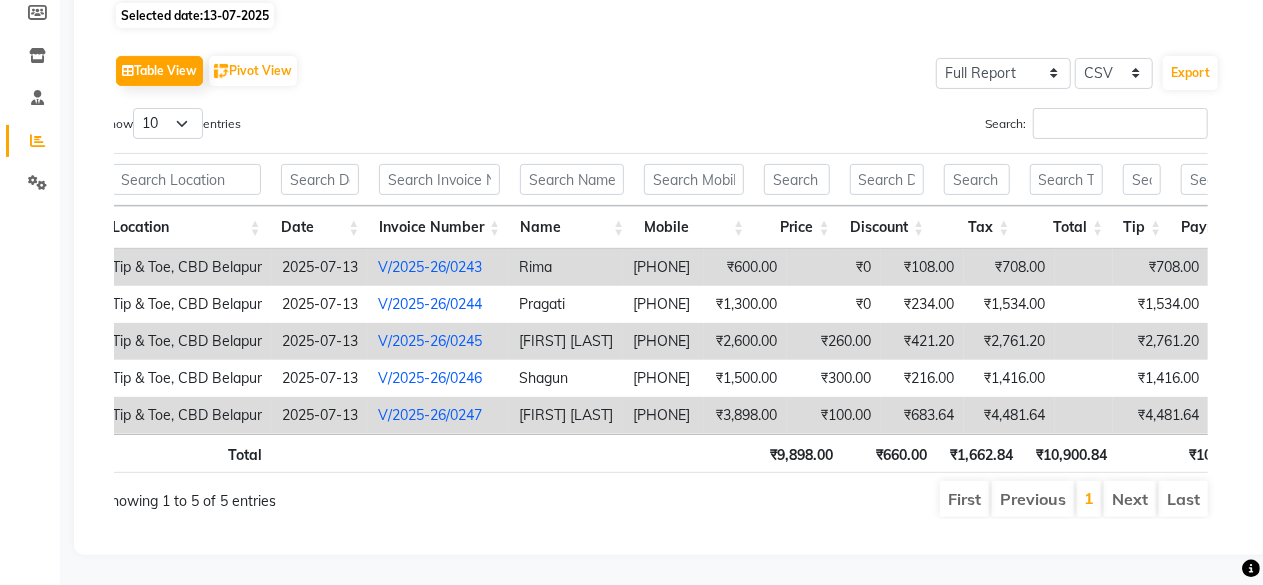 scroll, scrollTop: 0, scrollLeft: 14, axis: horizontal 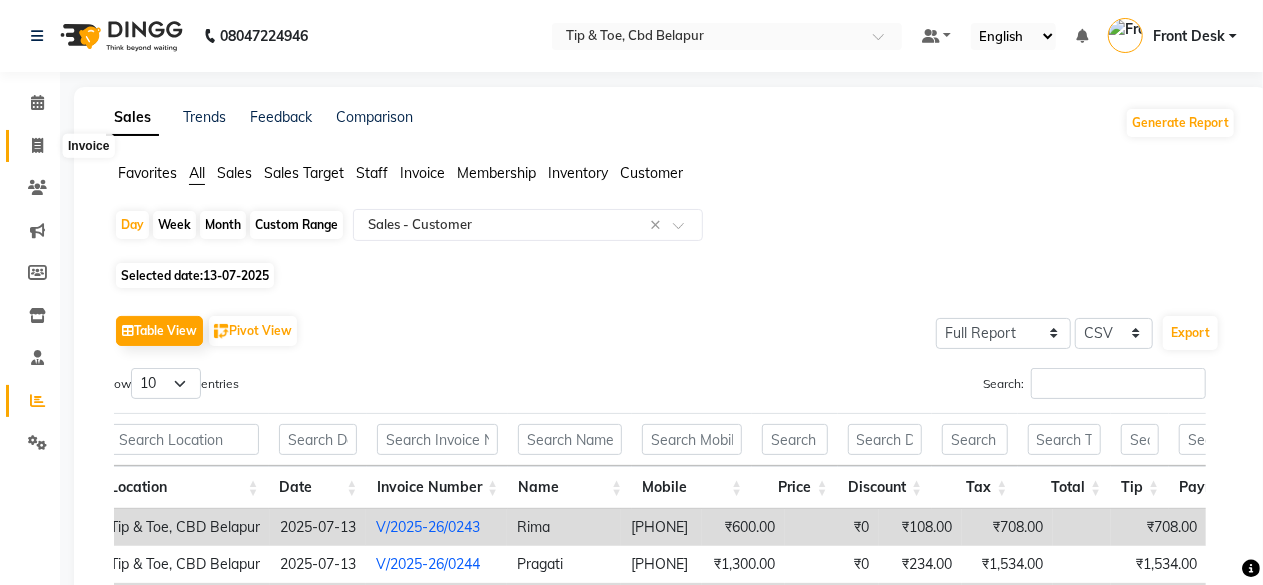 click 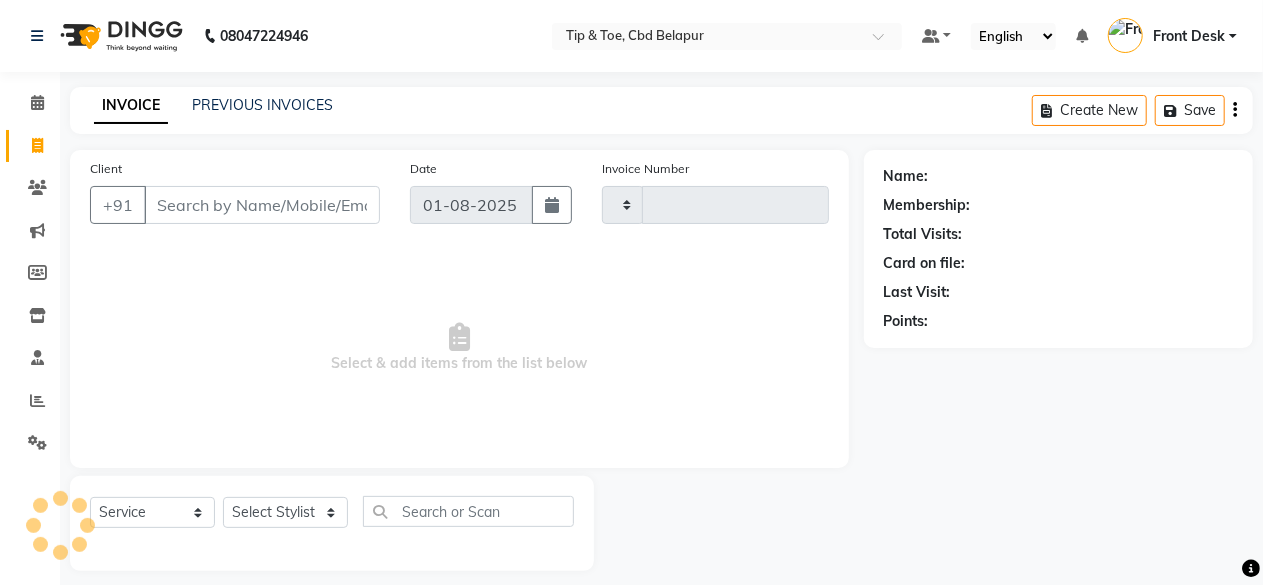 type on "0289" 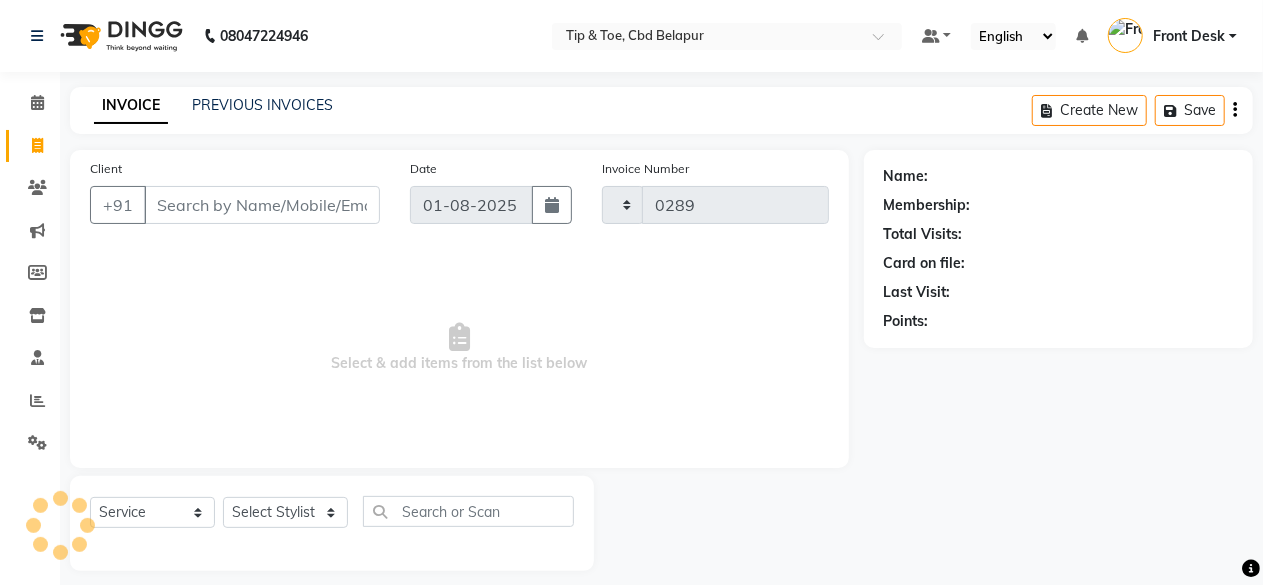 scroll, scrollTop: 15, scrollLeft: 0, axis: vertical 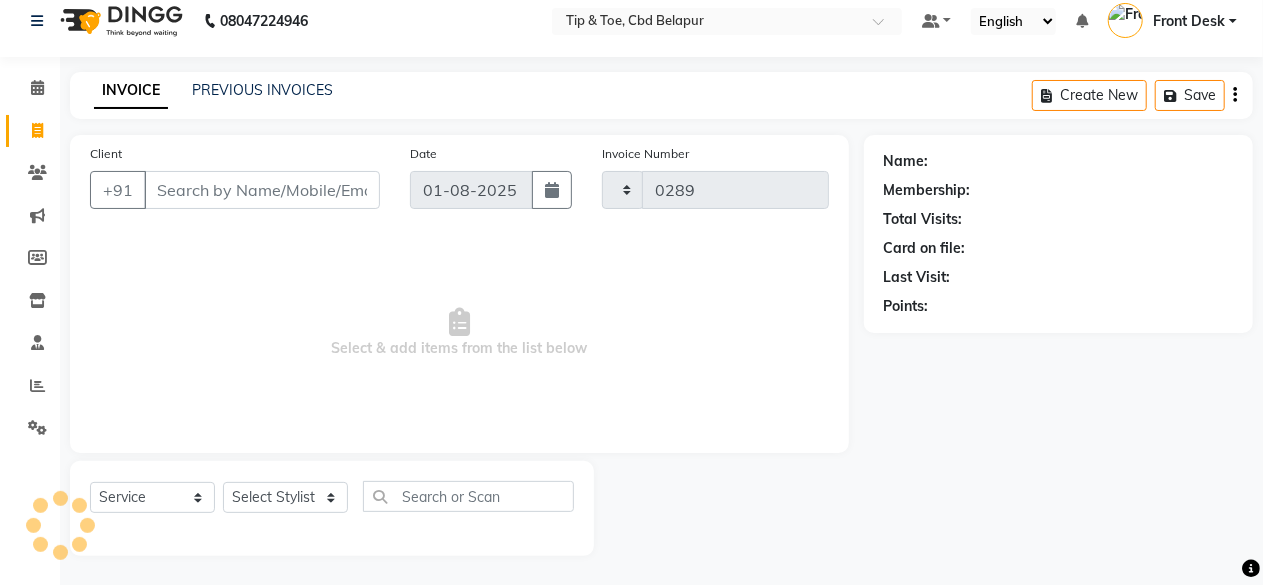 select on "5812" 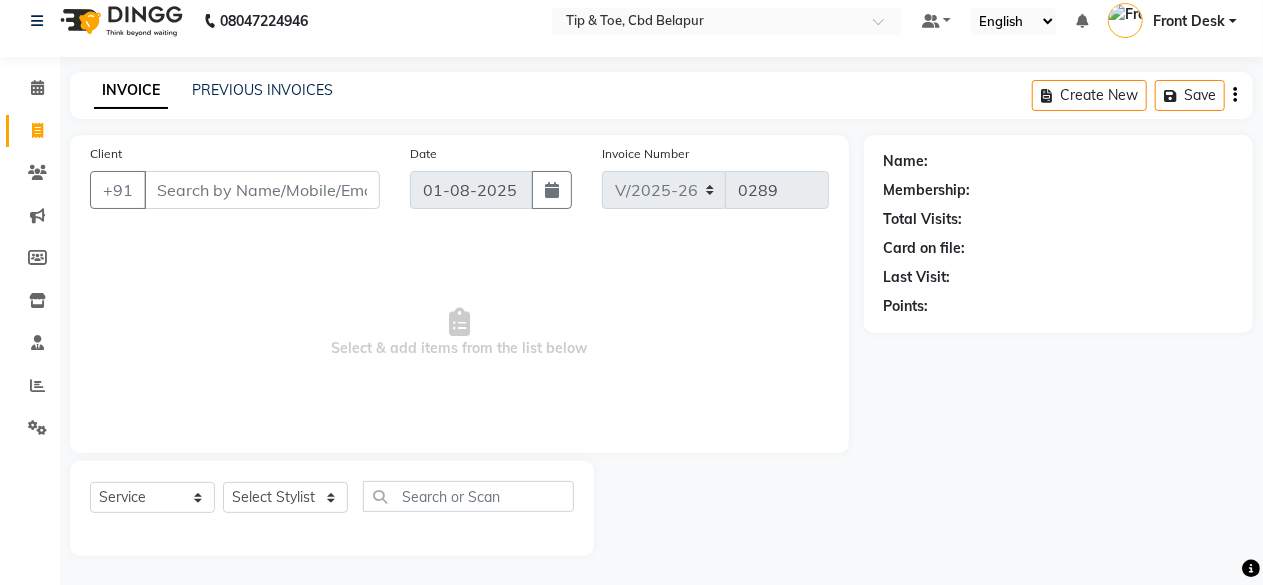 click on "Client" at bounding box center (262, 190) 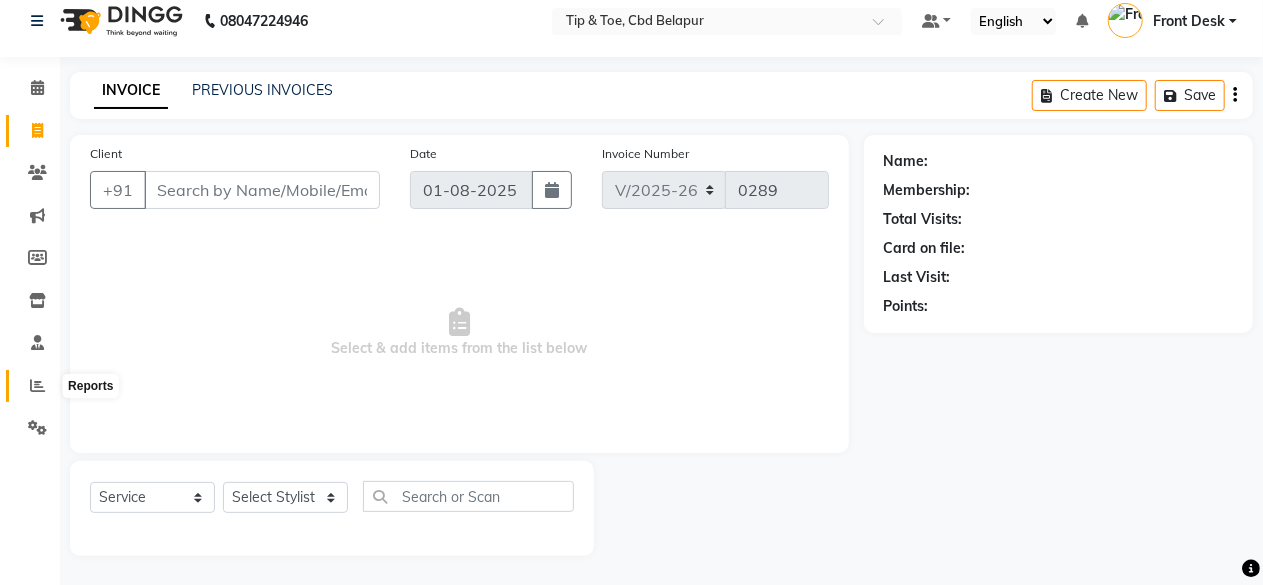 click 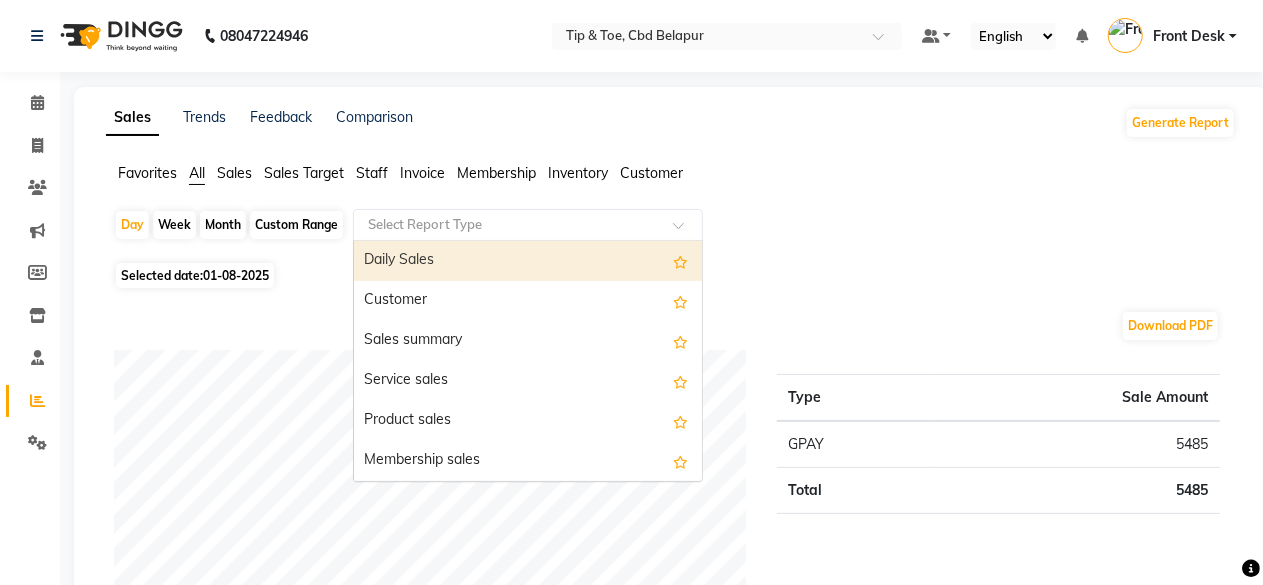 click 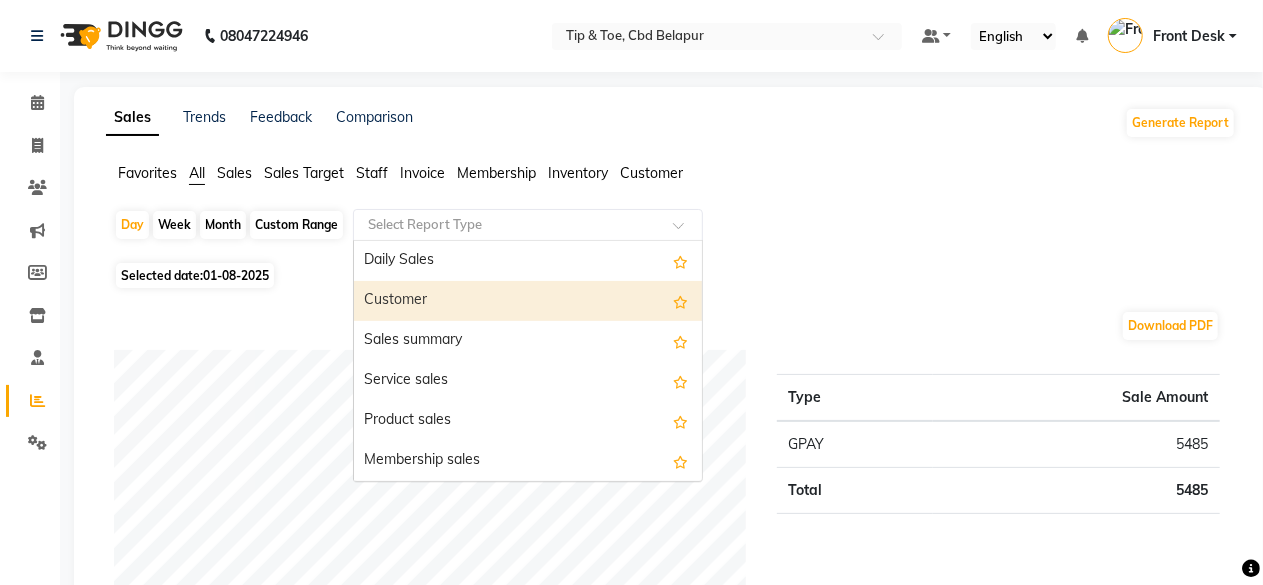 click on "Customer" at bounding box center [528, 301] 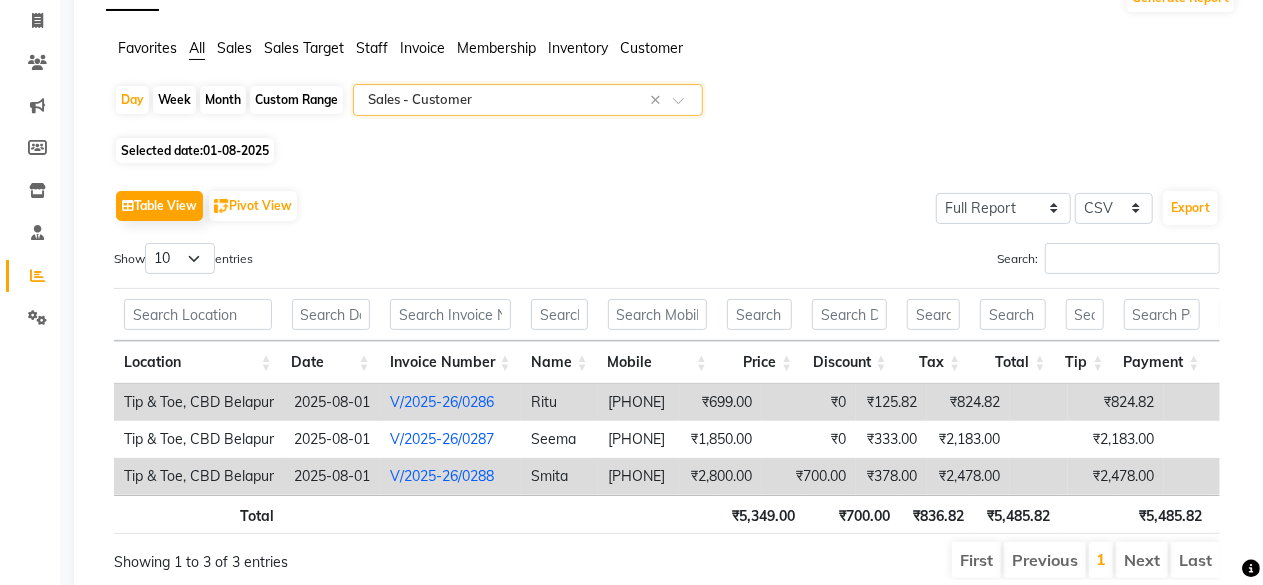 scroll, scrollTop: 160, scrollLeft: 0, axis: vertical 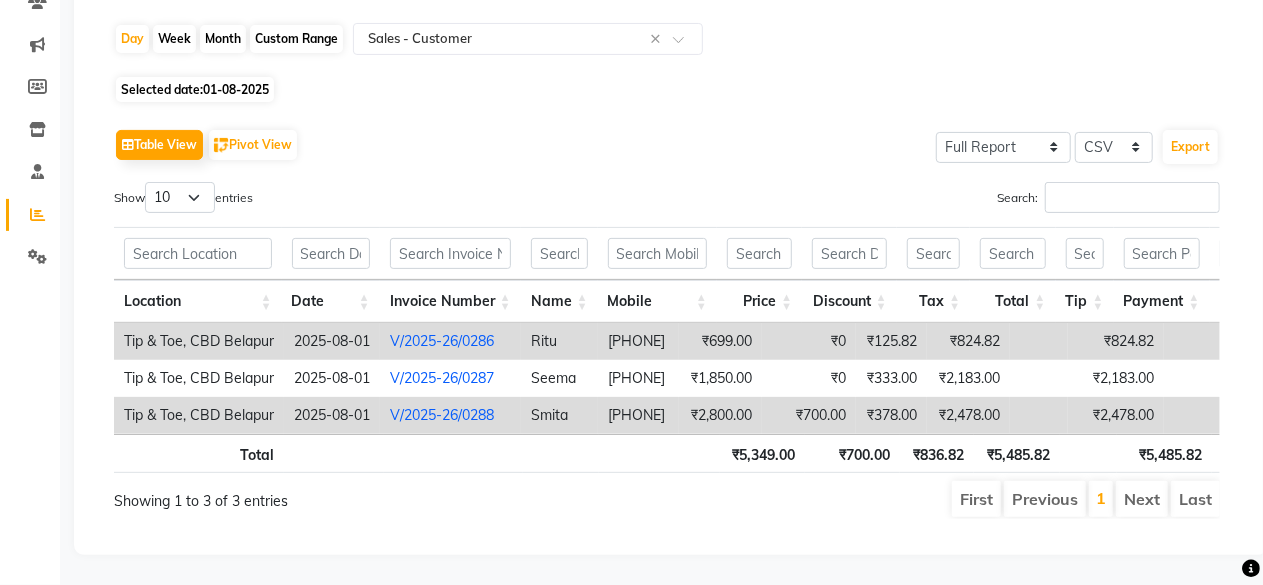 click on "Selected date:  01-08-2025" 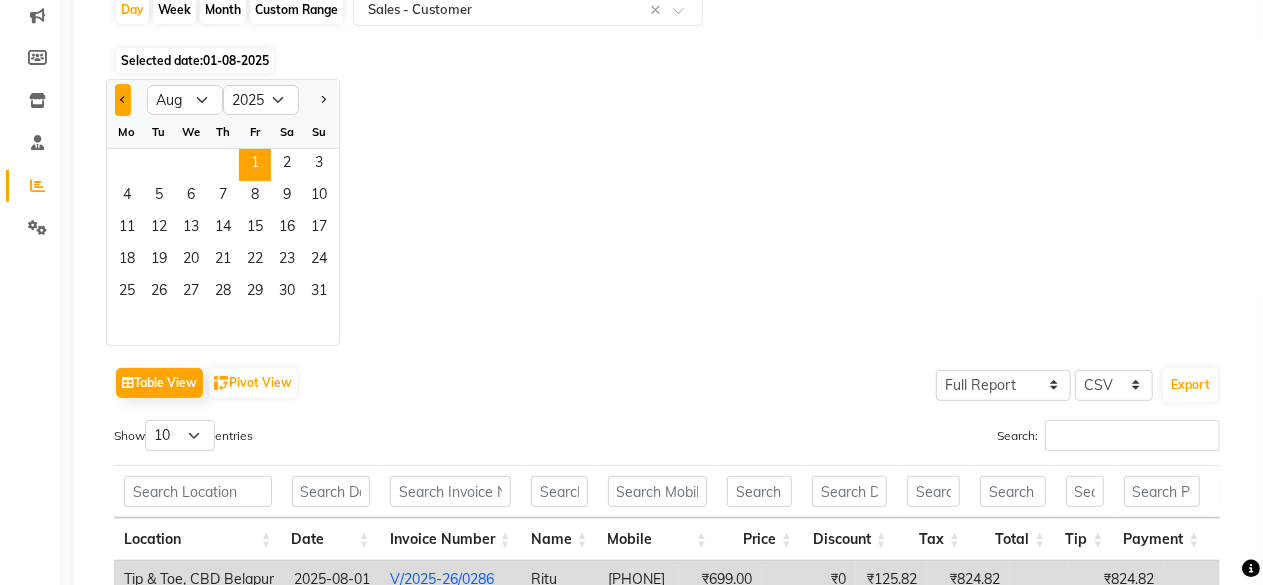 click 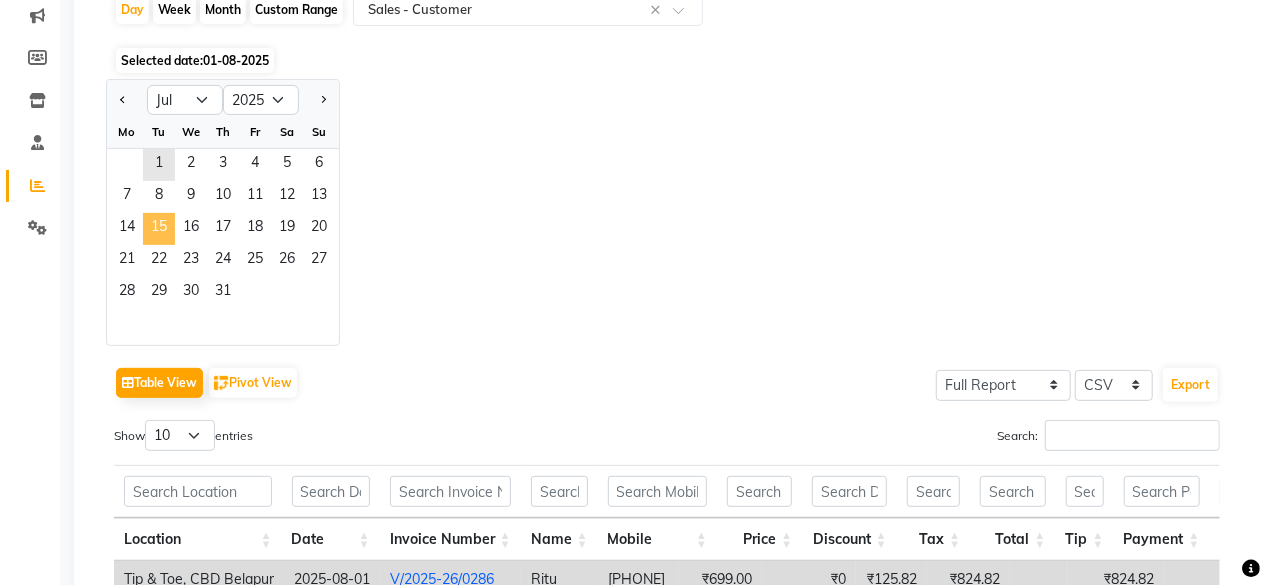 click on "15" 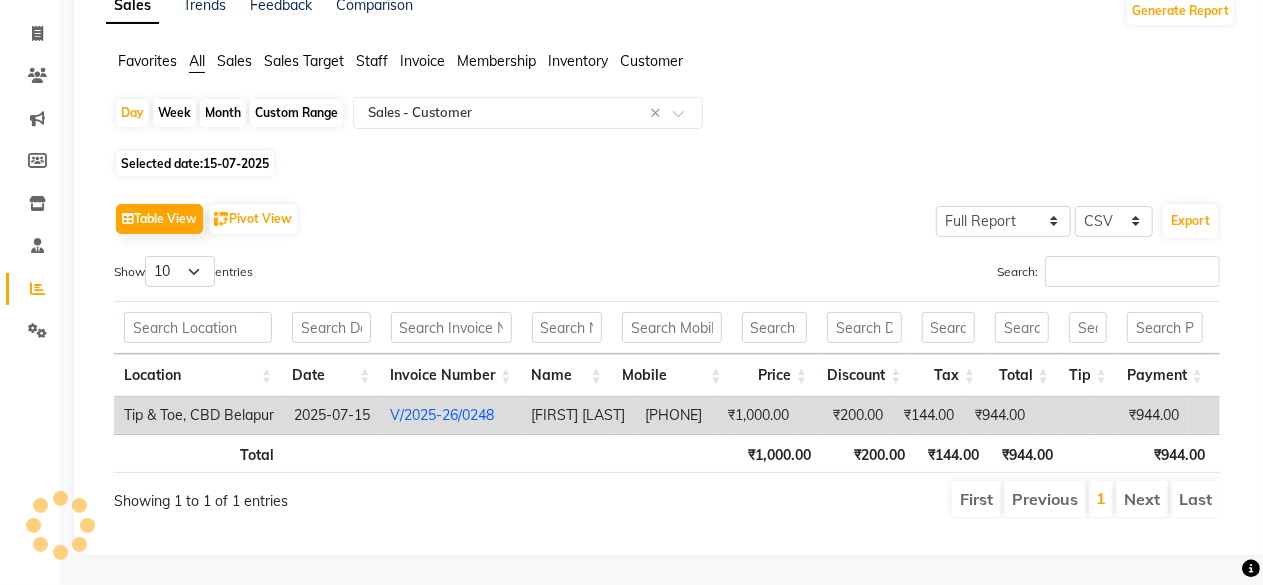scroll, scrollTop: 141, scrollLeft: 0, axis: vertical 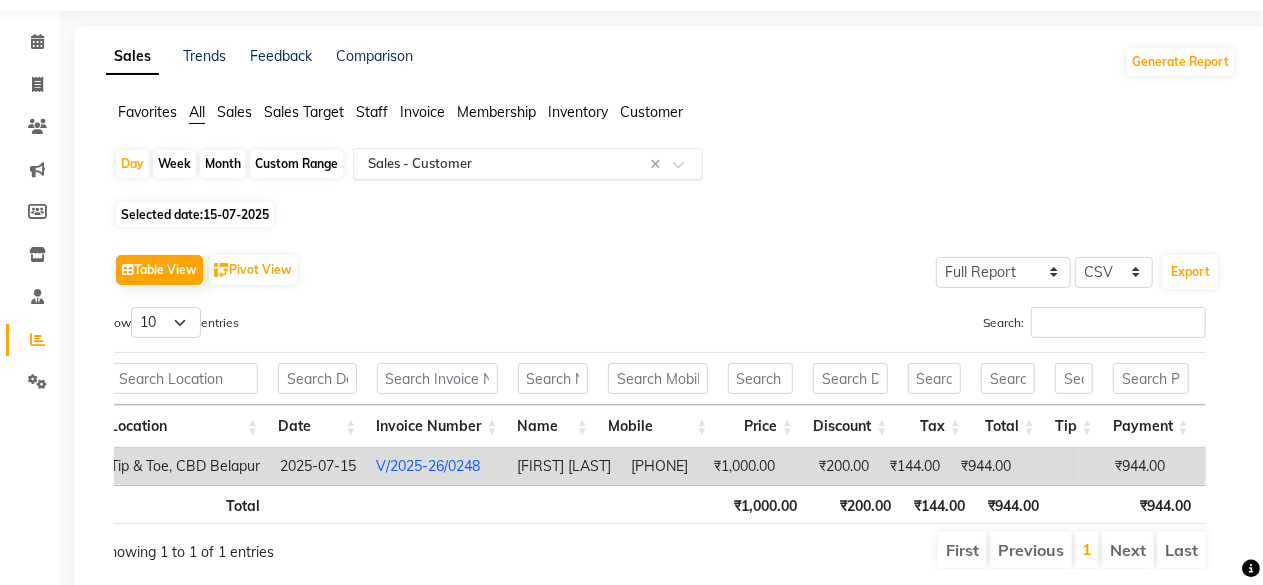 click 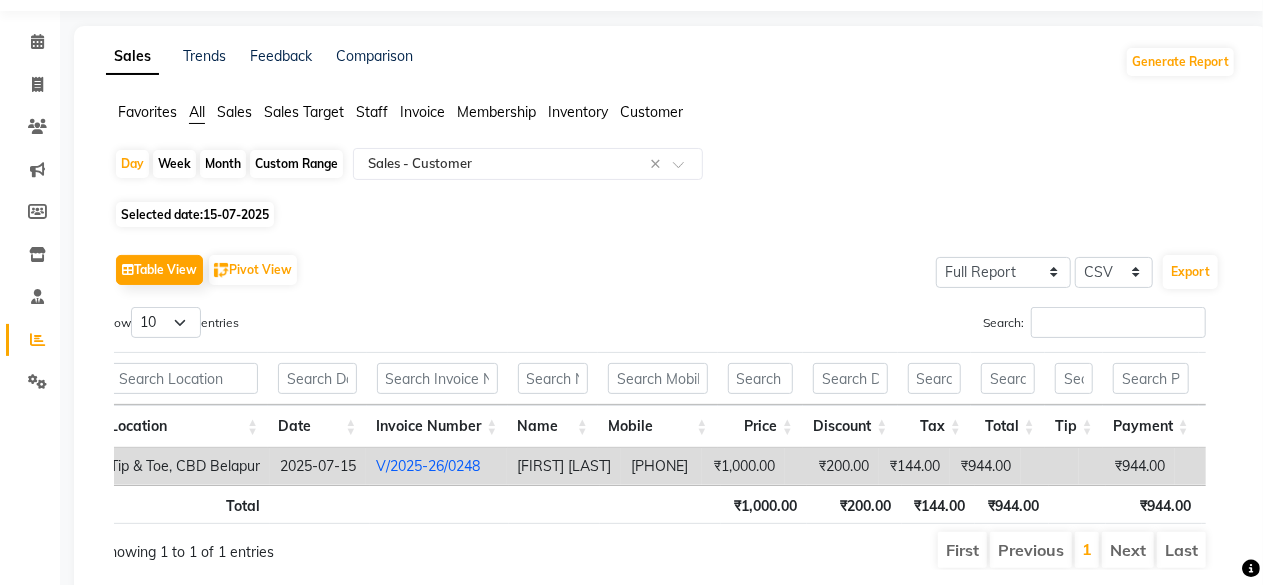 click on "Selected date:  15-07-2025" 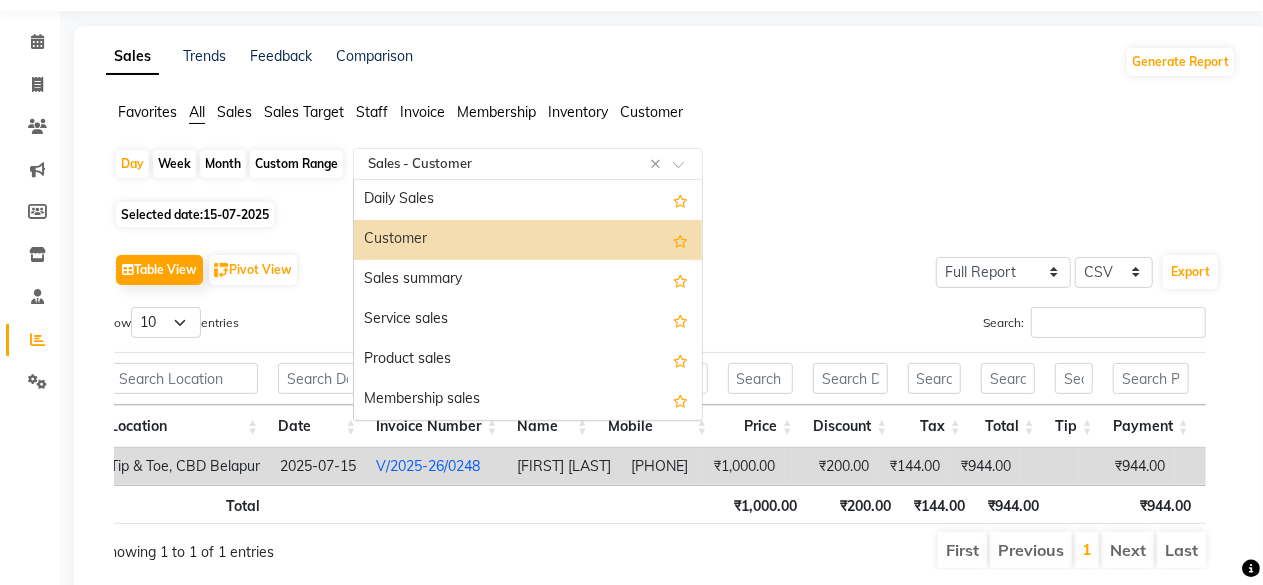 click 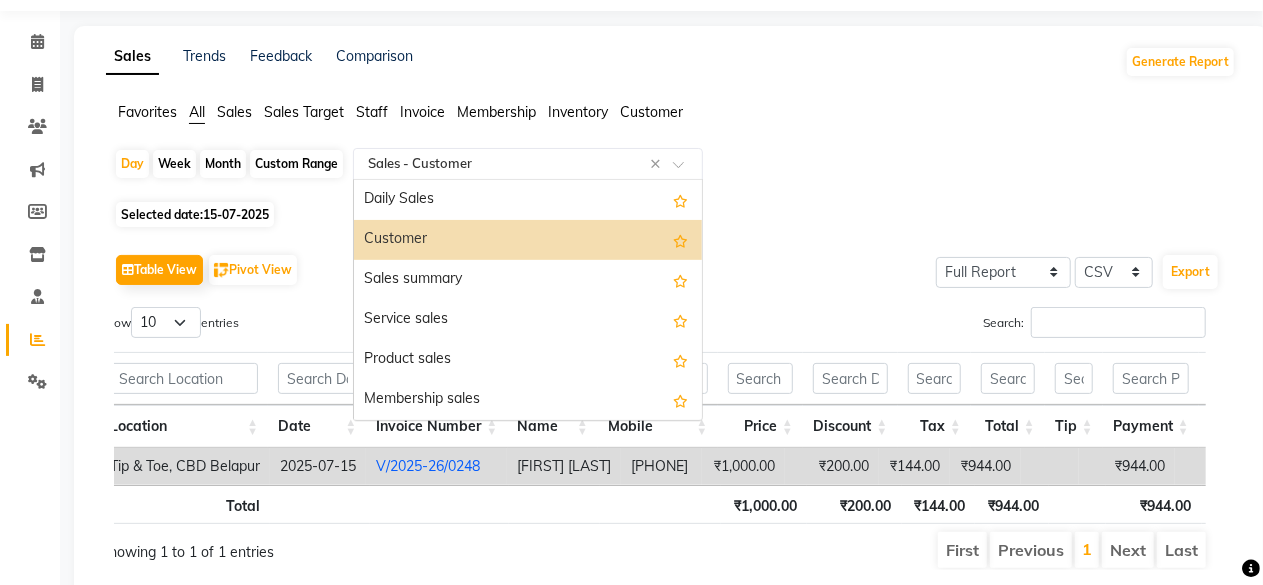 click on "Customer" at bounding box center (528, 240) 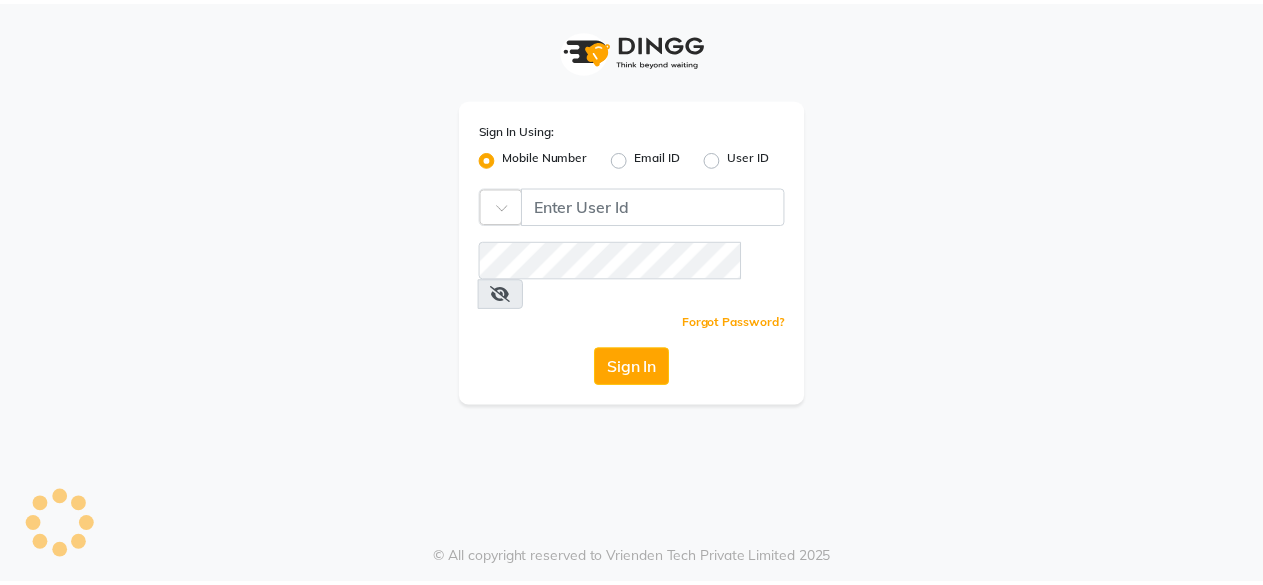 scroll, scrollTop: 0, scrollLeft: 0, axis: both 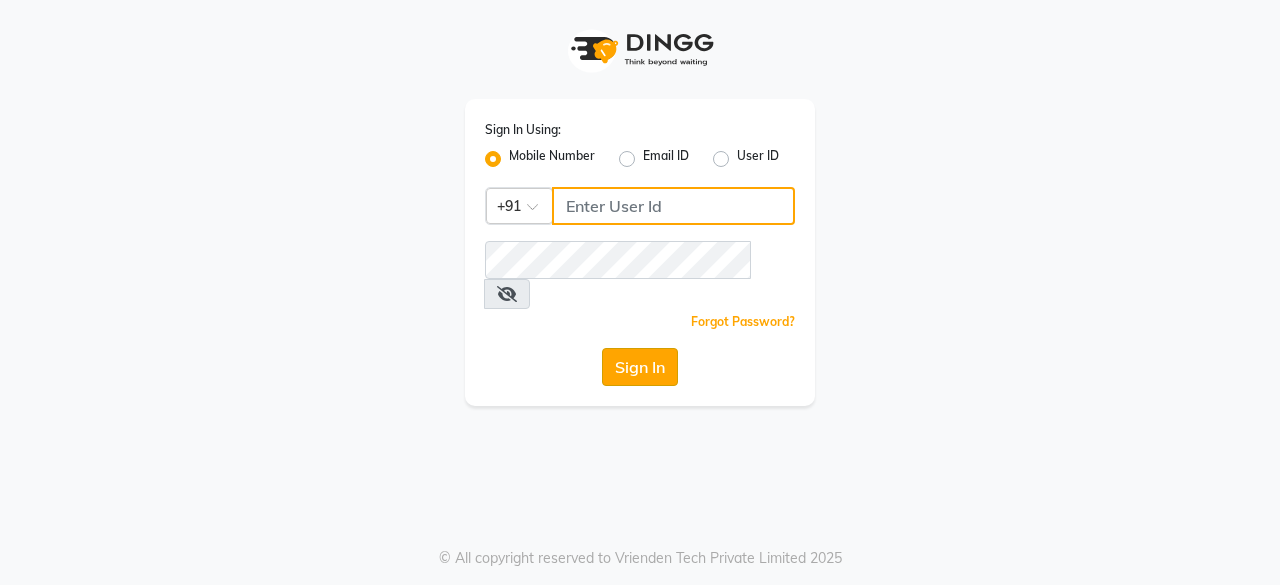 type on "8779795277" 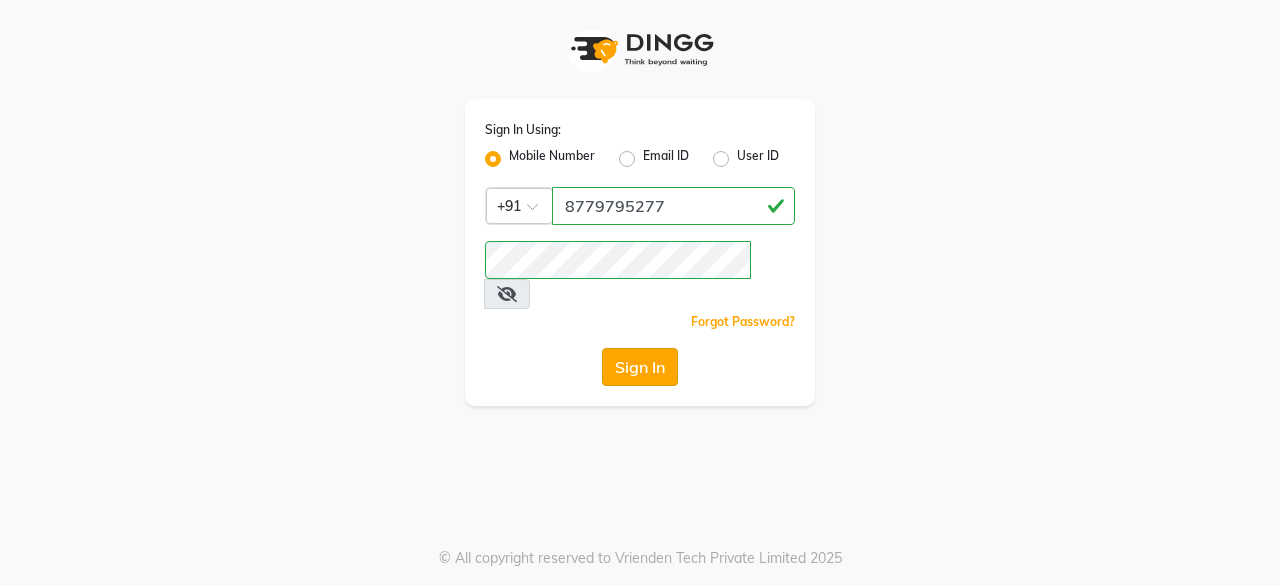 click on "Sign In" 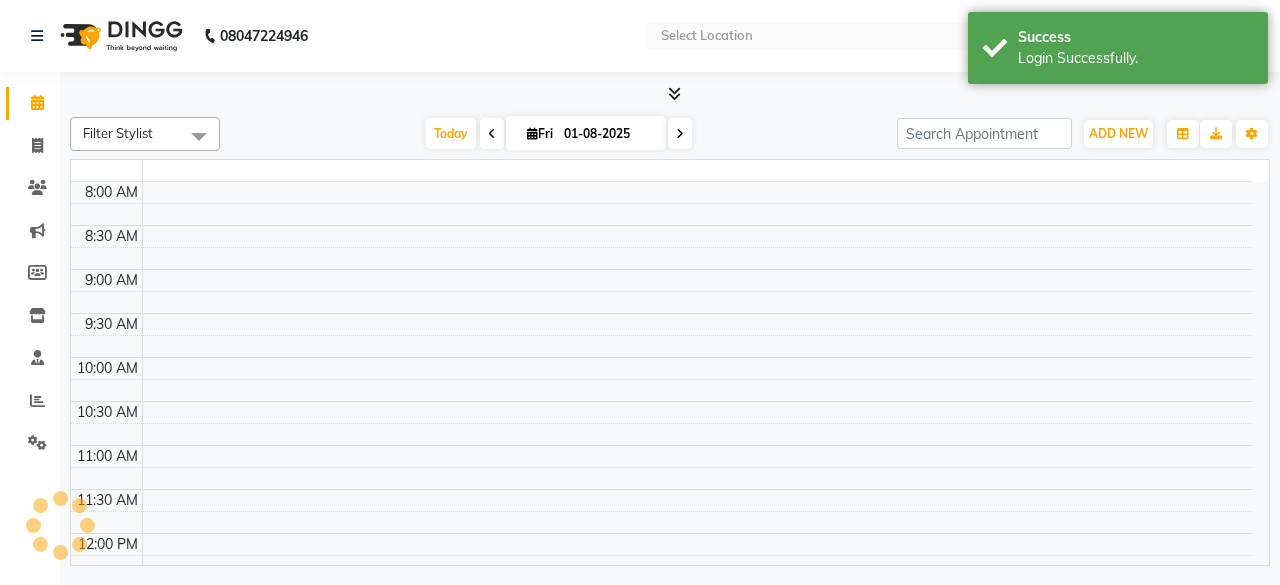 select on "en" 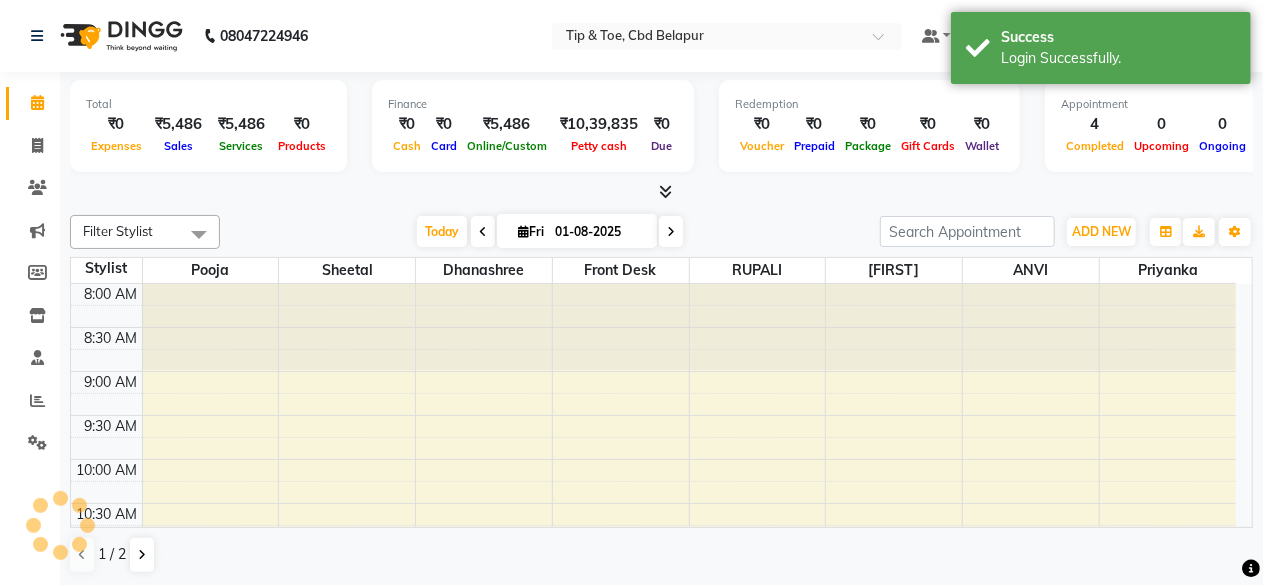 scroll, scrollTop: 0, scrollLeft: 0, axis: both 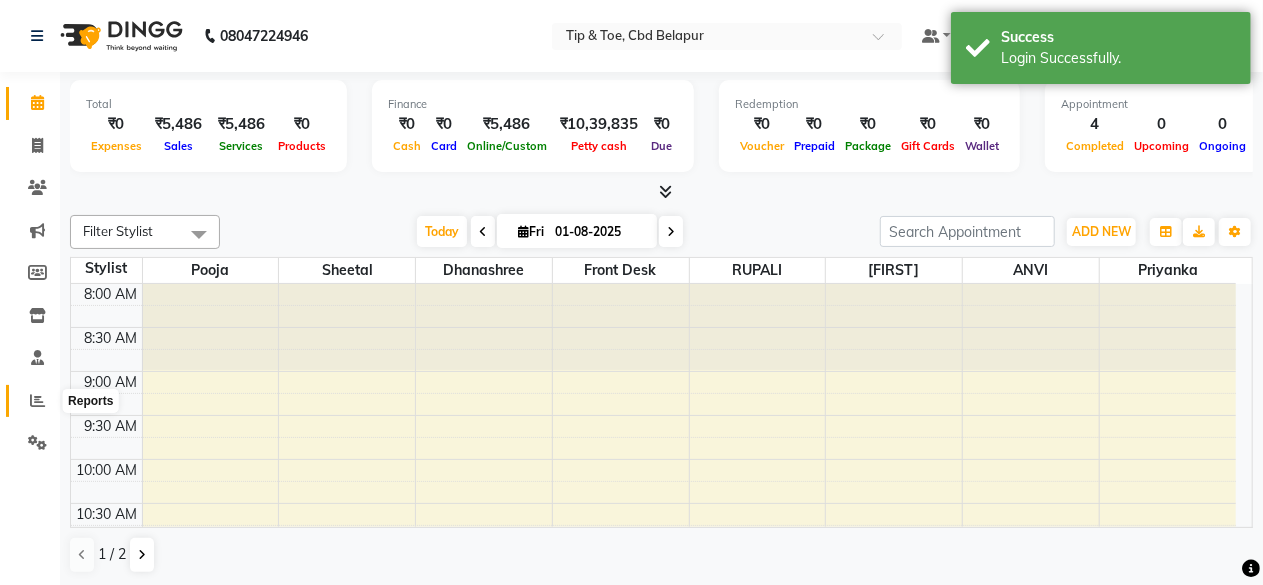 click 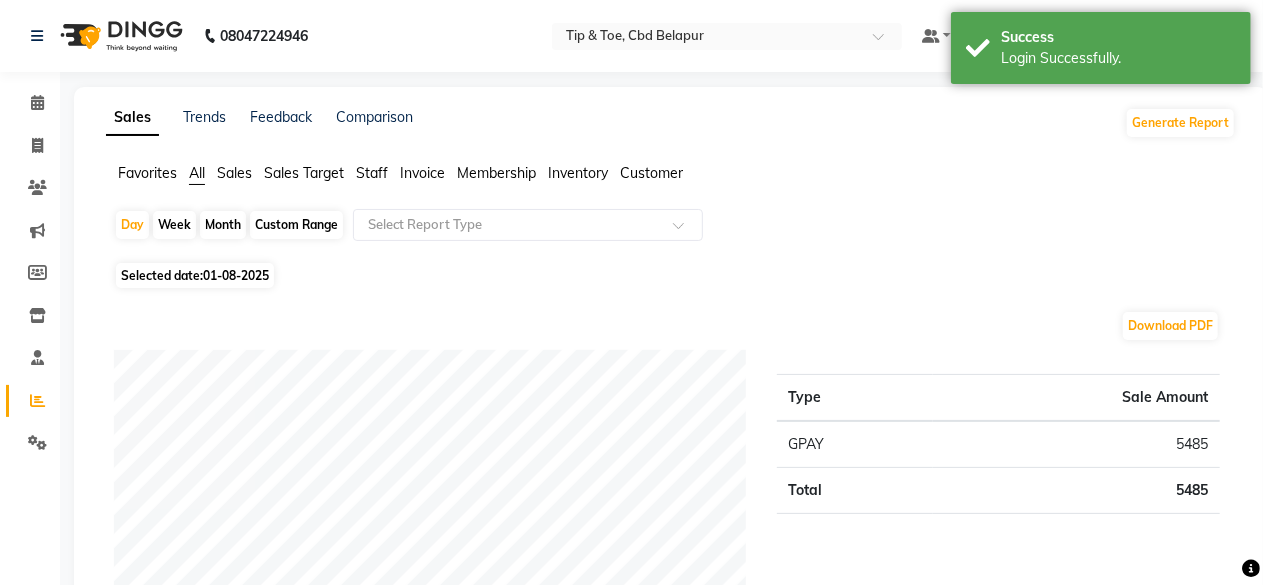click on "All" 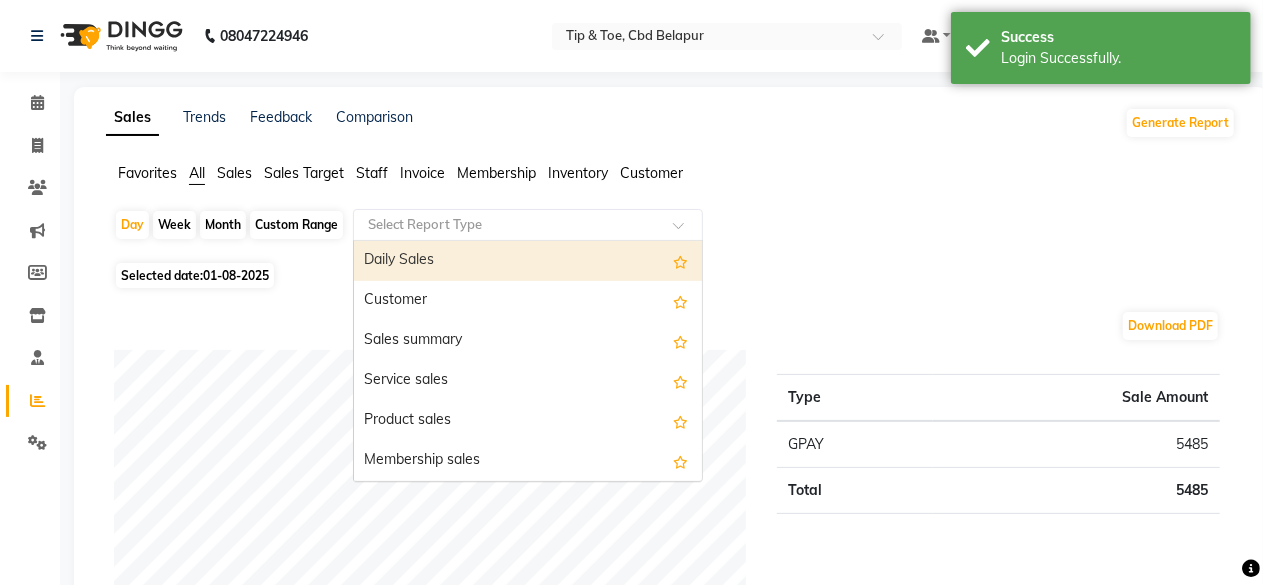 click 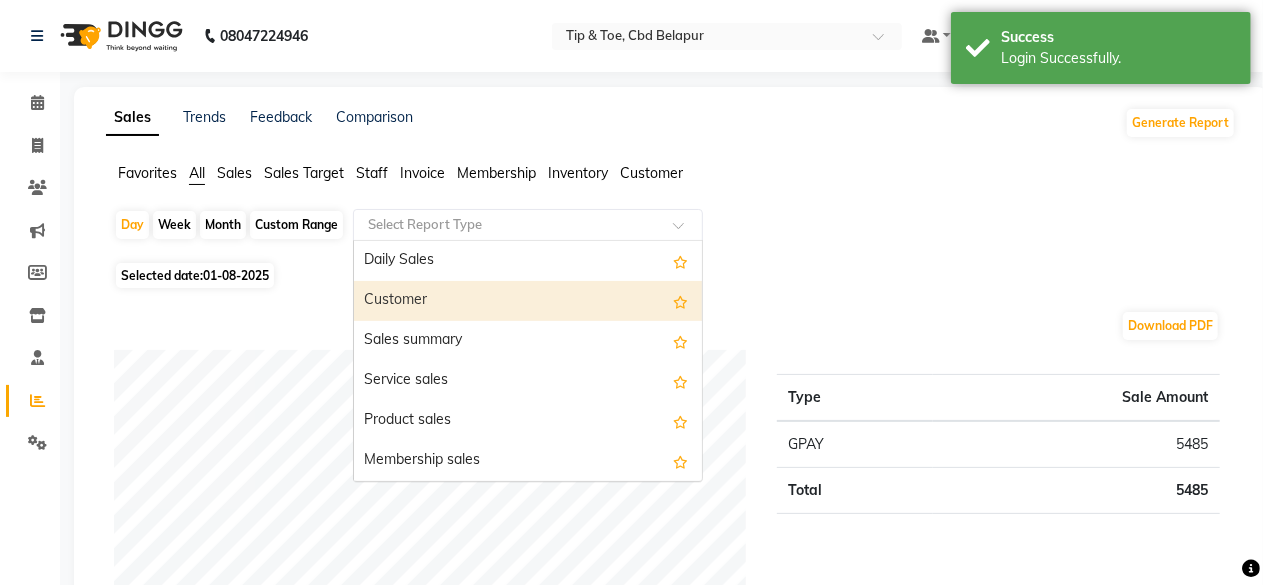 click on "Customer" at bounding box center [528, 301] 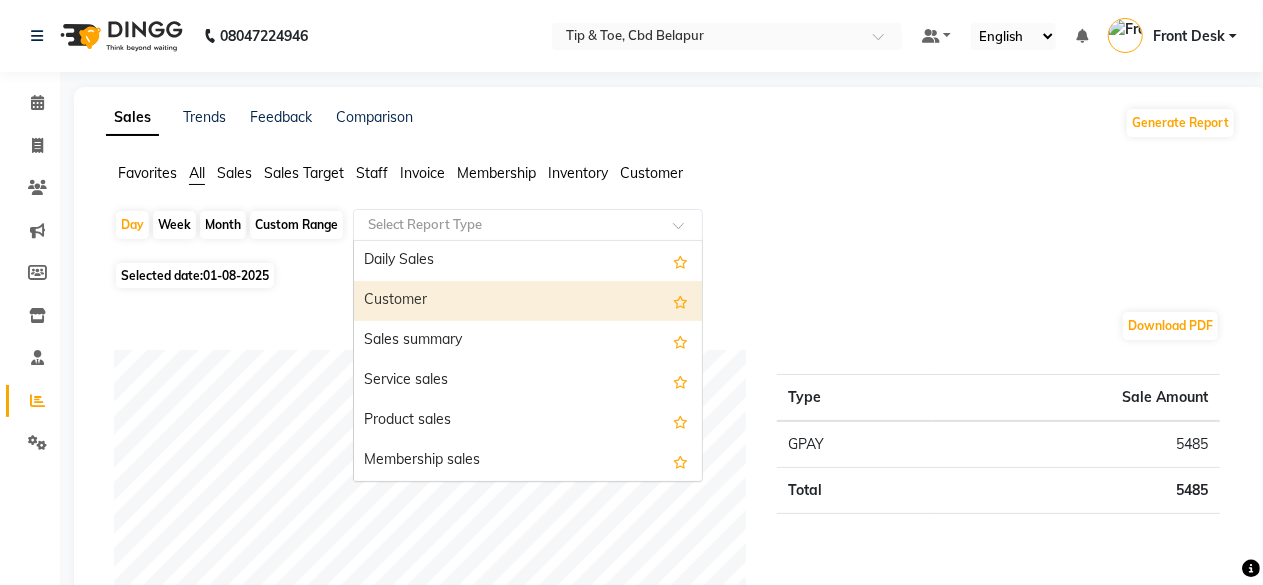 select on "full_report" 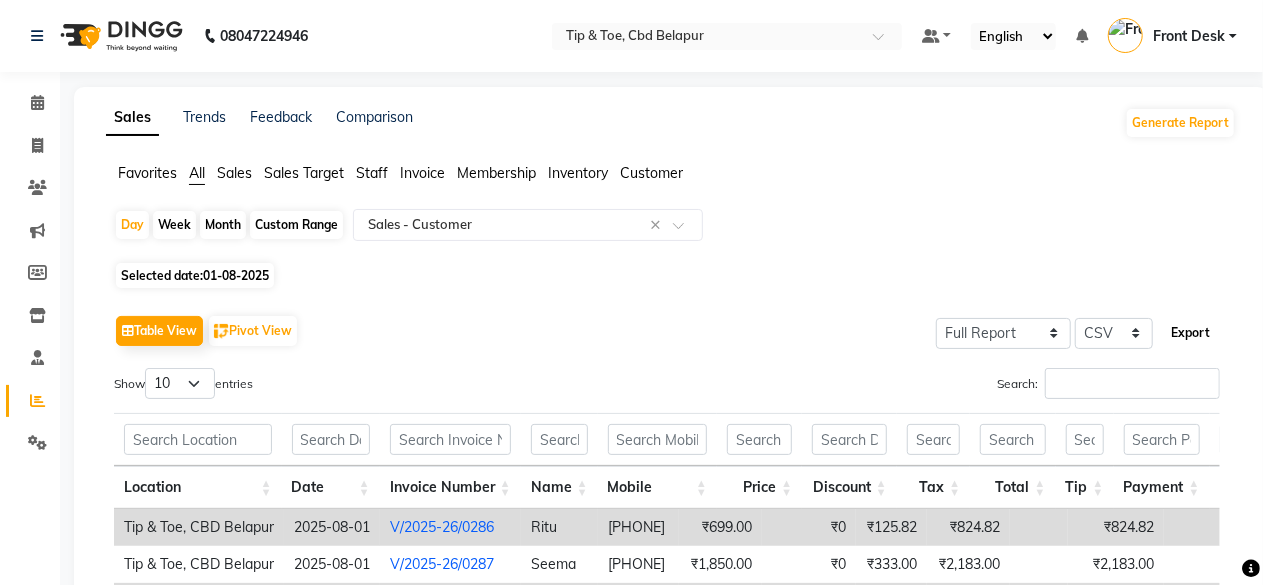 click on "Export" 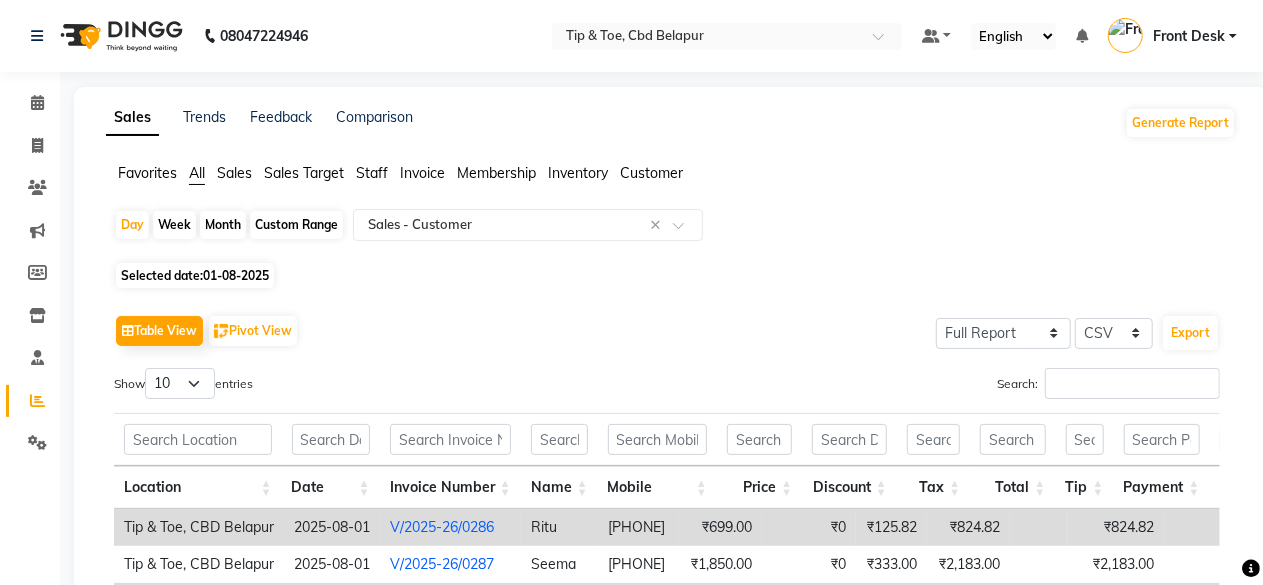 click on "Month" 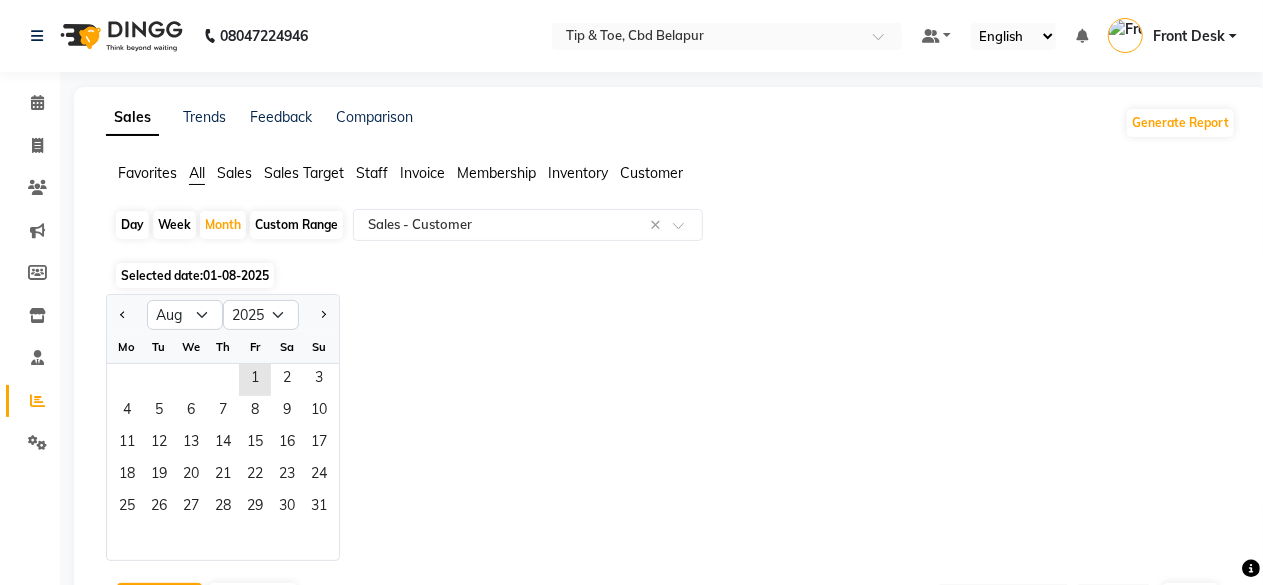 click 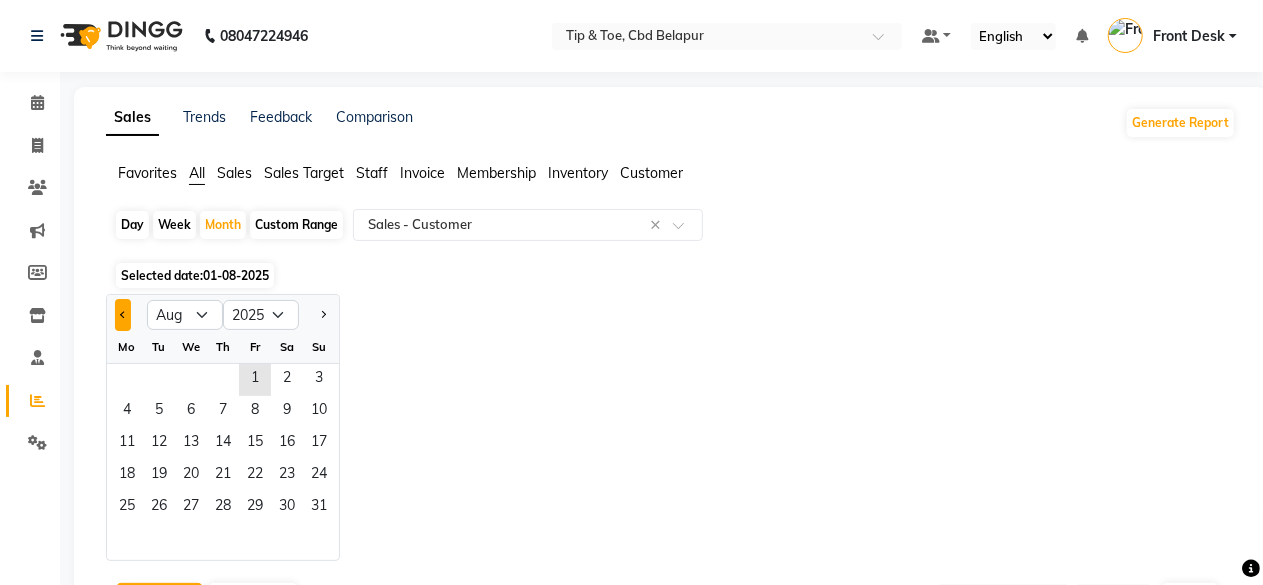 click 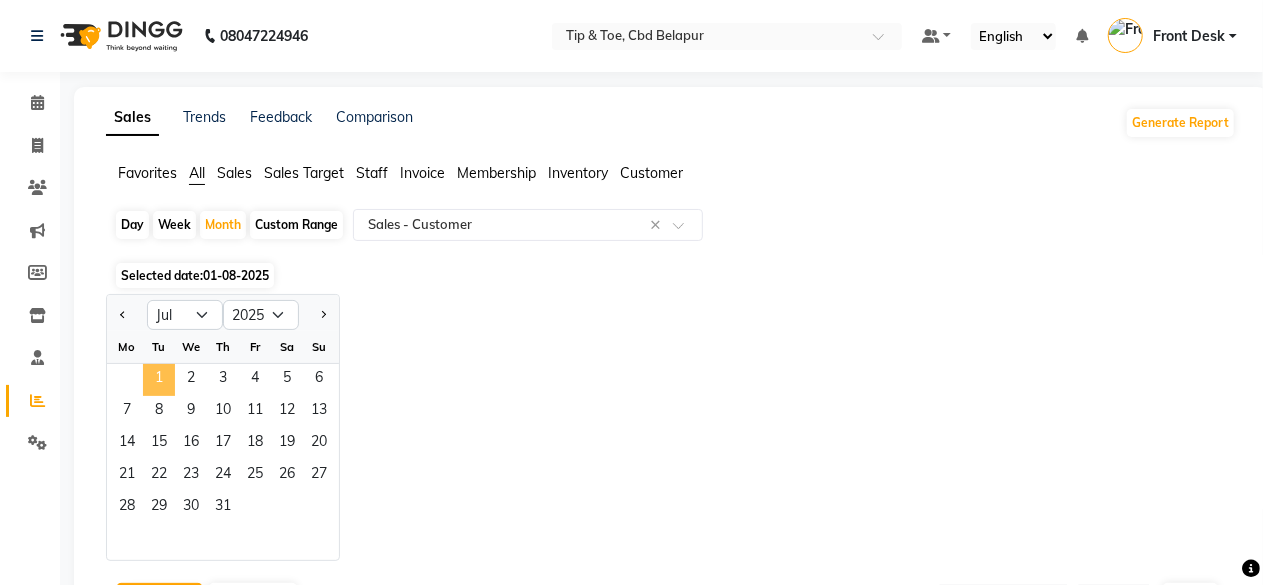 click on "1" 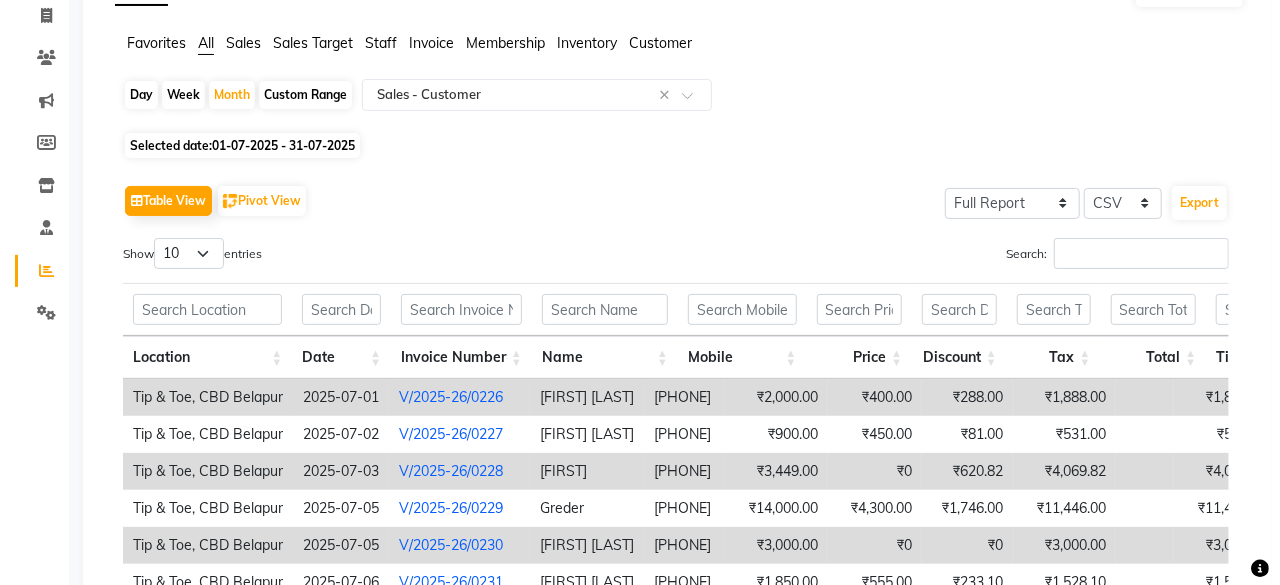 scroll, scrollTop: 160, scrollLeft: 0, axis: vertical 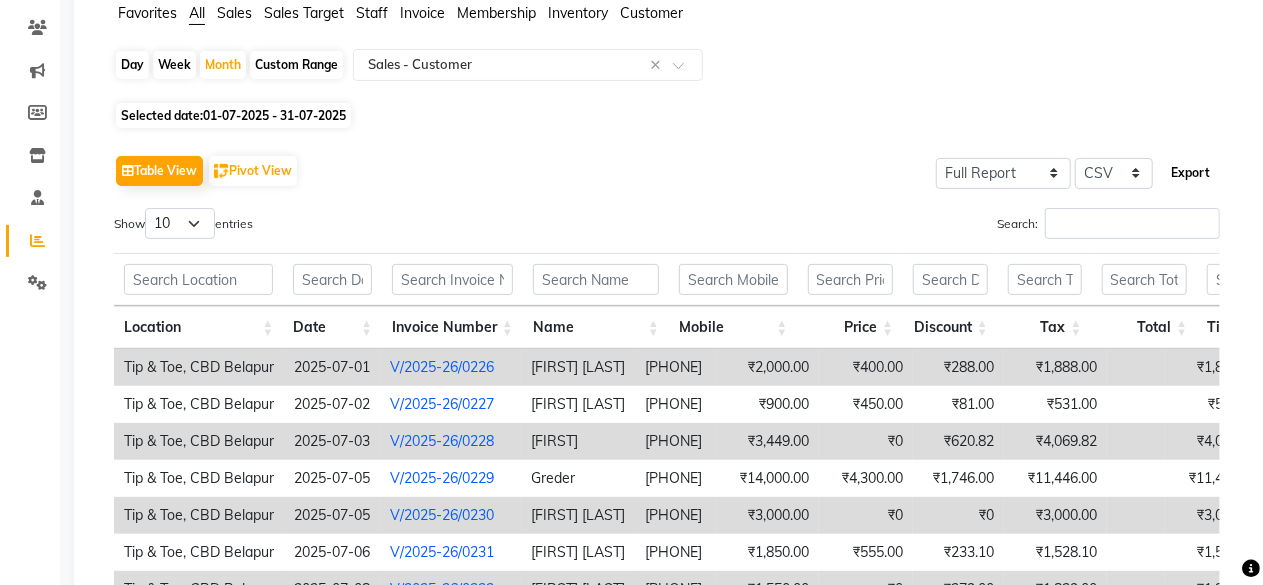 click on "Export" 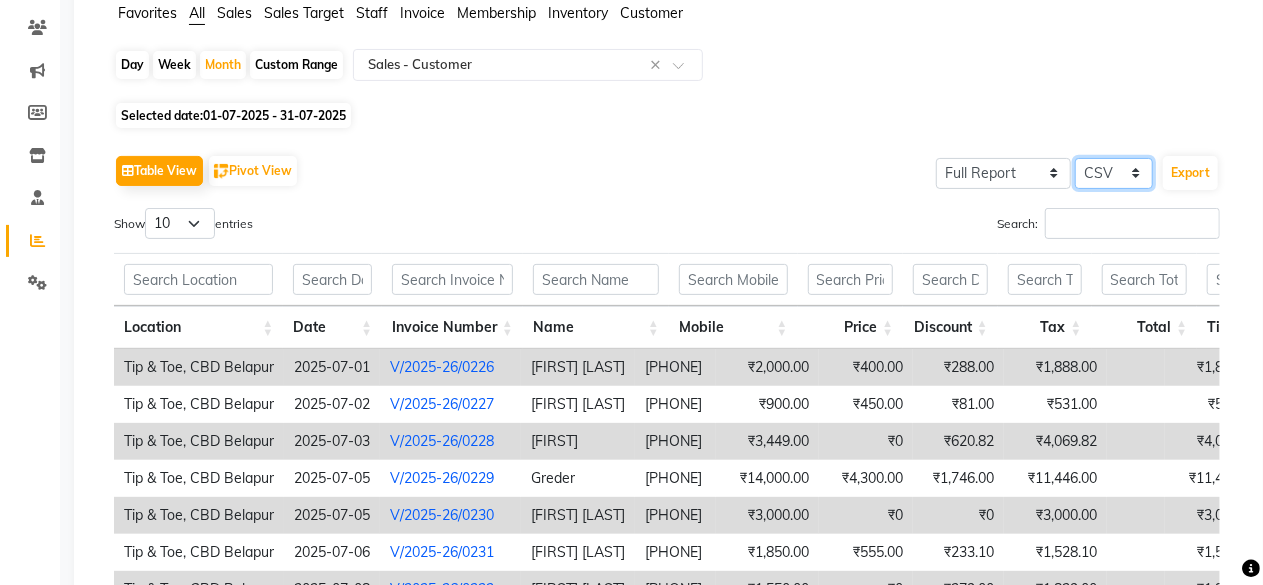 click on "Select CSV PDF" 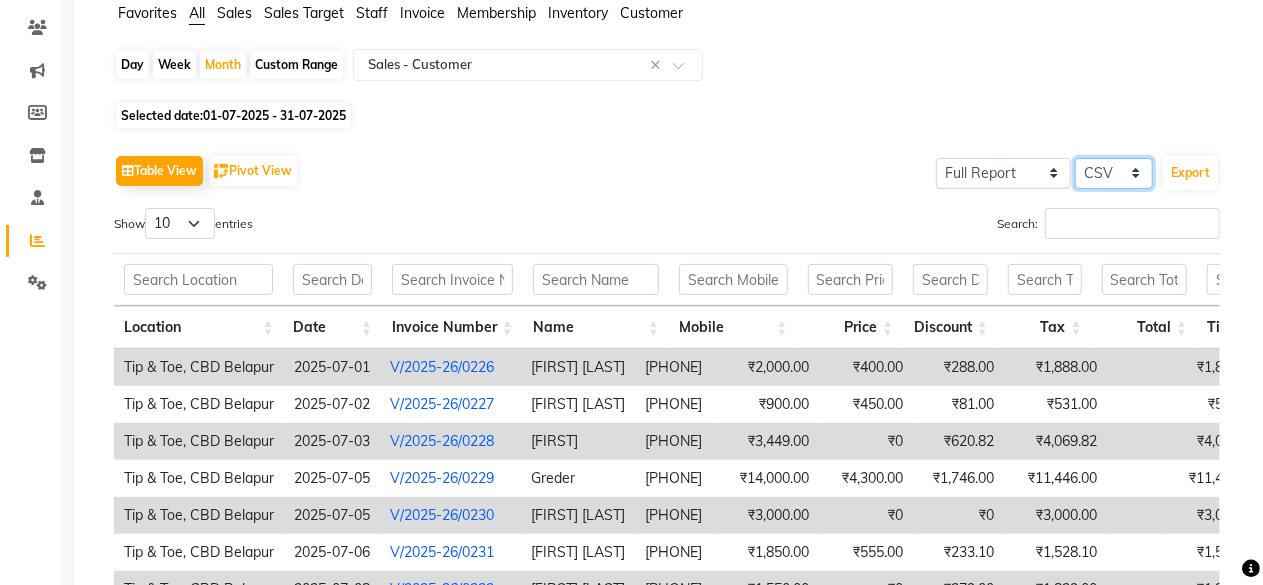 select on "pdf" 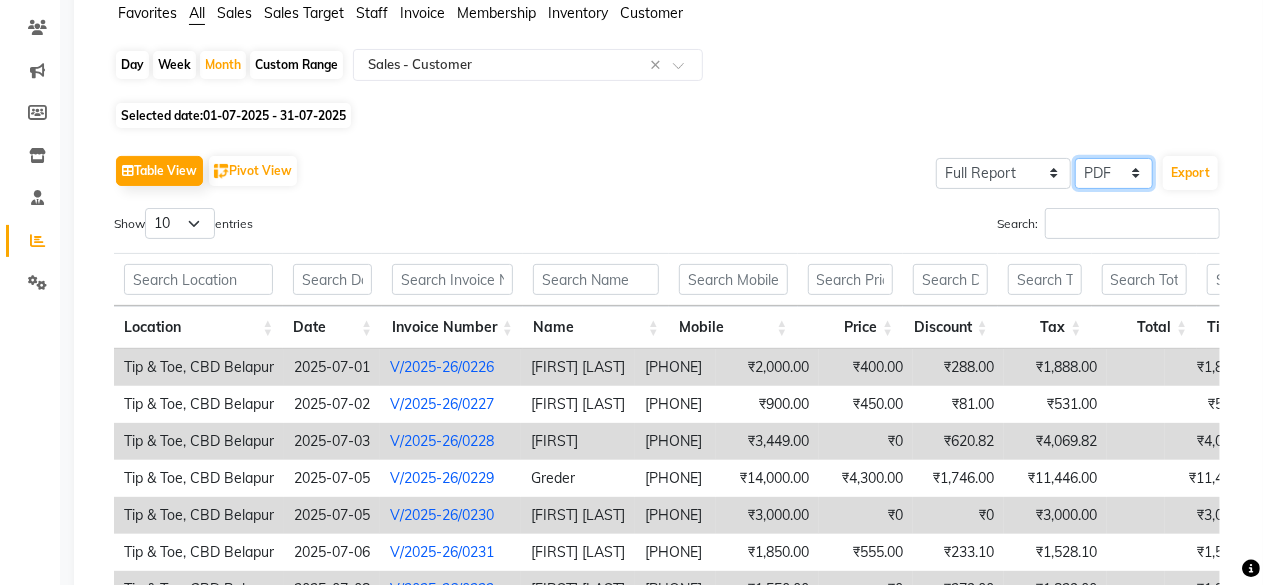 click on "Select CSV PDF" 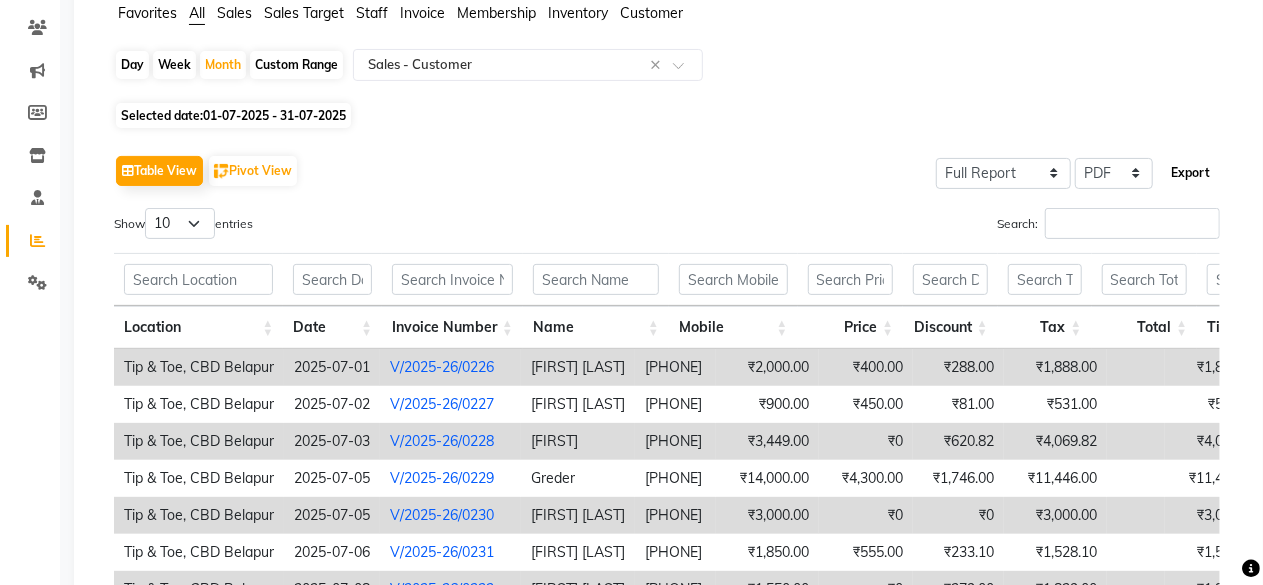 click on "Export" 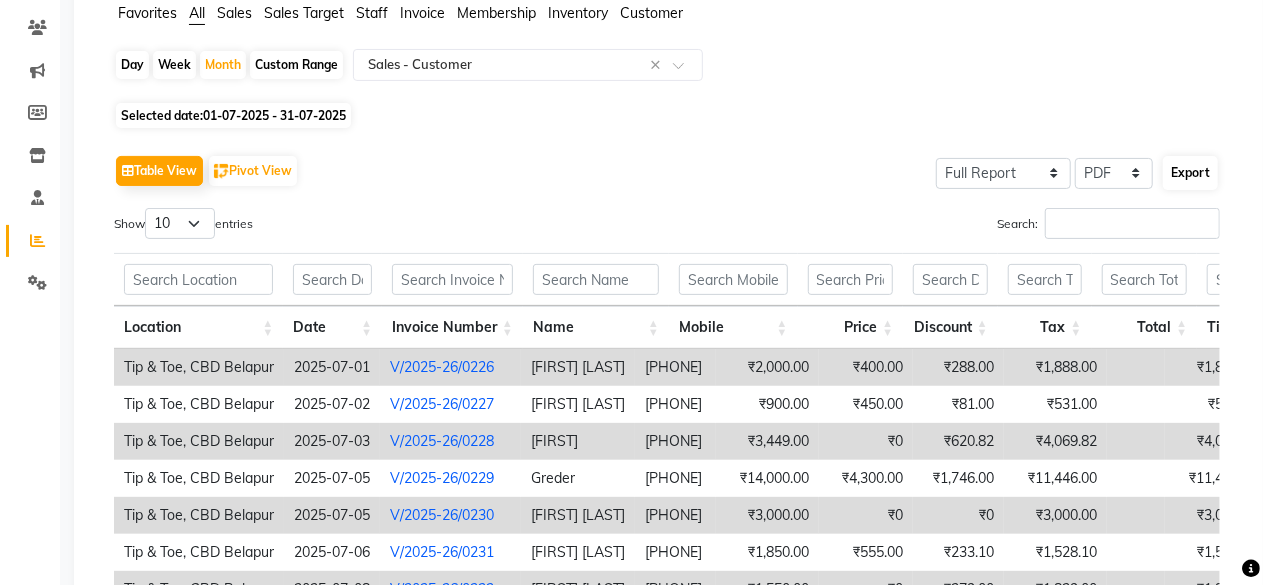 select on "monospace" 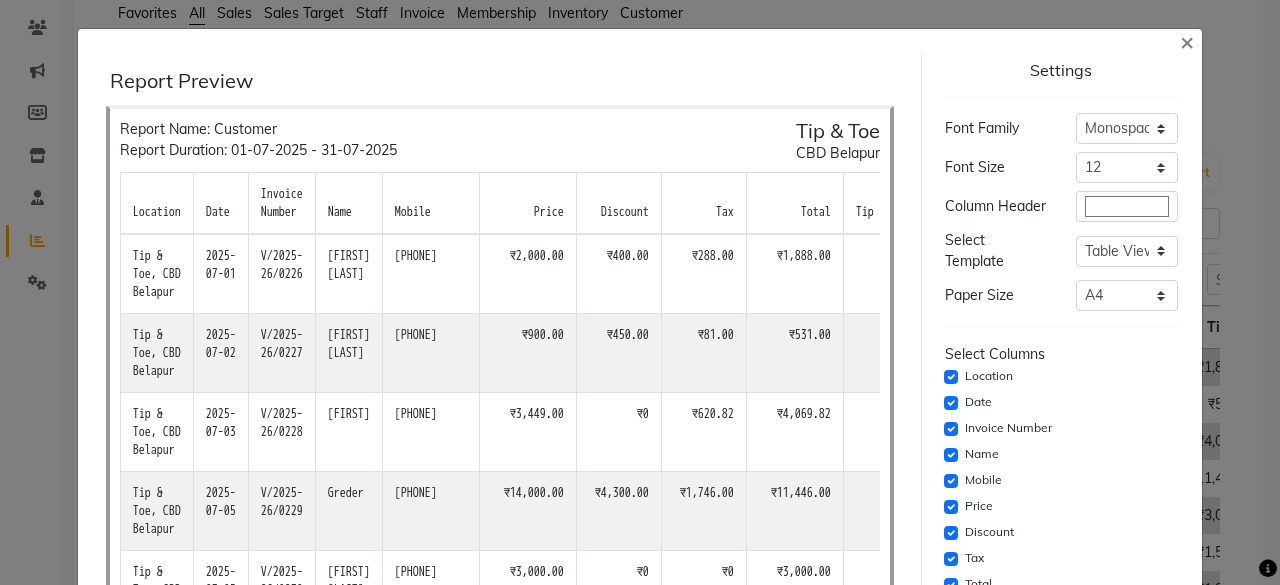 scroll, scrollTop: 316, scrollLeft: 0, axis: vertical 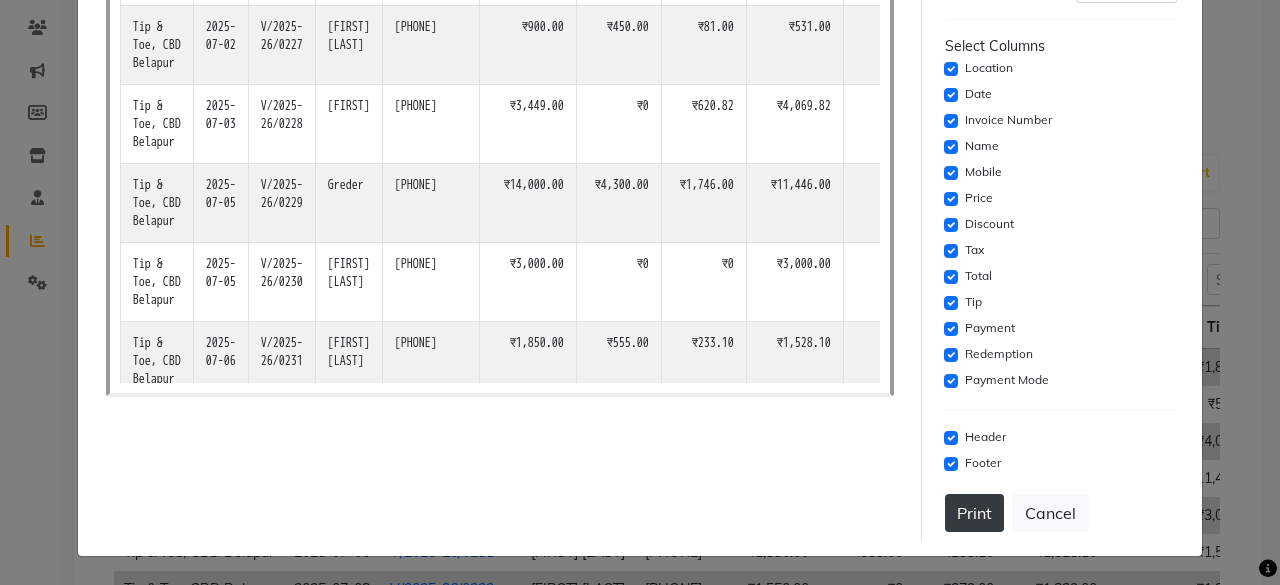 click on "Print" 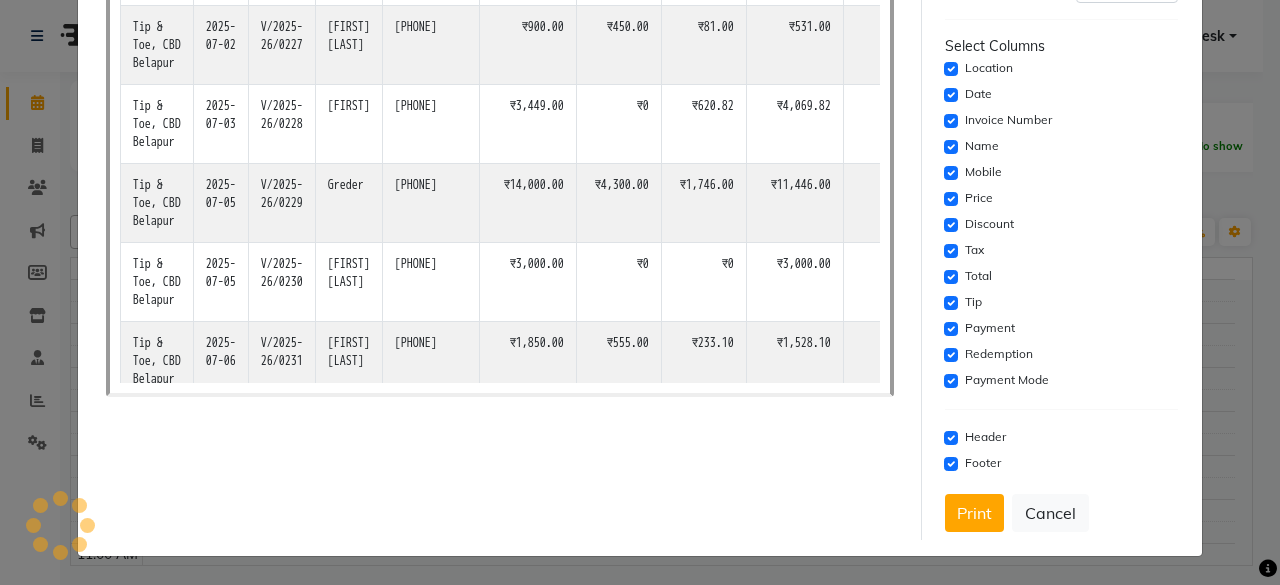 scroll, scrollTop: 0, scrollLeft: 0, axis: both 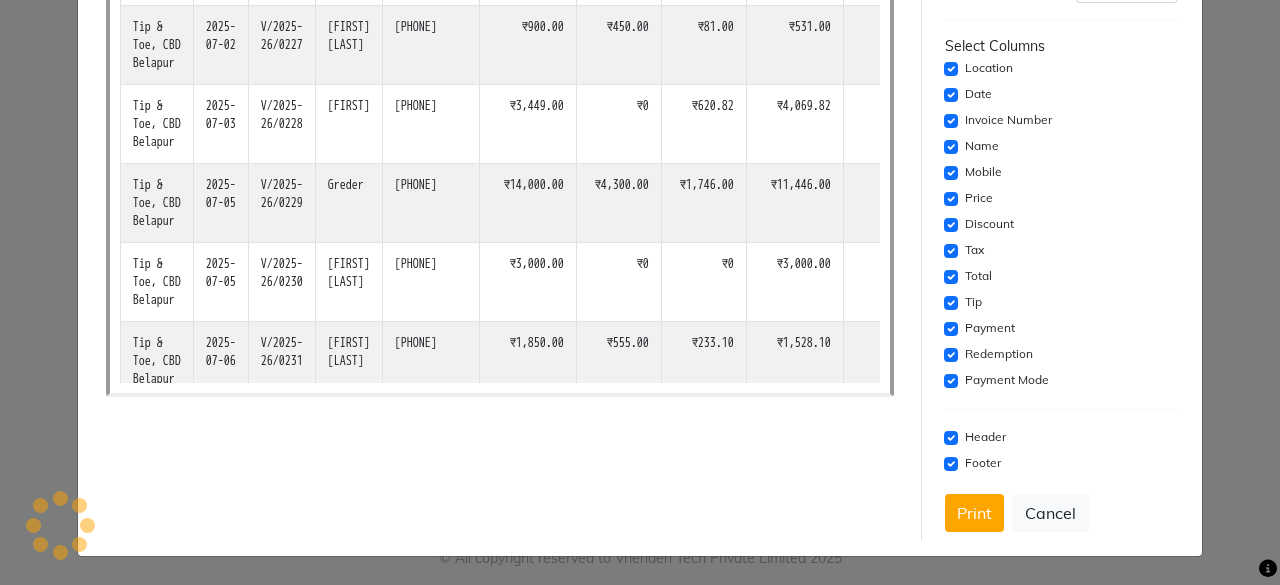 type 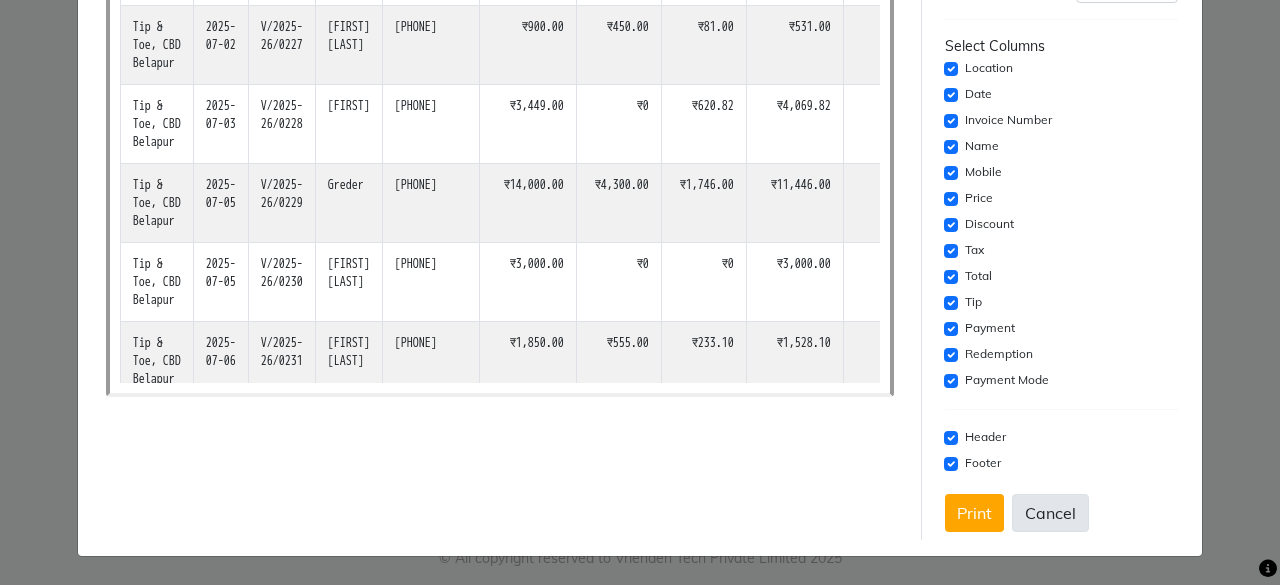 click on "Cancel" 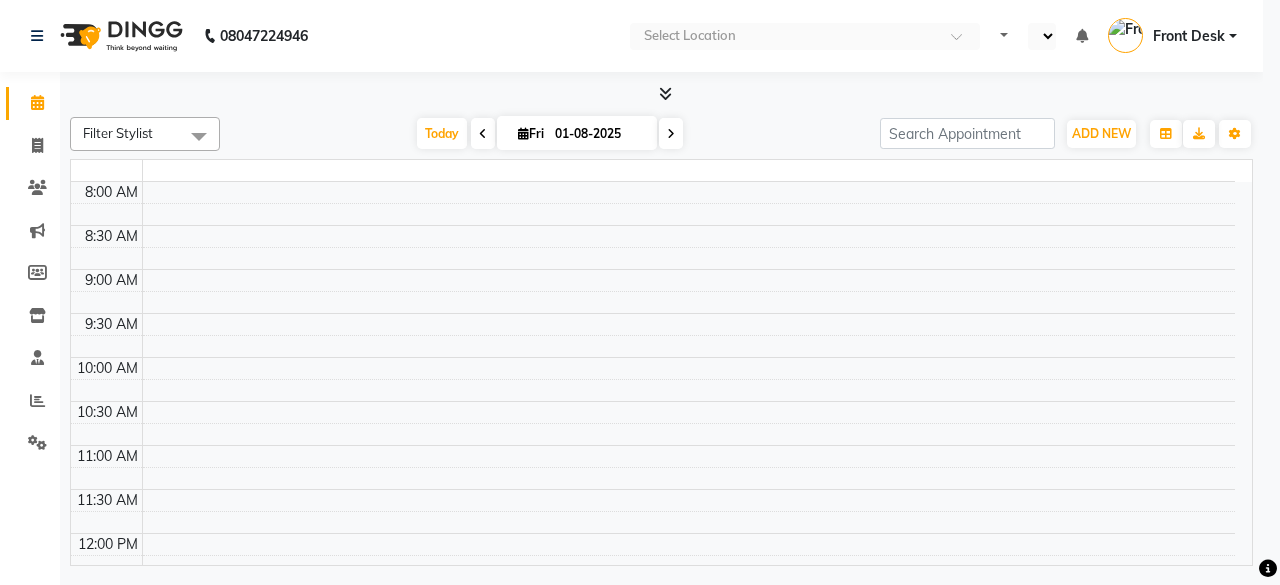 select on "en" 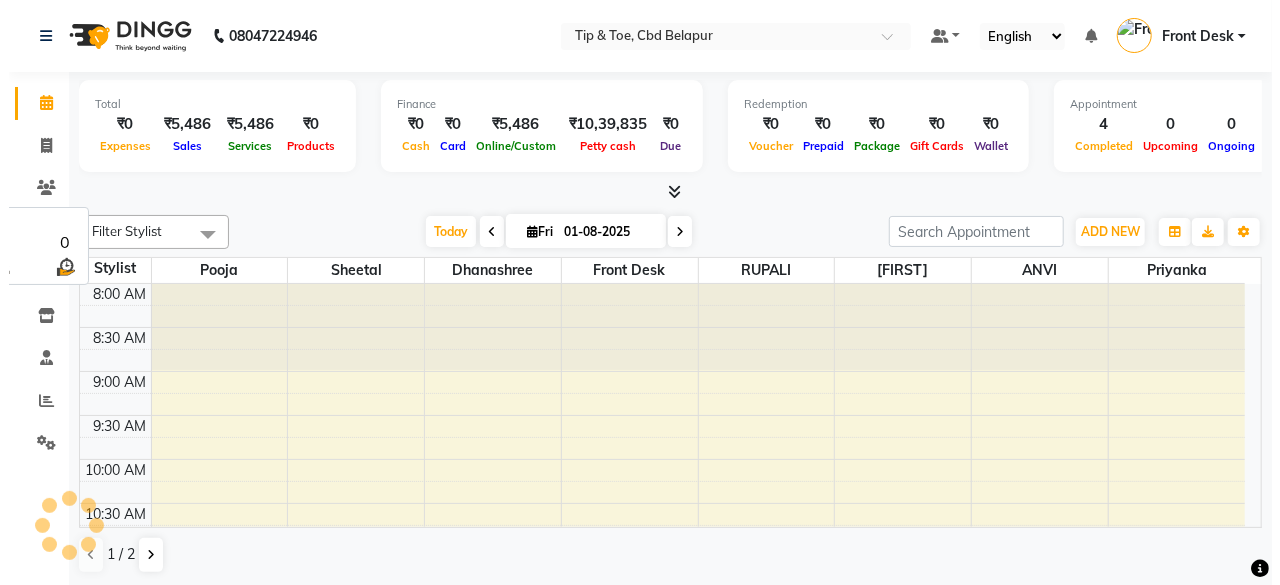 scroll, scrollTop: 0, scrollLeft: 0, axis: both 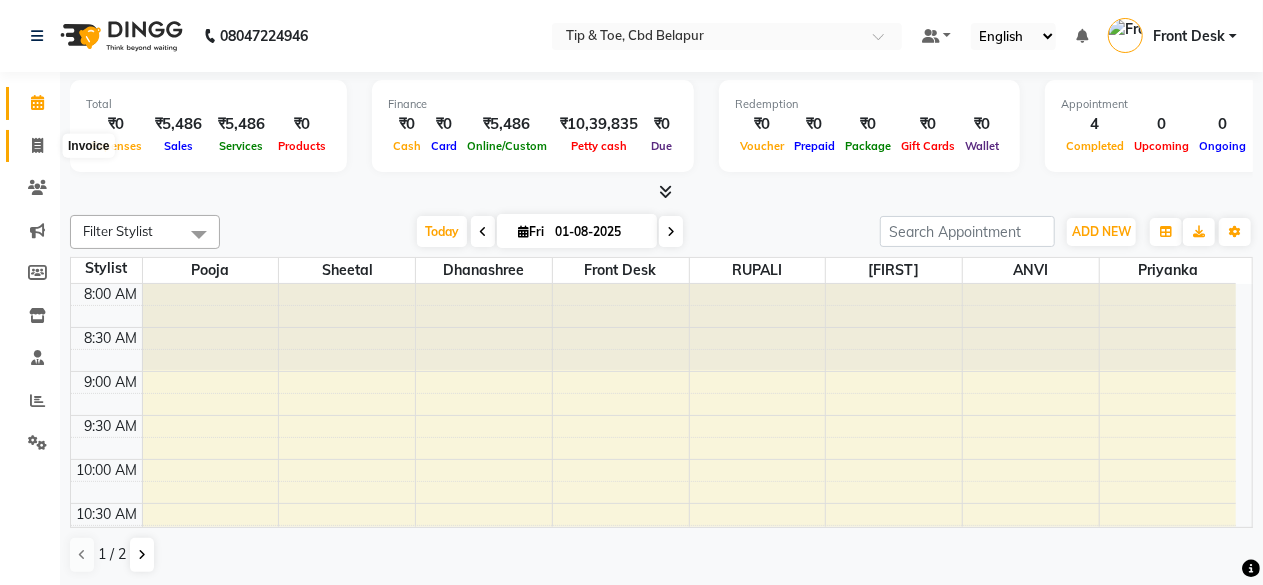 click 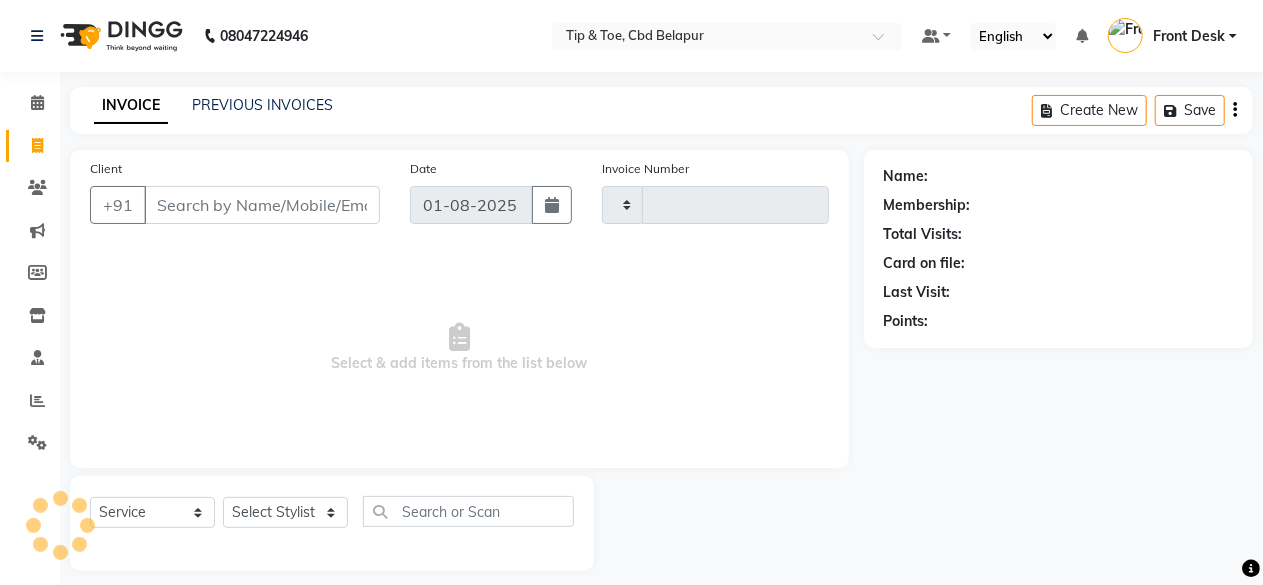 type on "0289" 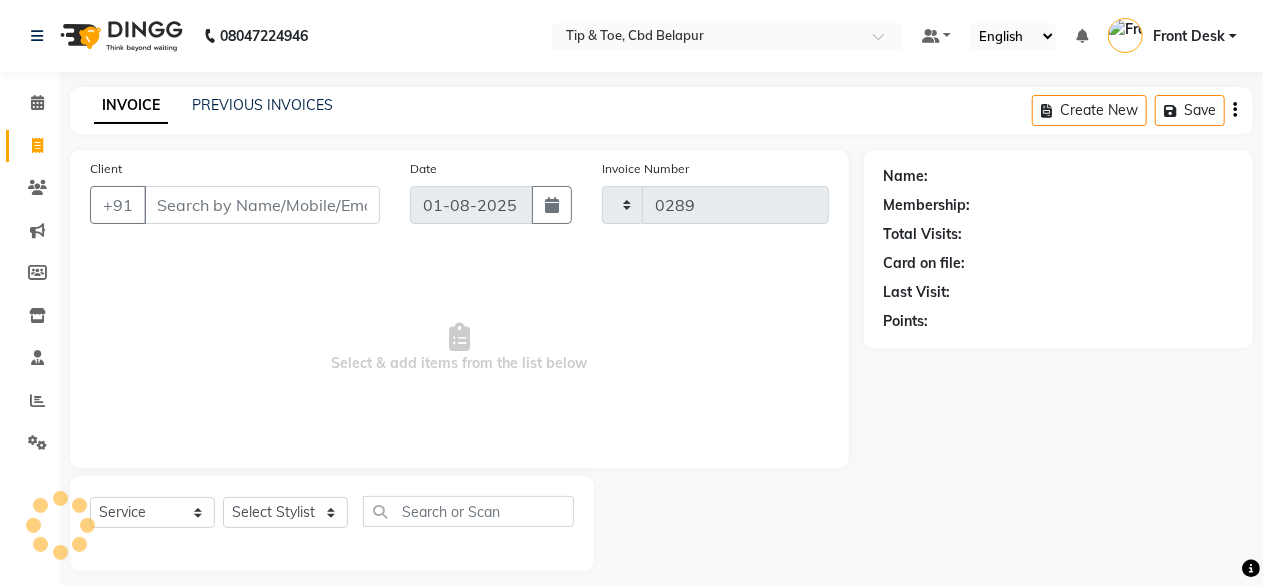 select on "5812" 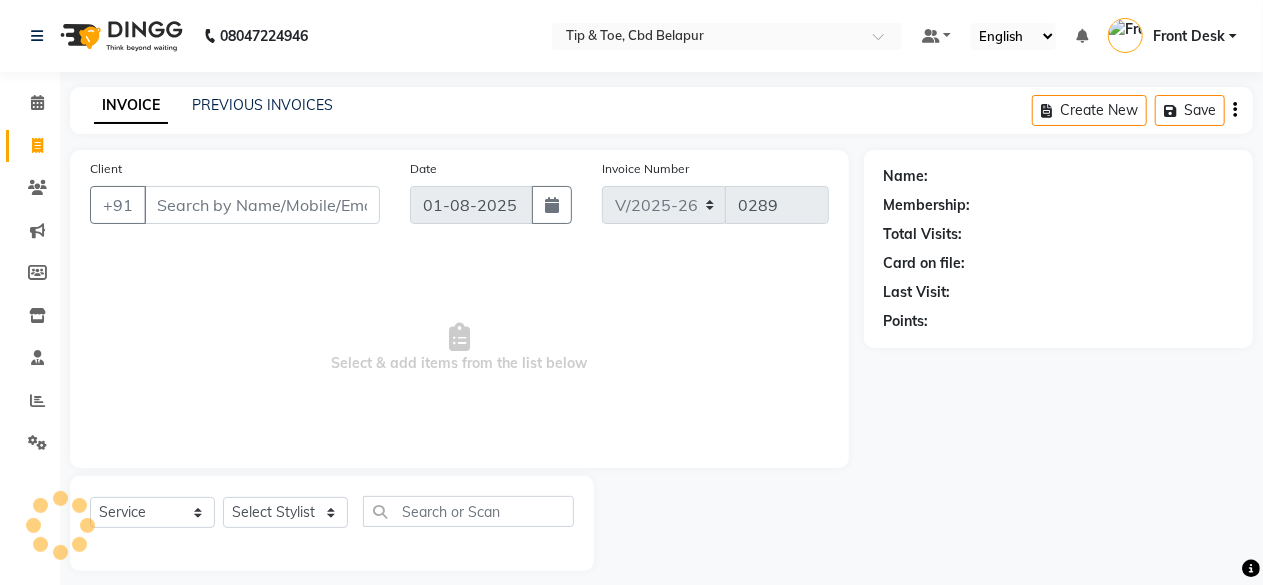 click on "Client" at bounding box center (262, 205) 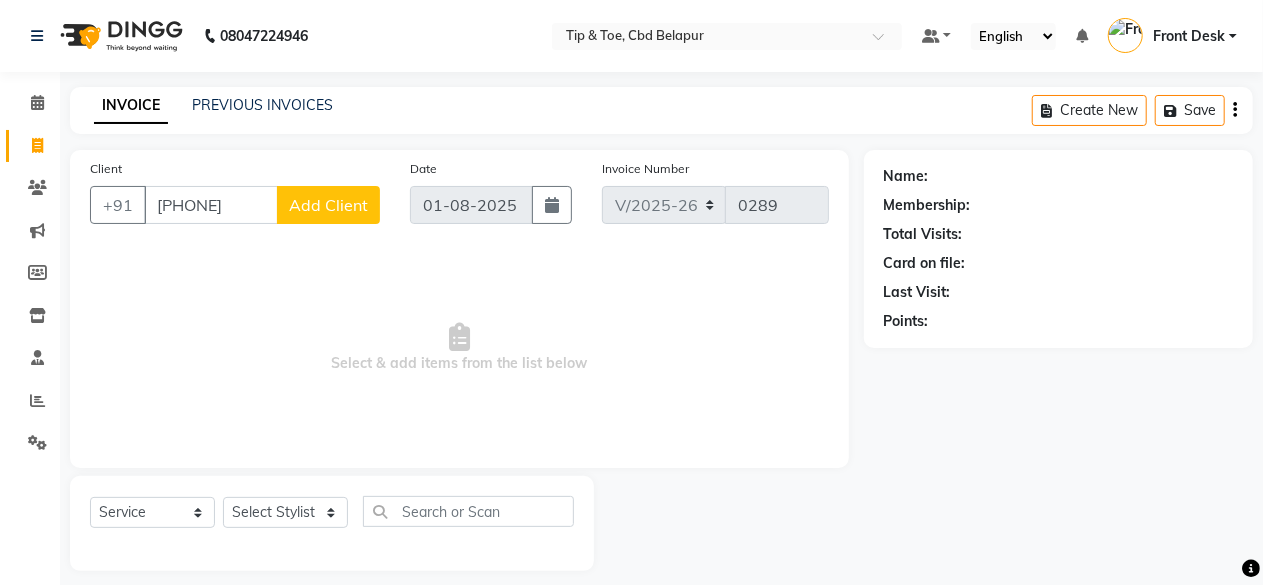 type on "[PHONE]" 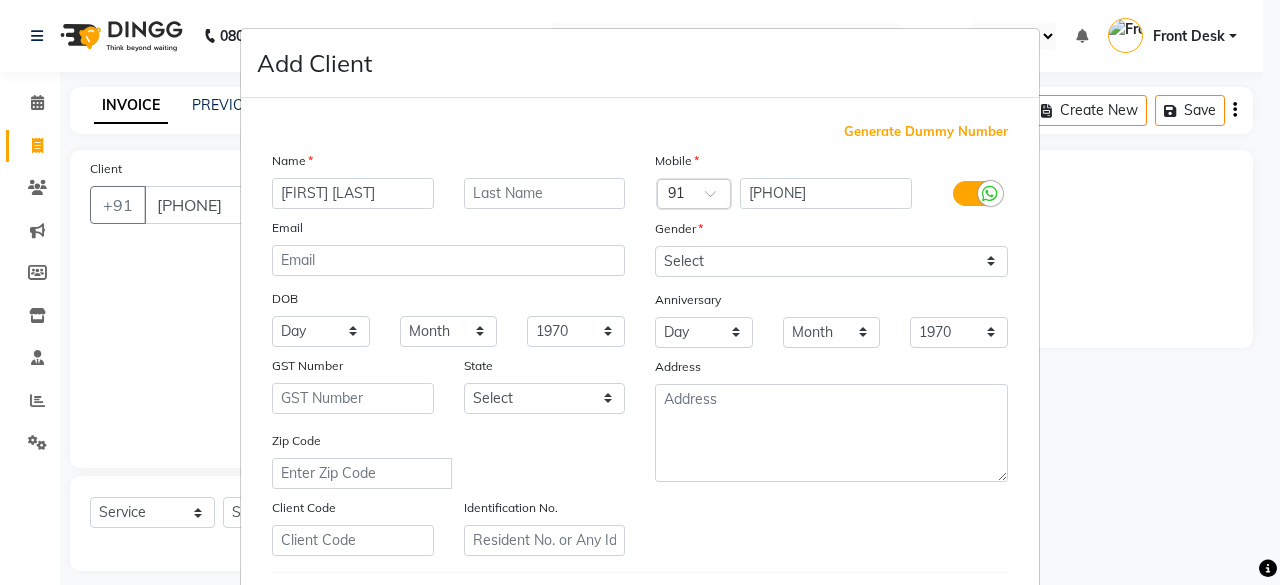 type on "[FIRST] [LAST]" 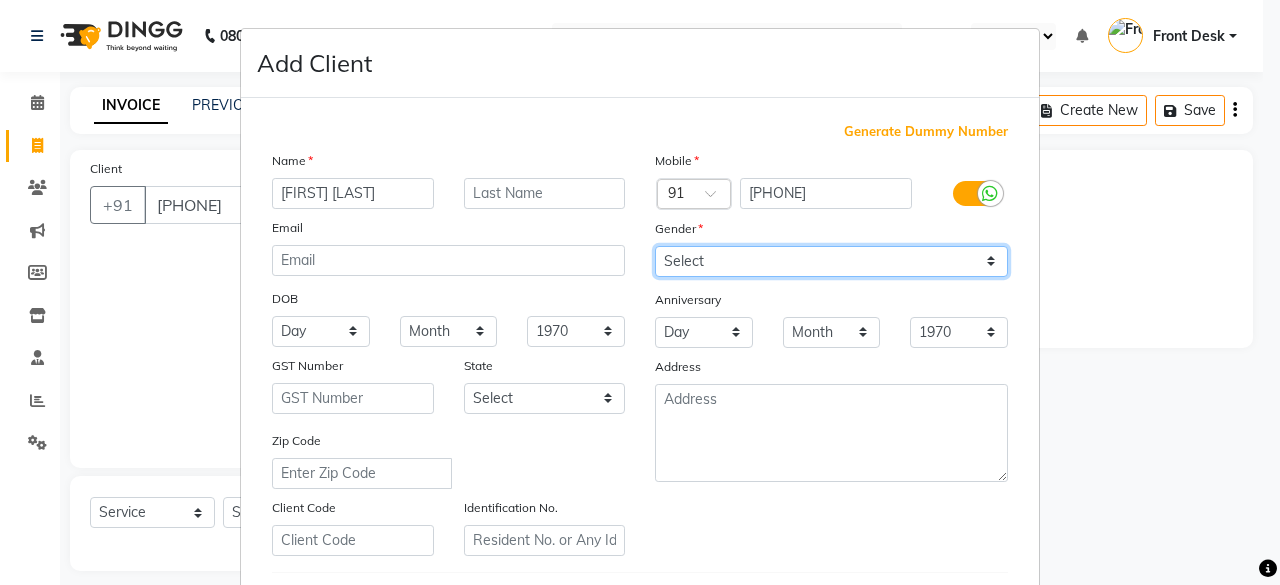 click on "Select Male Female Other Prefer Not To Say" at bounding box center [831, 261] 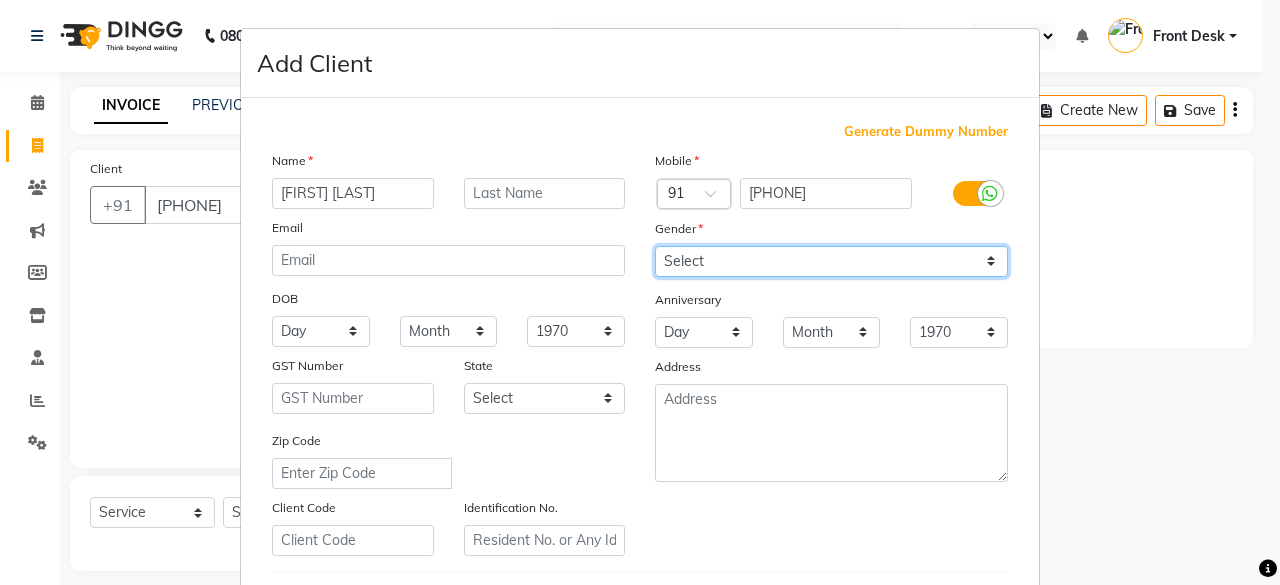 select on "female" 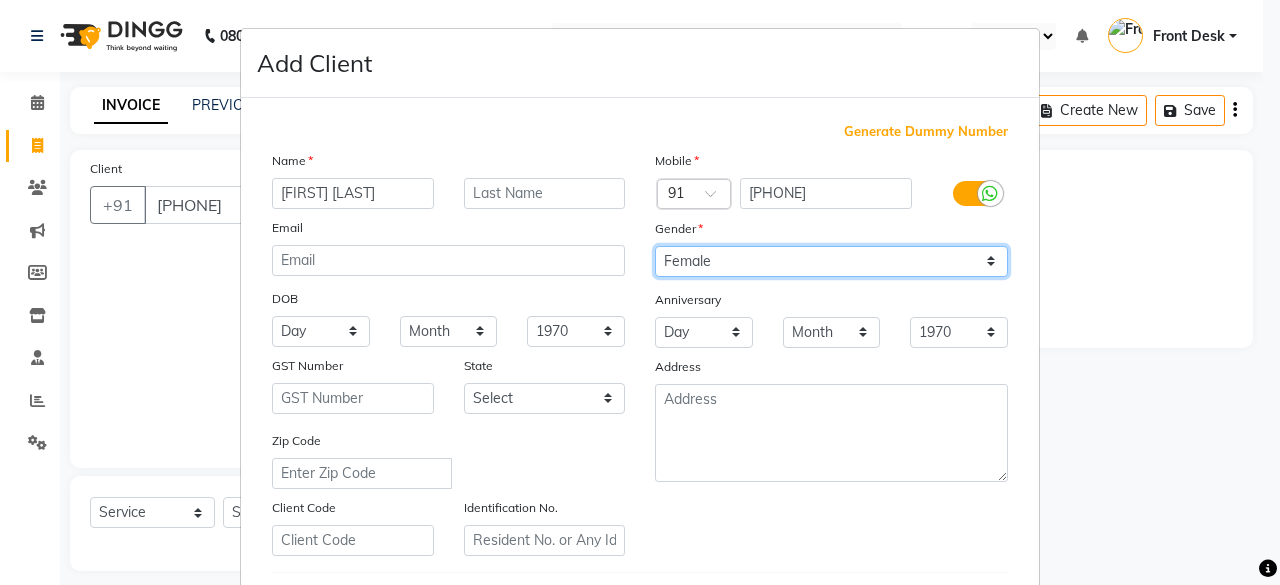 click on "Select Male Female Other Prefer Not To Say" at bounding box center (831, 261) 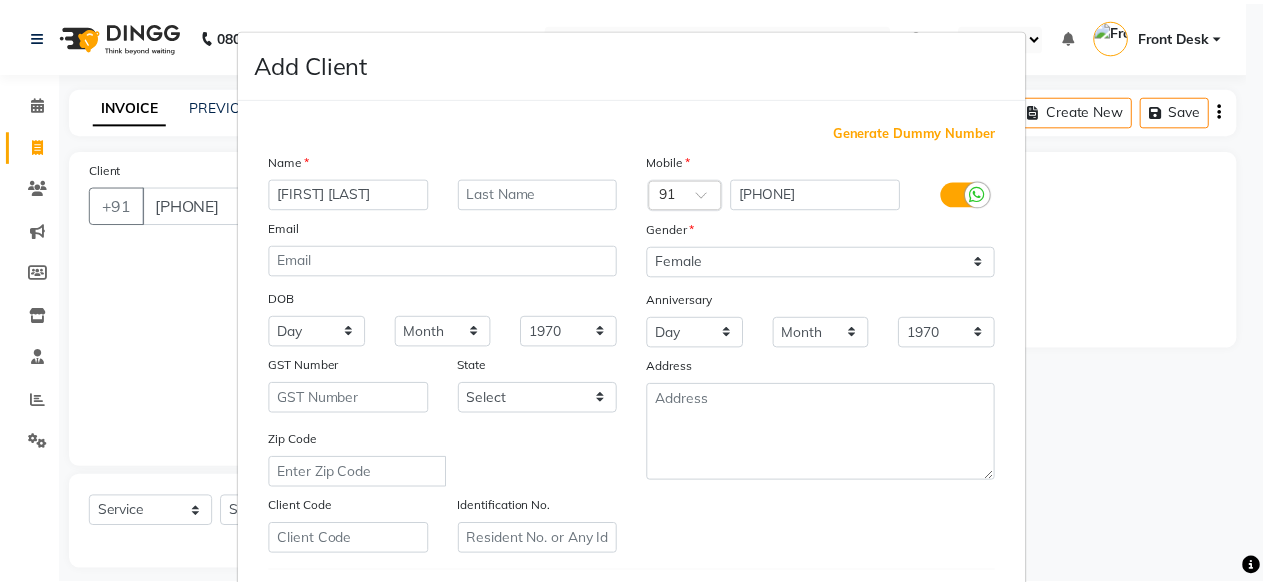 scroll, scrollTop: 334, scrollLeft: 0, axis: vertical 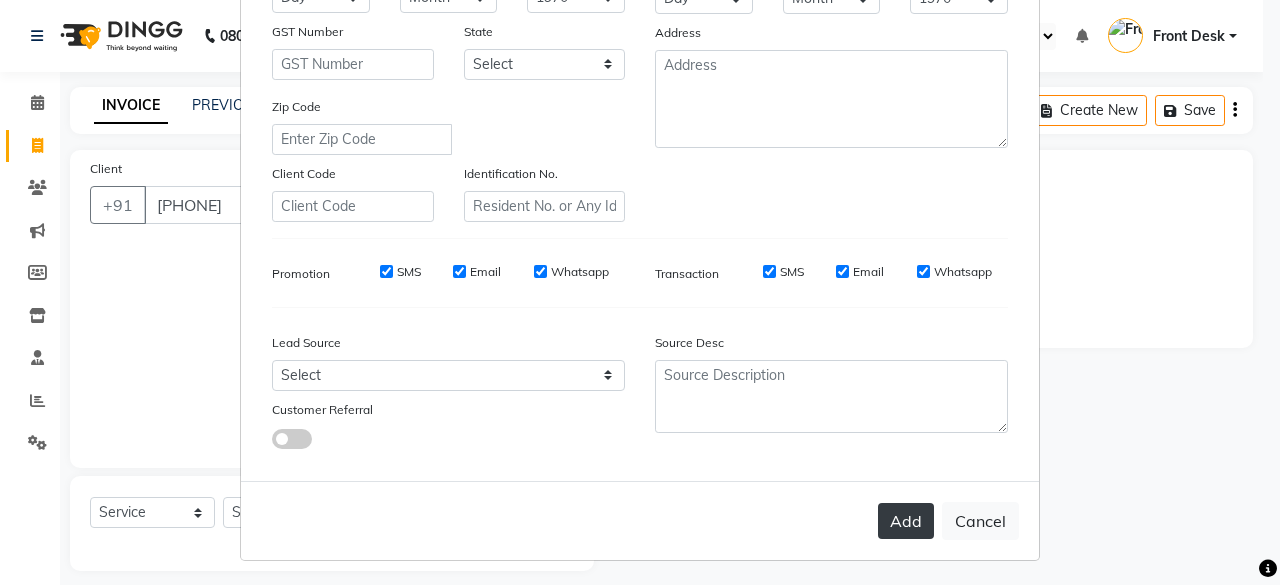 click on "Add" at bounding box center [906, 521] 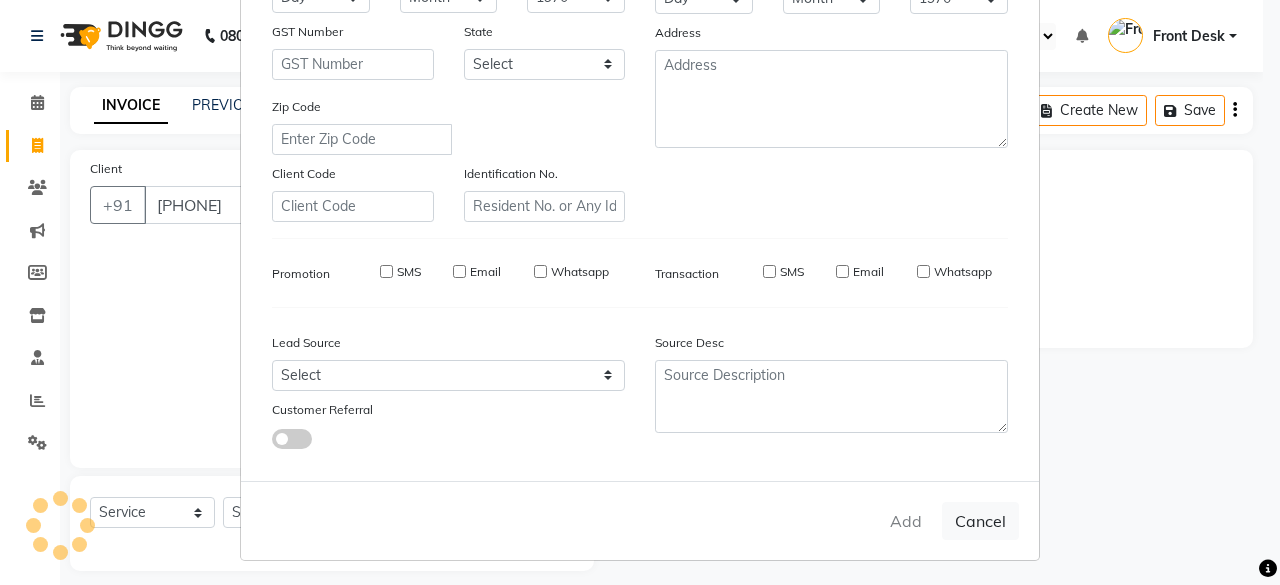 type 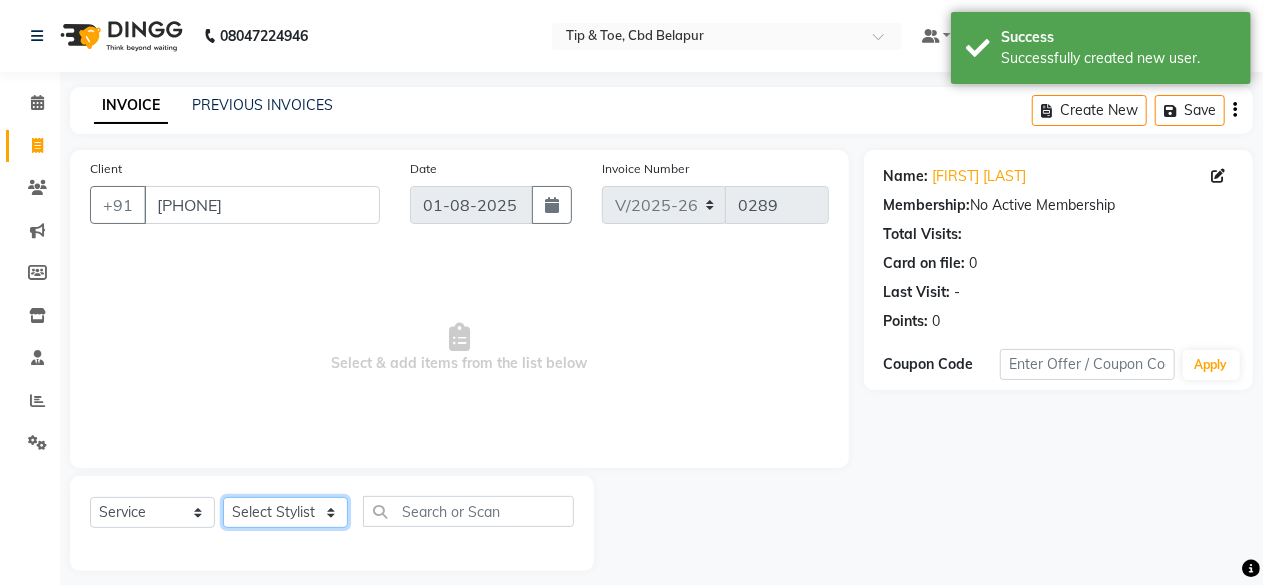 click on "Select Stylist ANVI Dhanashree Front Desk monish Pooja priyanka RUPALI Sheetal Sheetal Sachdev Thanyuiwon Bukli. Vijay" 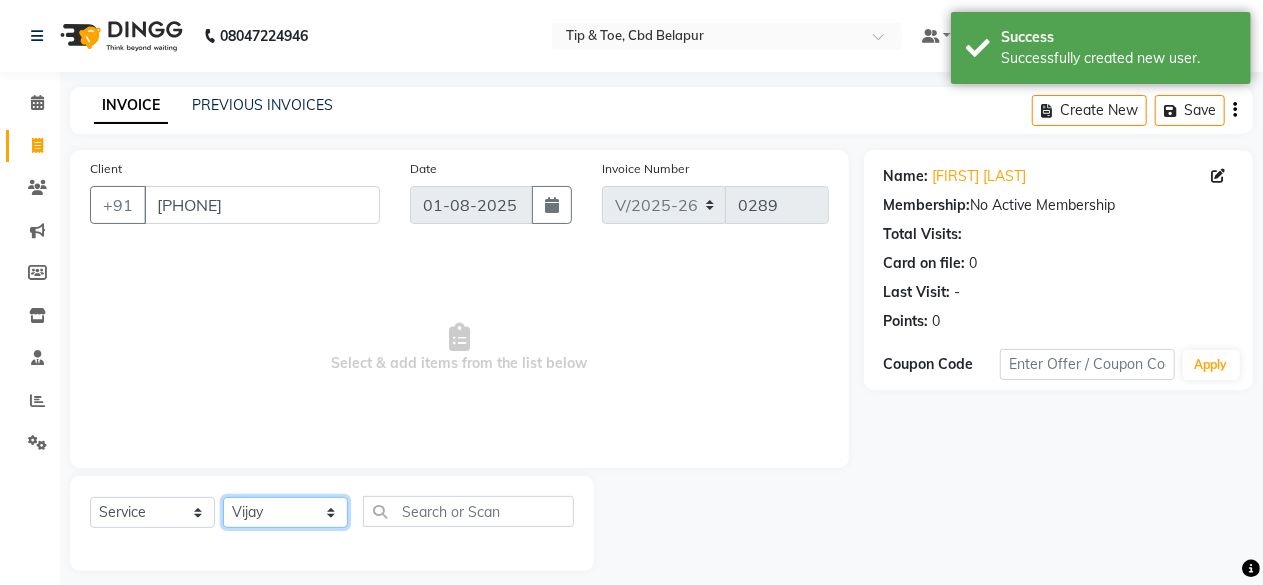 click on "Select Stylist ANVI Dhanashree Front Desk monish Pooja priyanka RUPALI Sheetal Sheetal Sachdev Thanyuiwon Bukli. Vijay" 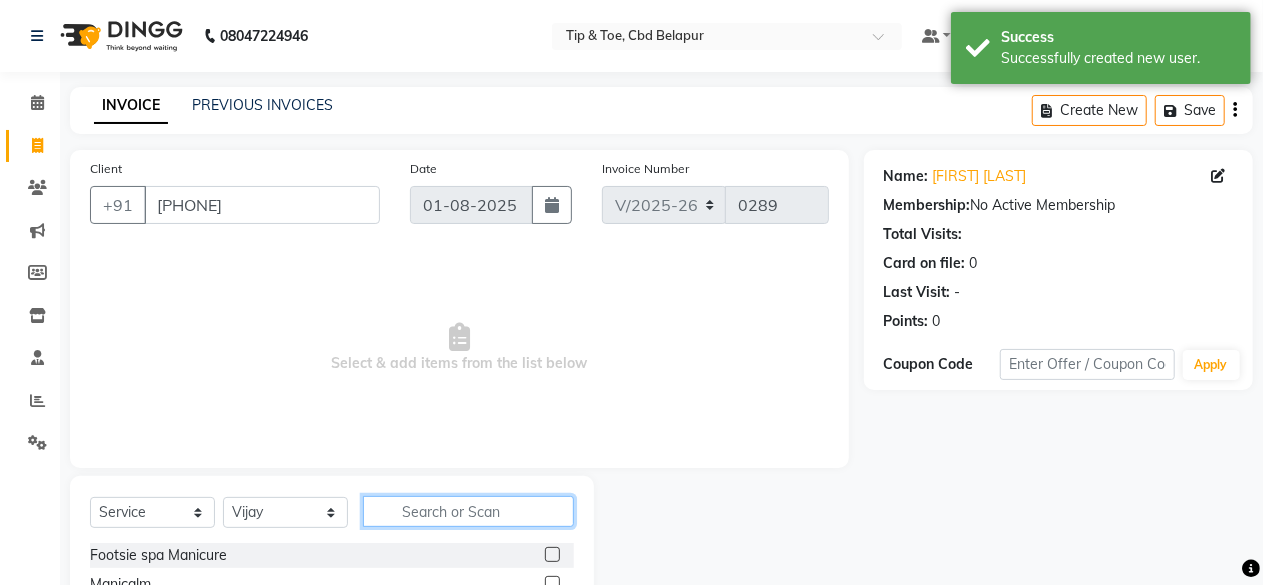 click 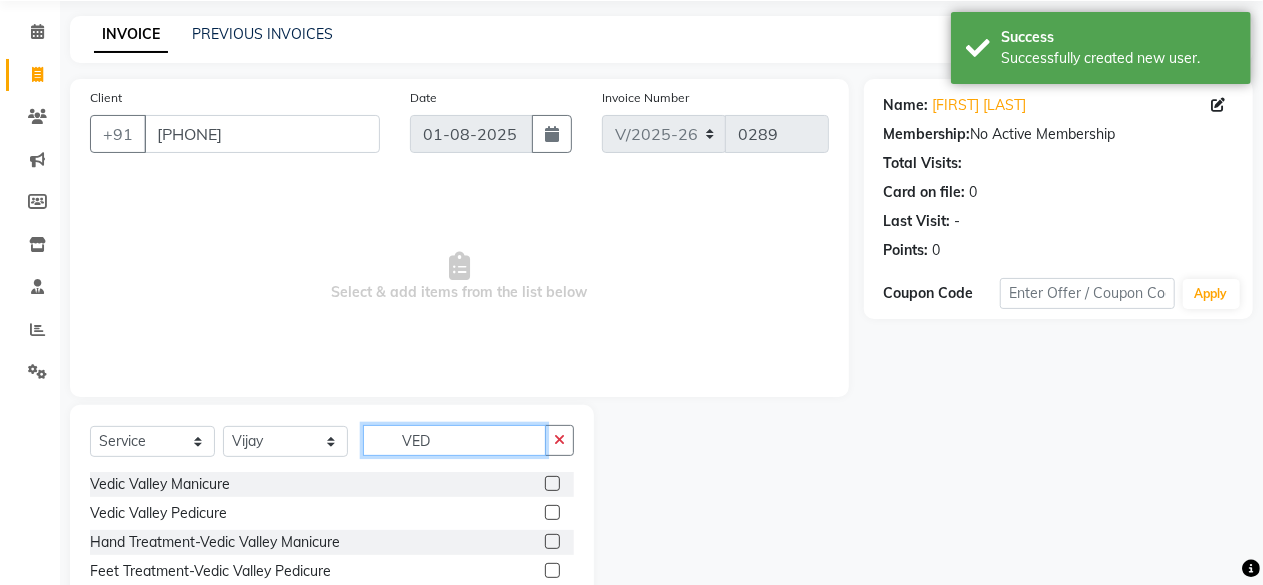 scroll, scrollTop: 80, scrollLeft: 0, axis: vertical 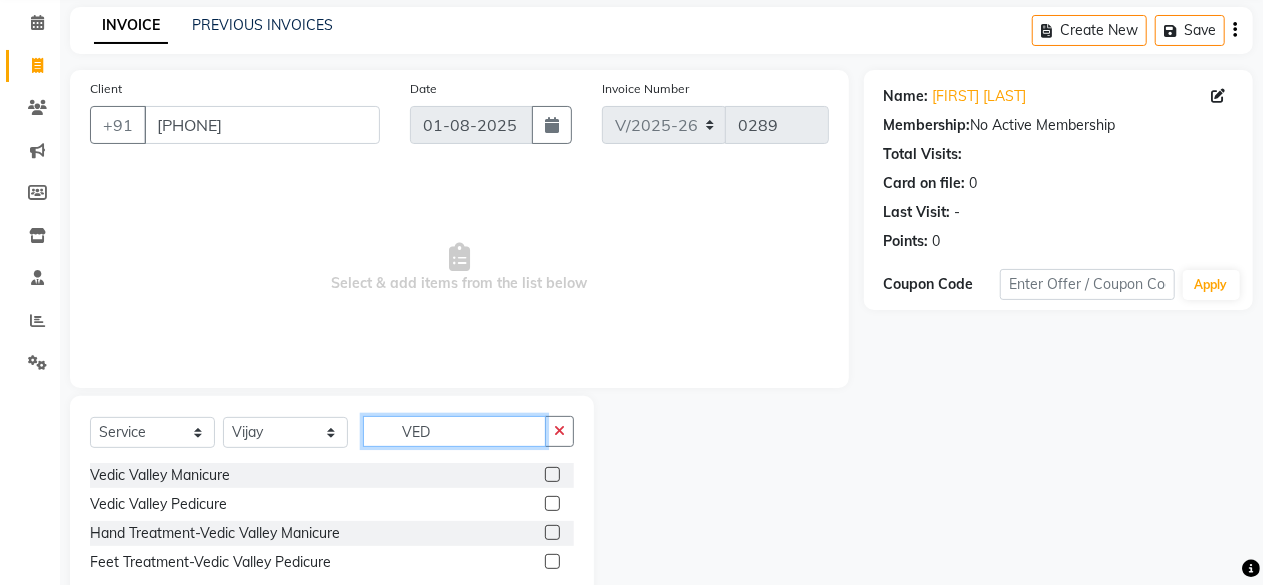 type on "VED" 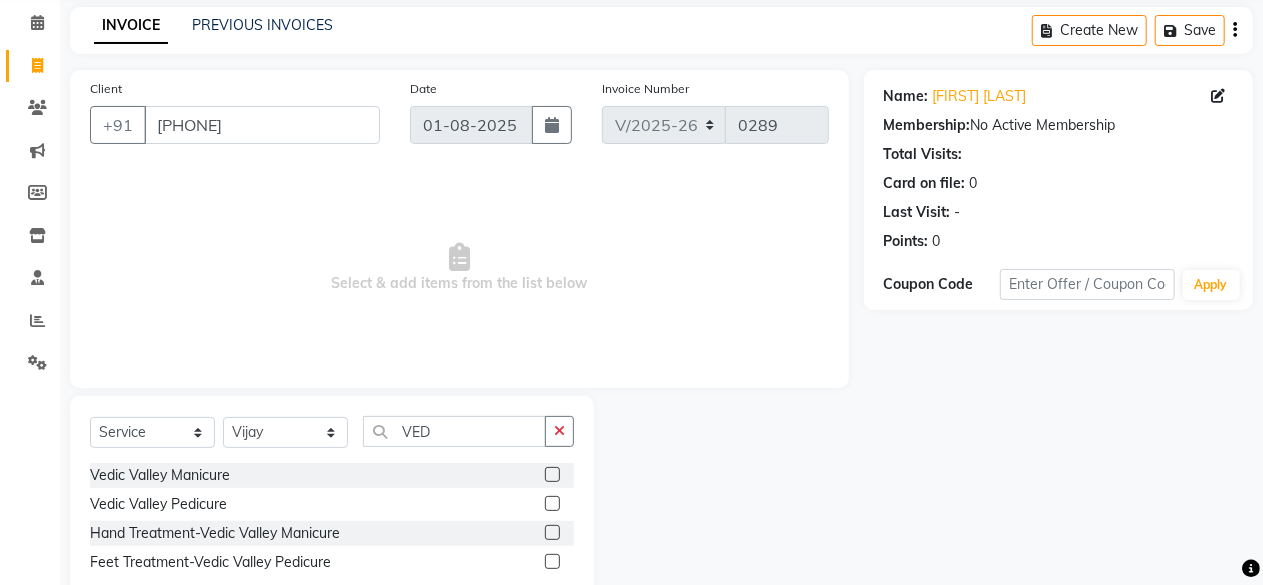 click 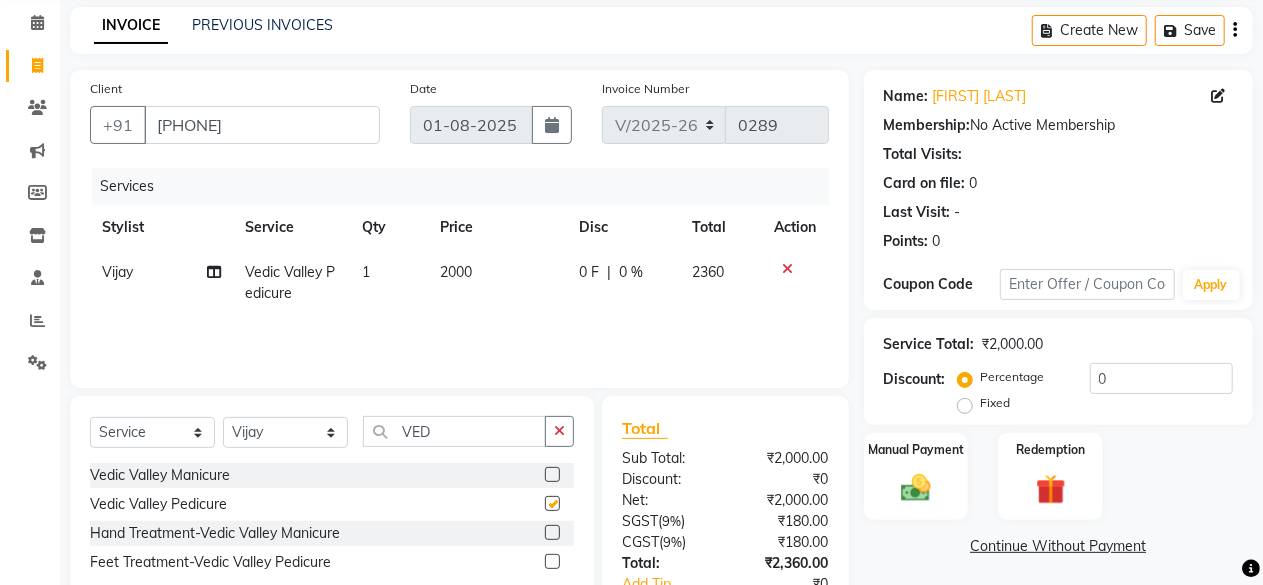 checkbox on "false" 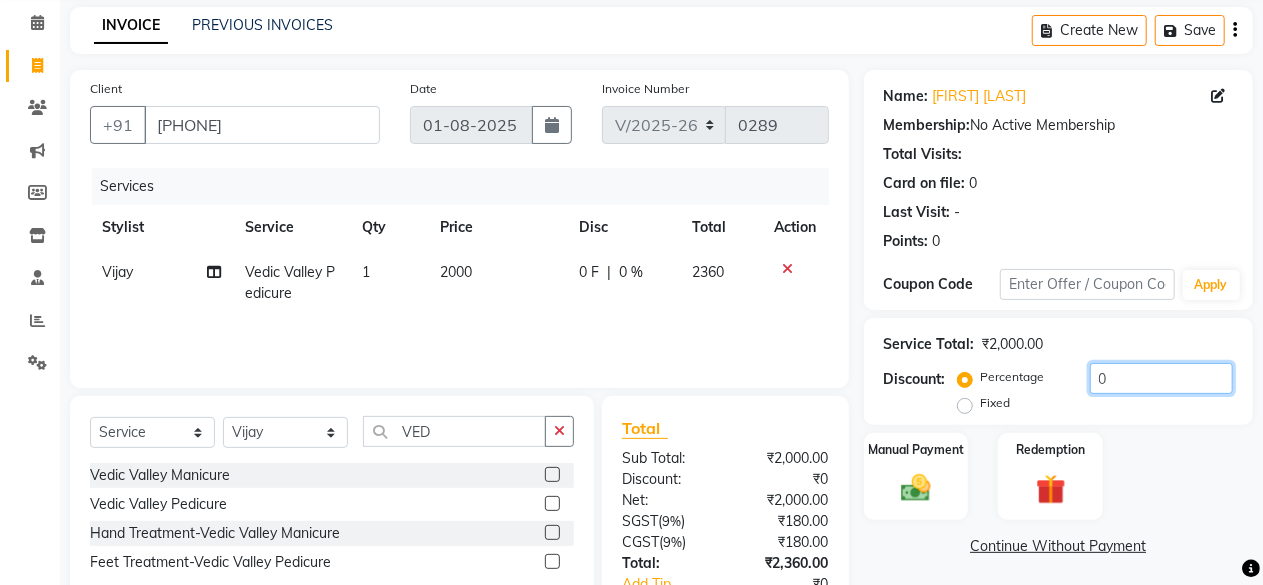 click on "0" 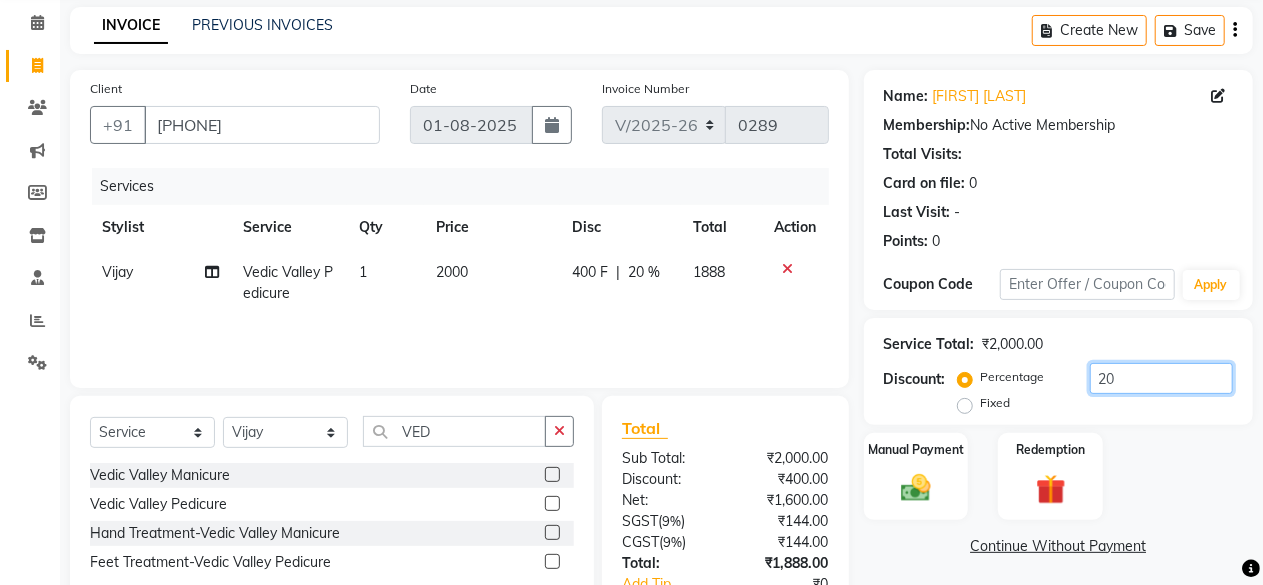 scroll, scrollTop: 213, scrollLeft: 0, axis: vertical 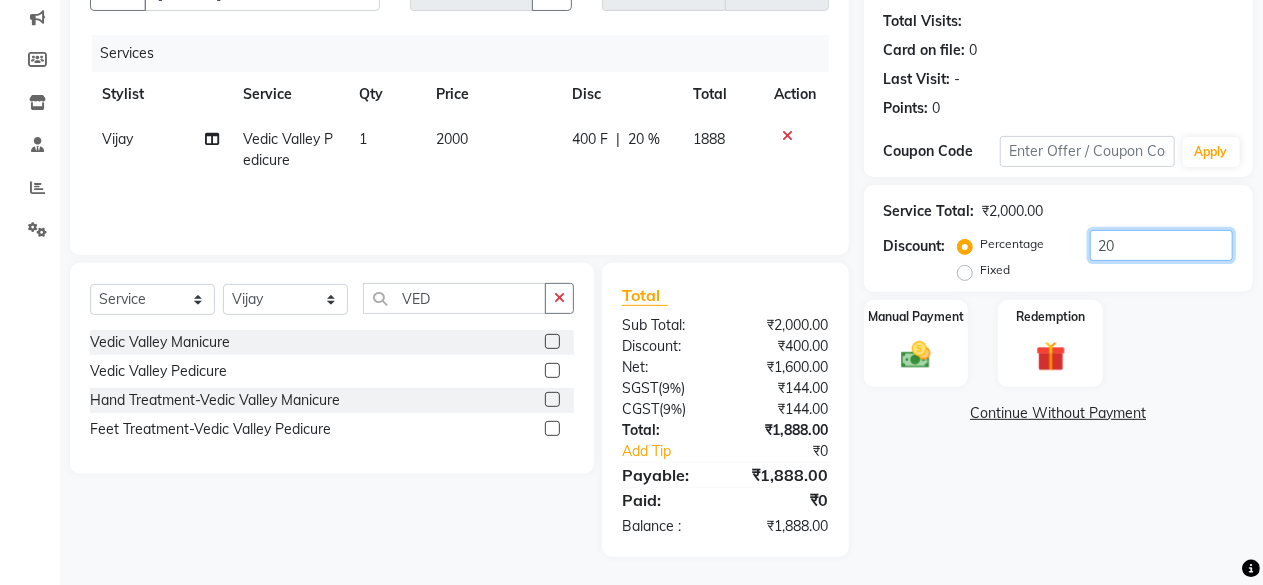 type on "20" 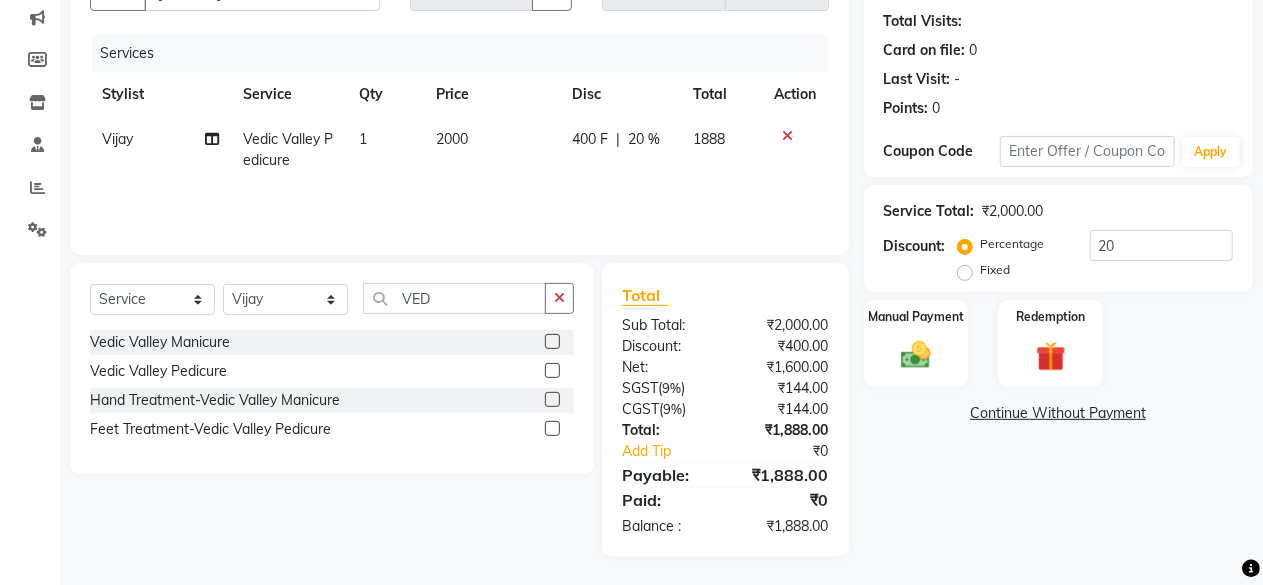 click on "Name: [FIRST] [LAST] Membership: No Active Membership Total Visits: Card on file: 0 Last Visit: - Points: 0 Coupon Code Apply Service Total: ₹2,000.00 Discount: Percentage Fixed 20 Manual Payment Redemption Continue Without Payment" 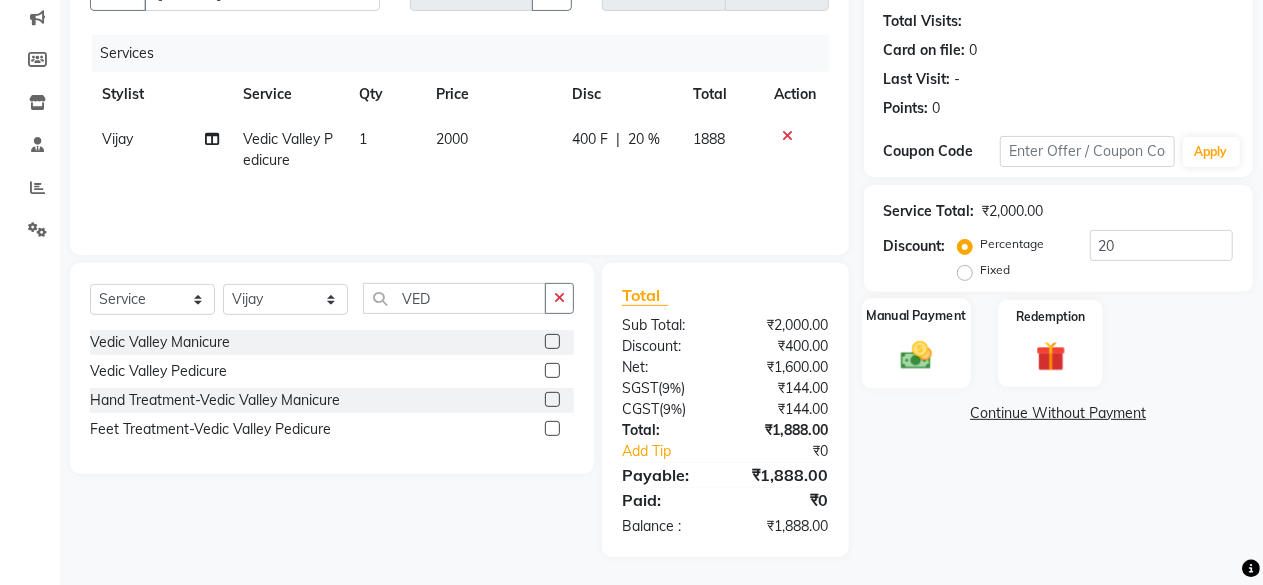 click 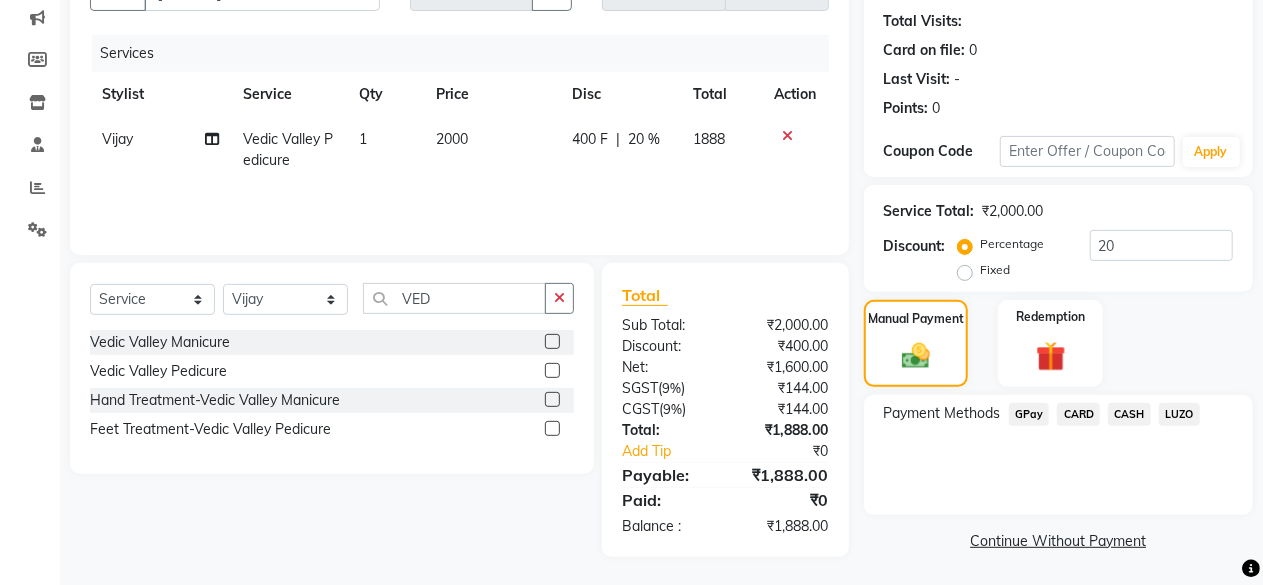 click on "GPay" 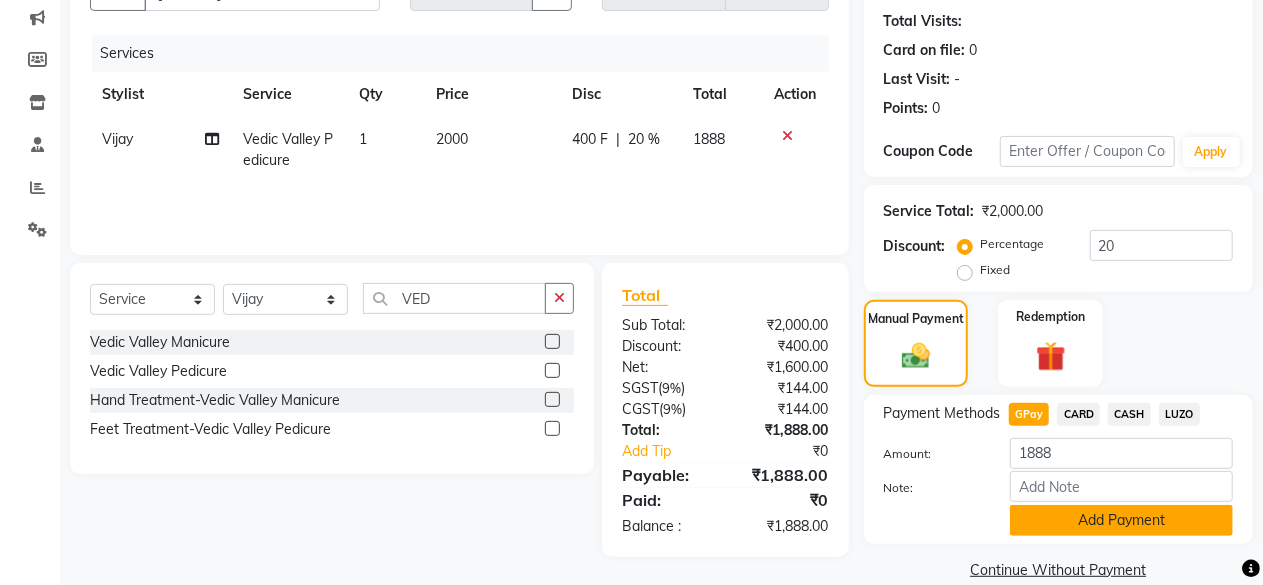 click on "Add Payment" 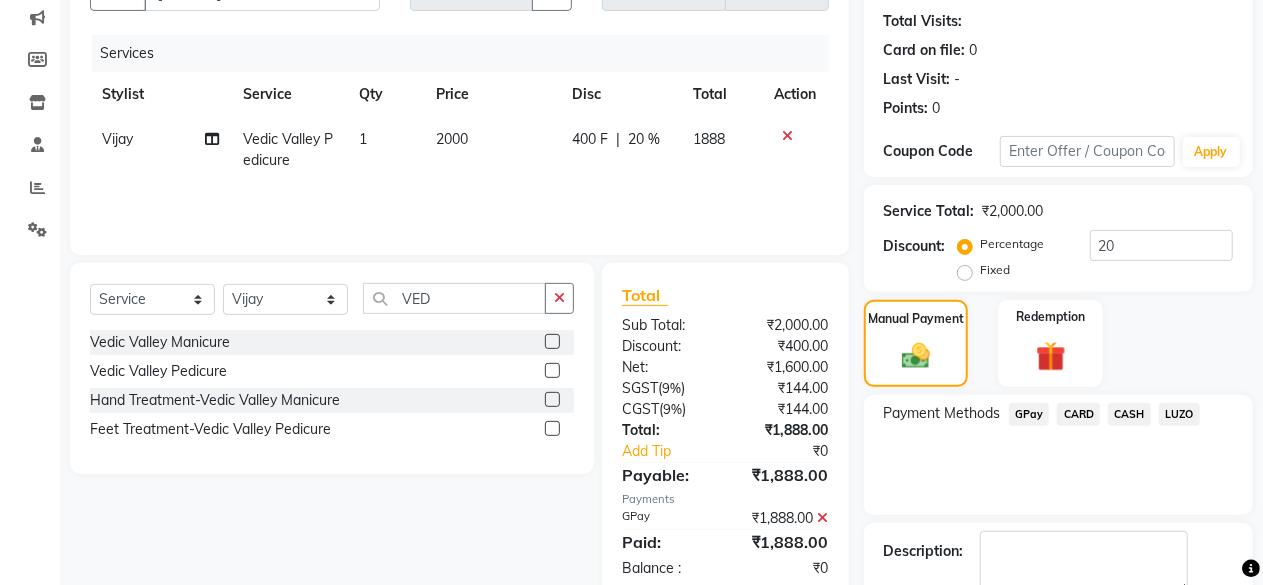 scroll, scrollTop: 324, scrollLeft: 0, axis: vertical 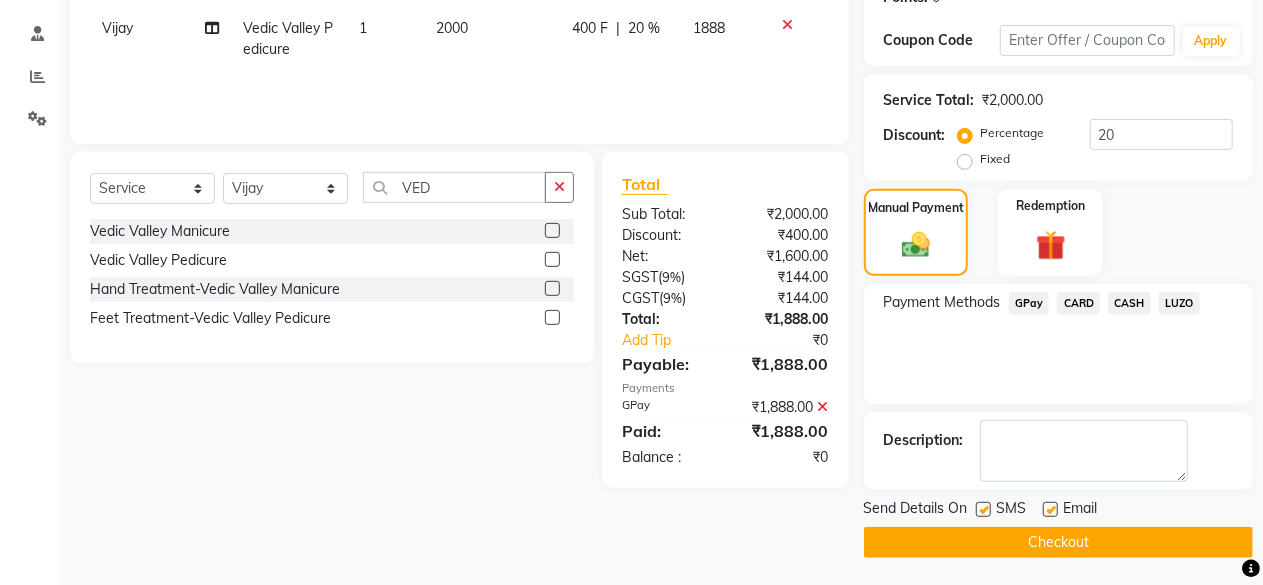 click on "Checkout" 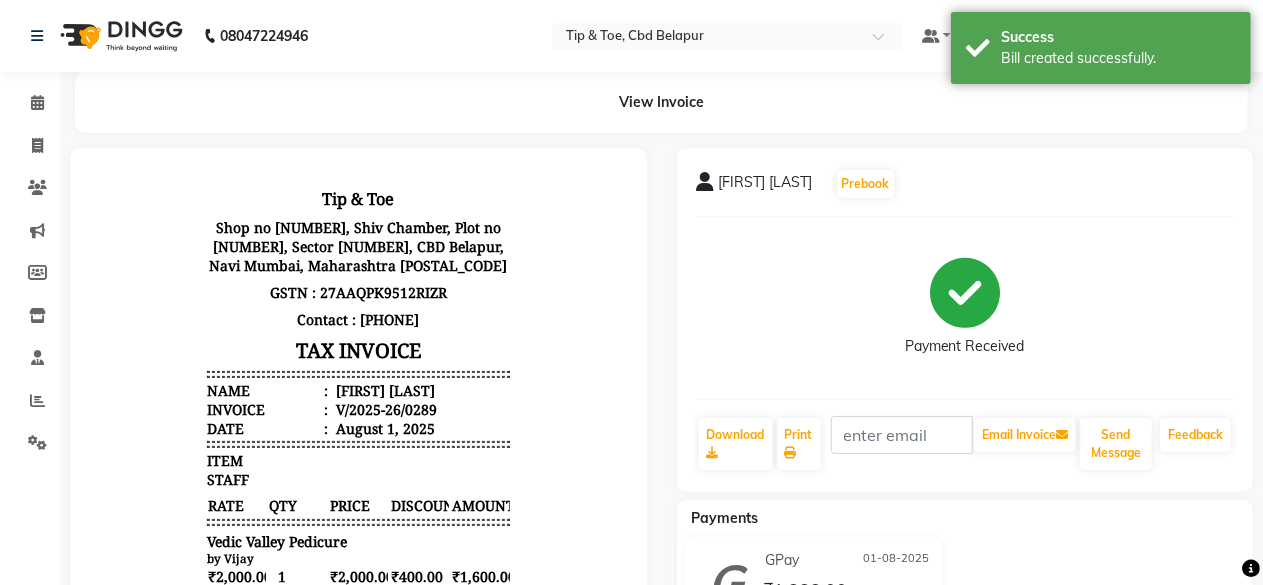 scroll, scrollTop: 0, scrollLeft: 0, axis: both 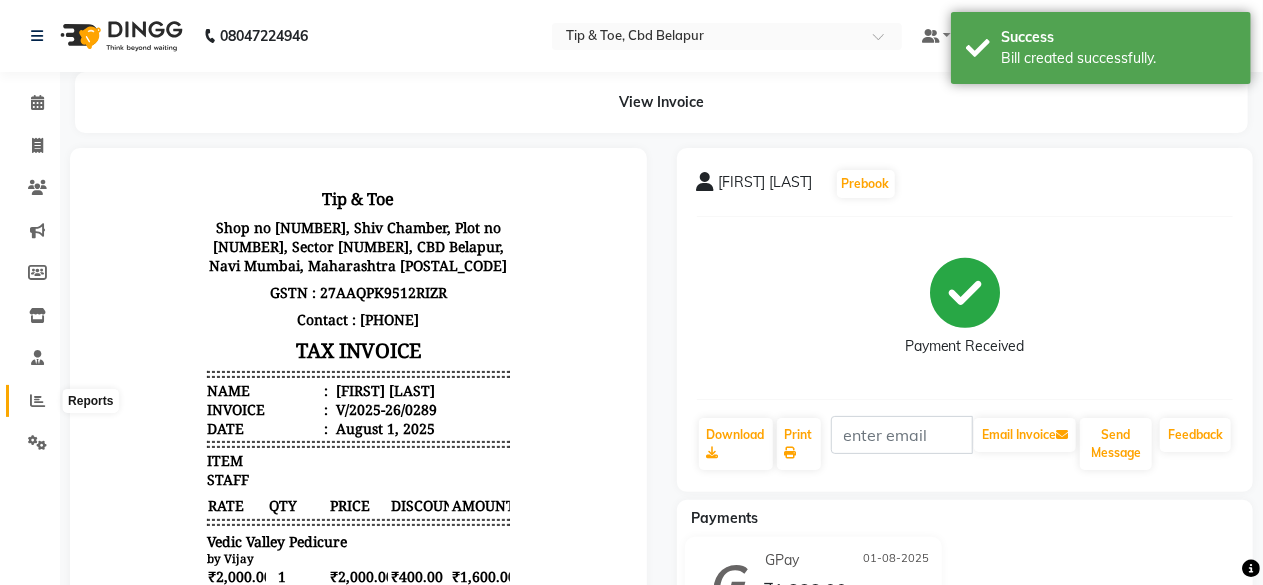 click 